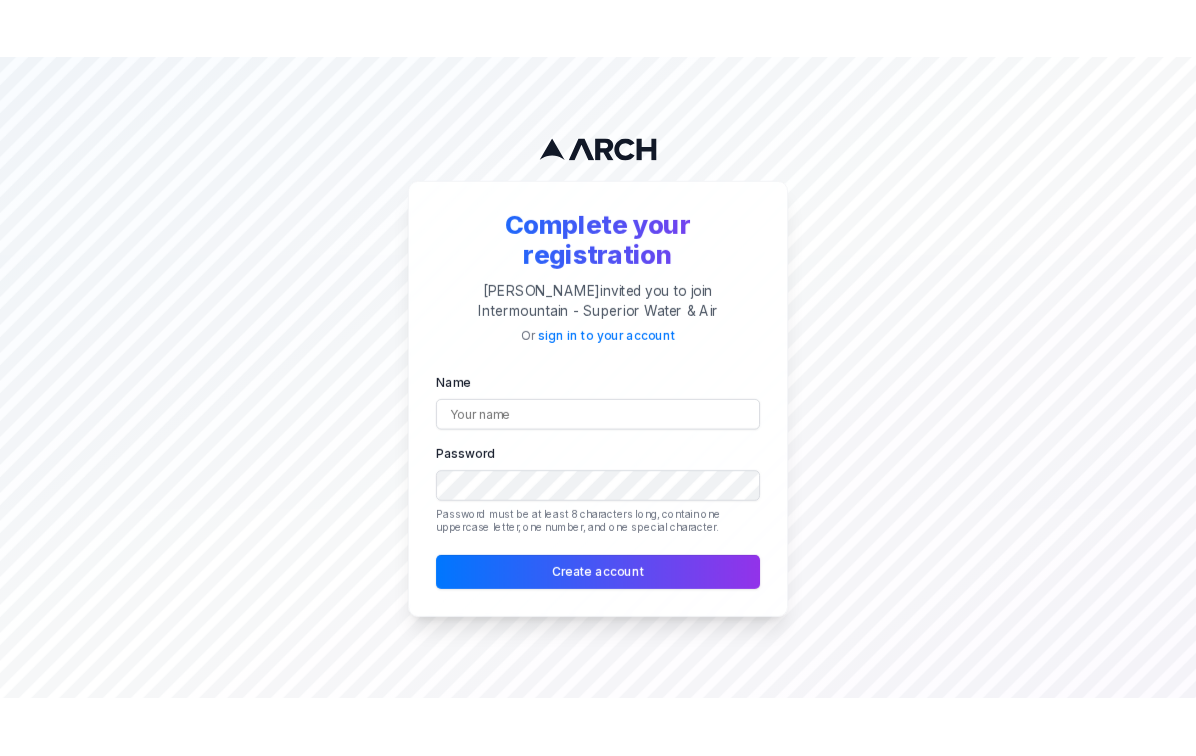 scroll, scrollTop: 0, scrollLeft: 0, axis: both 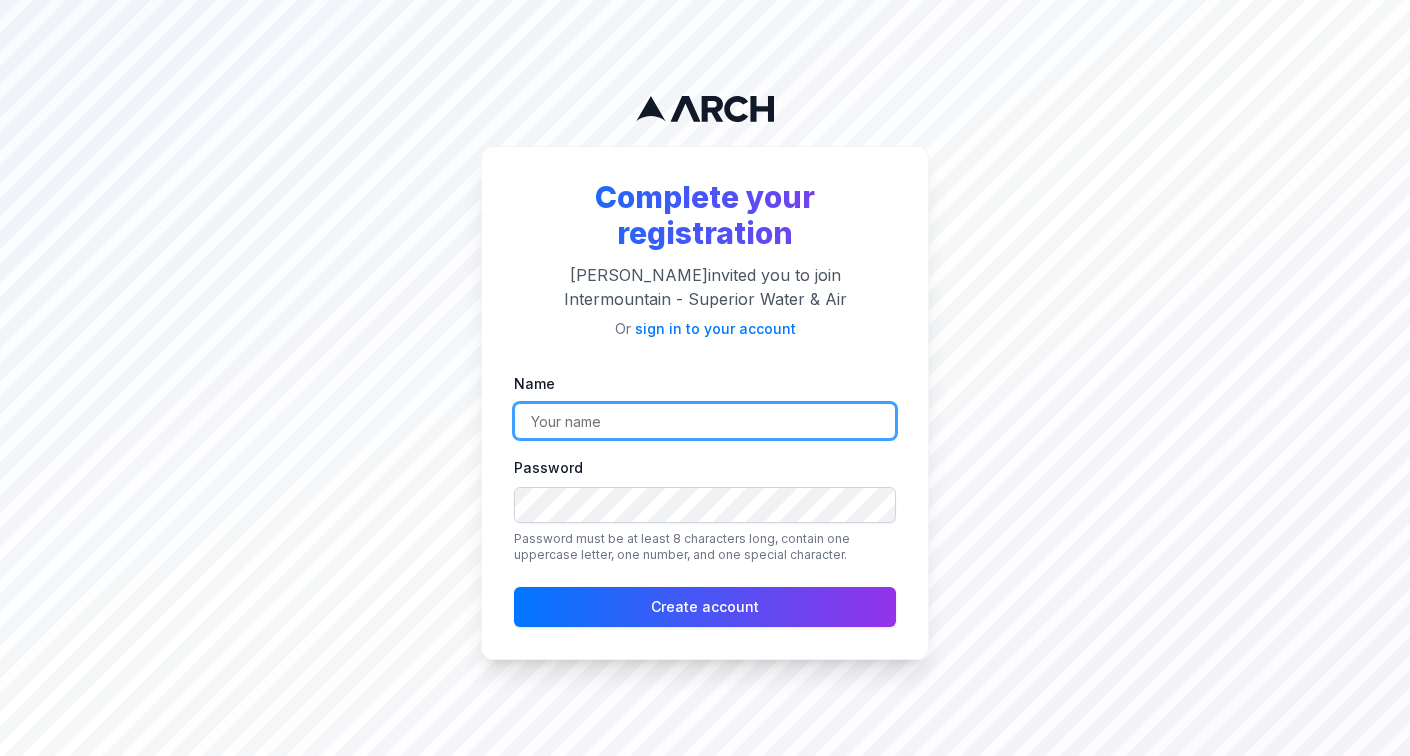click on "Name" at bounding box center [705, 421] 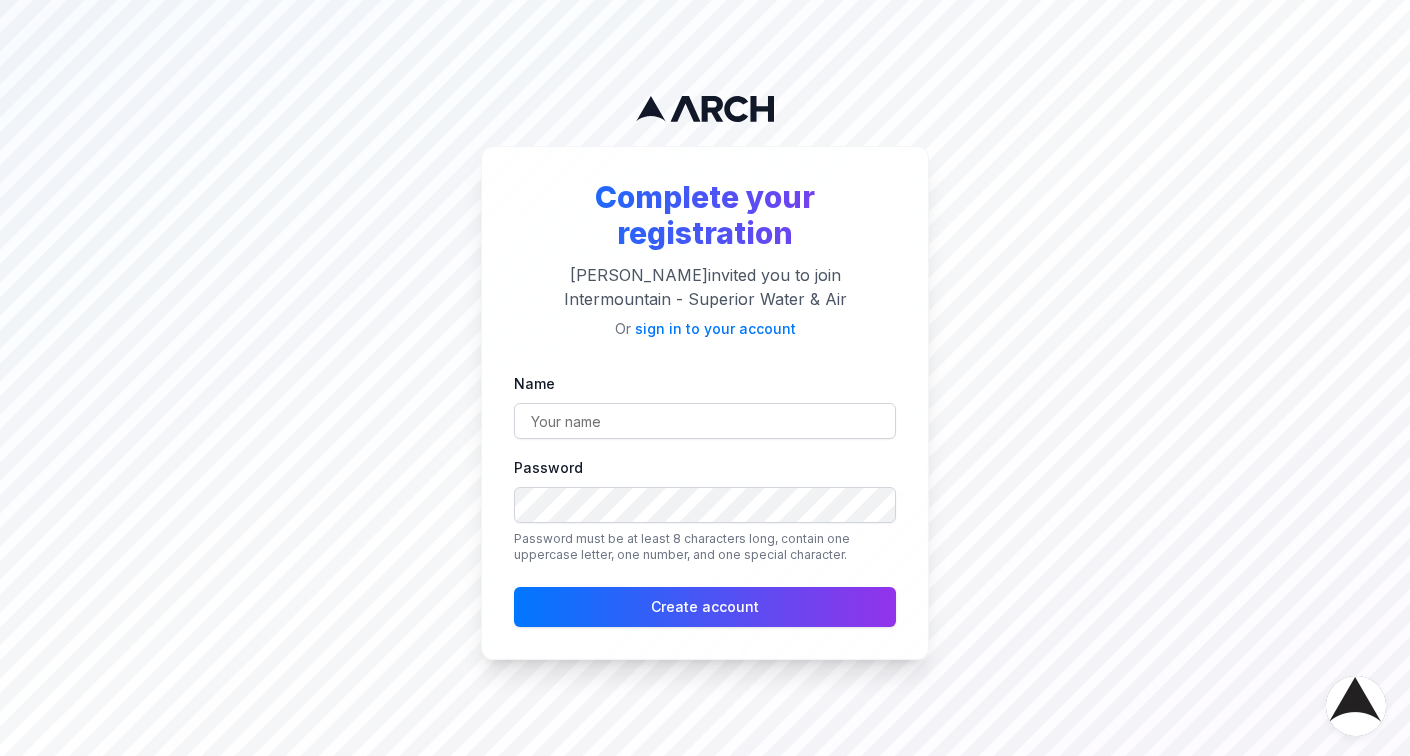 click on "Name" at bounding box center [705, 405] 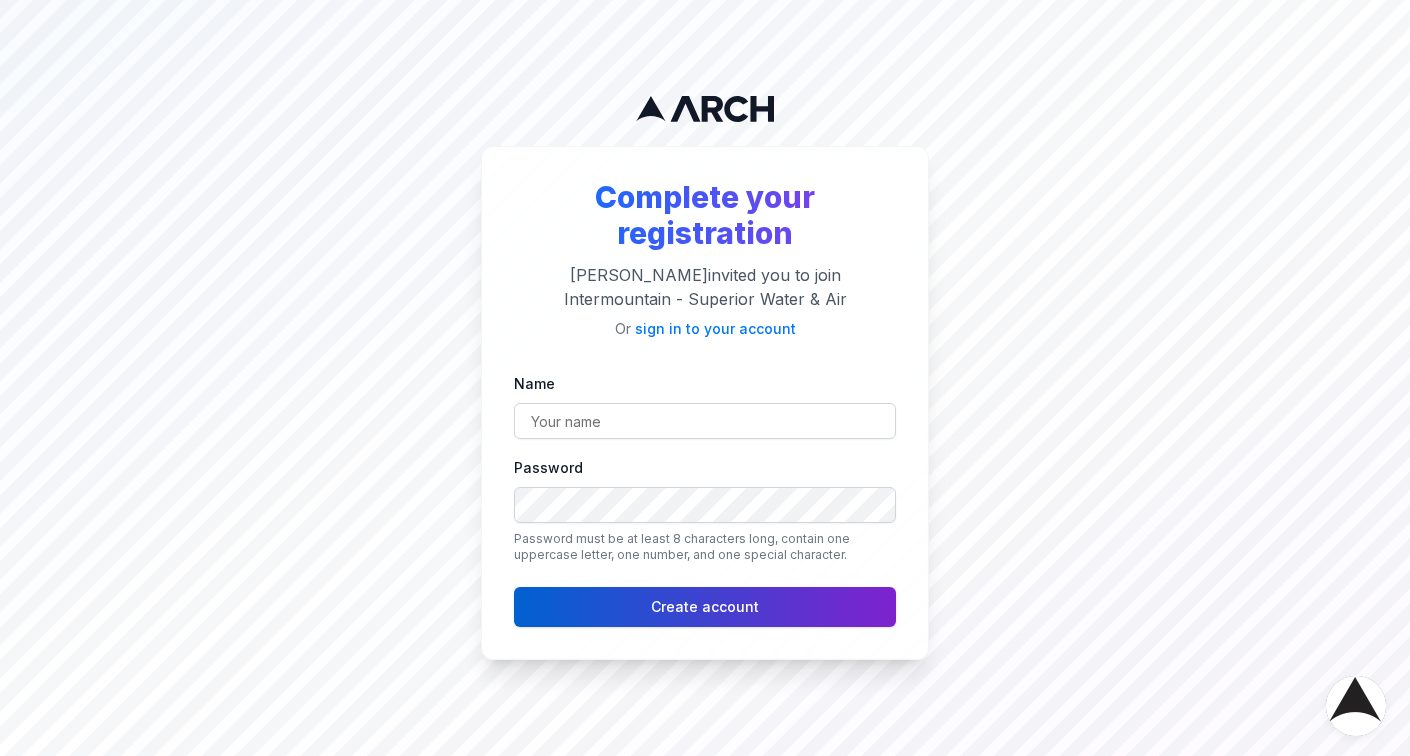 click on "Create account" at bounding box center (705, 607) 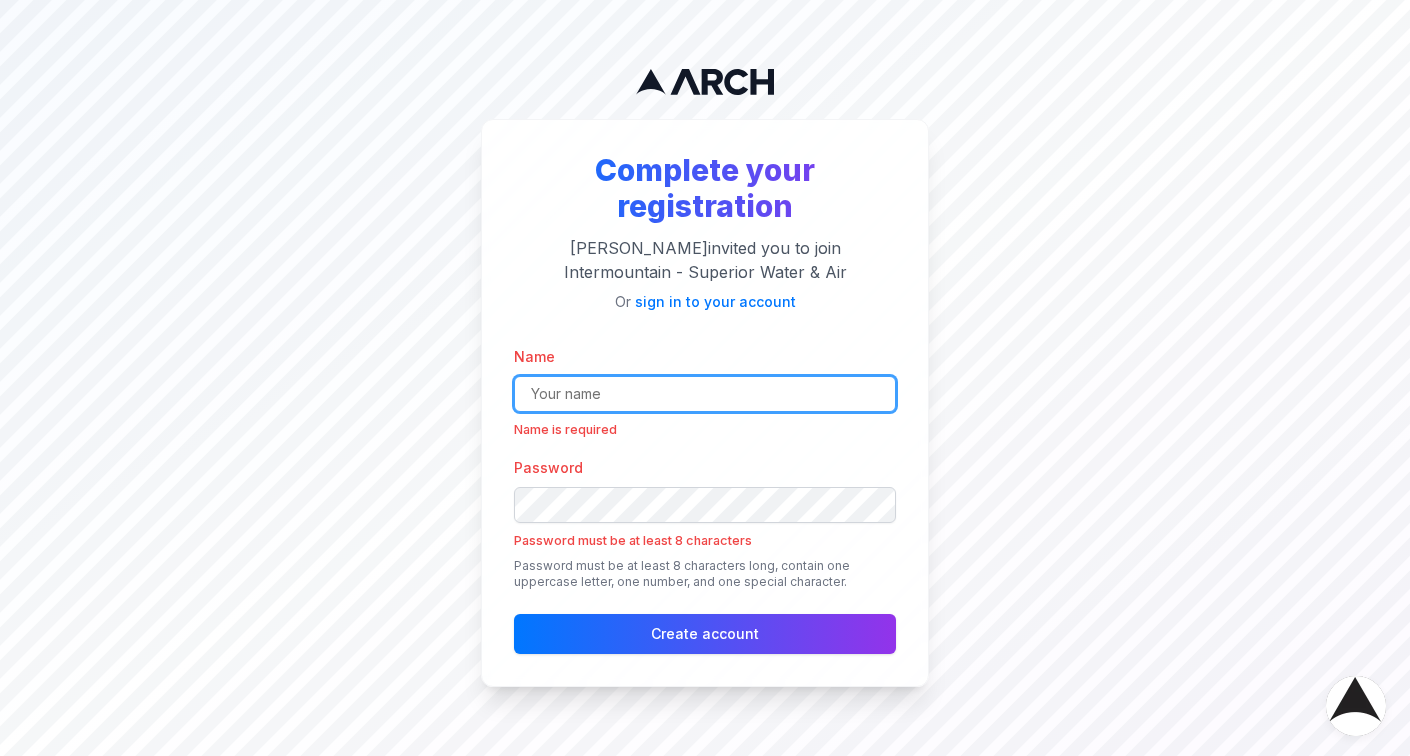 click on "Name" at bounding box center [705, 394] 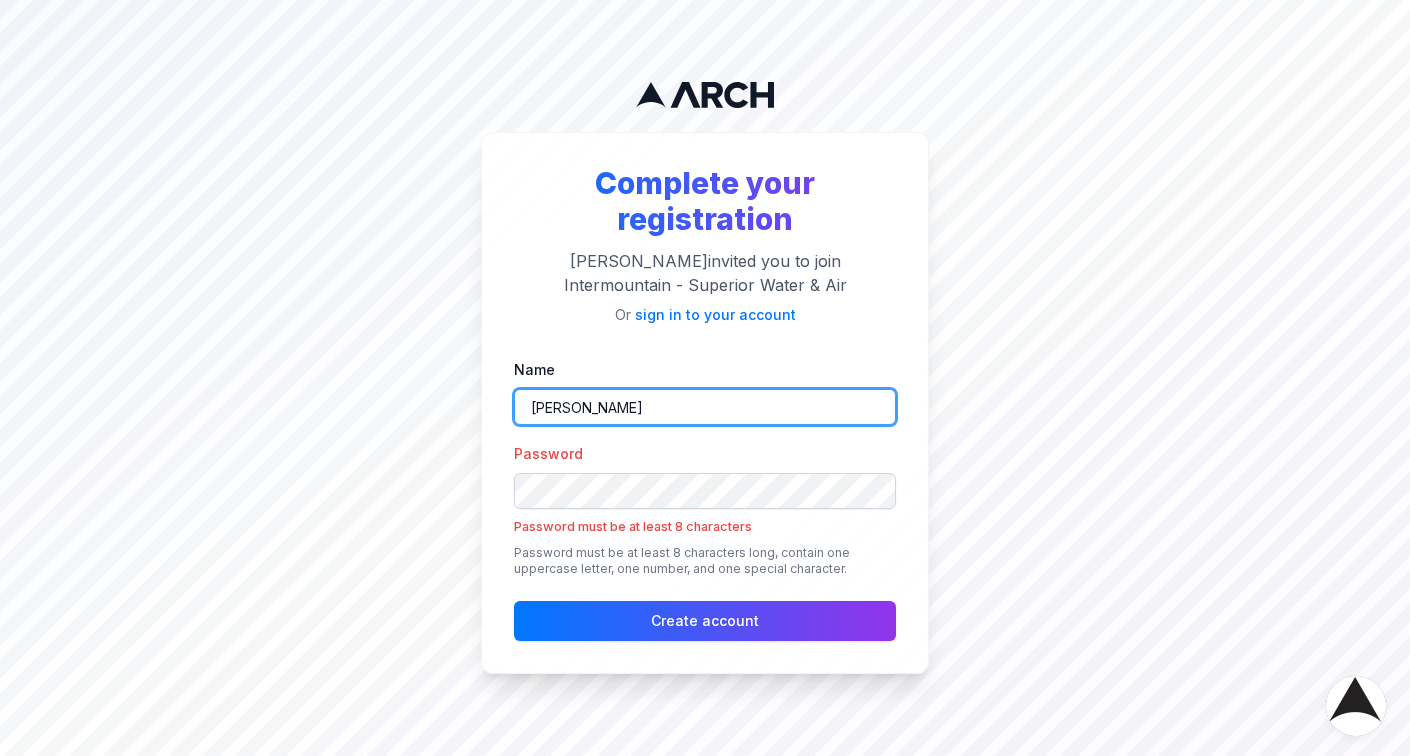 type on "[PERSON_NAME]" 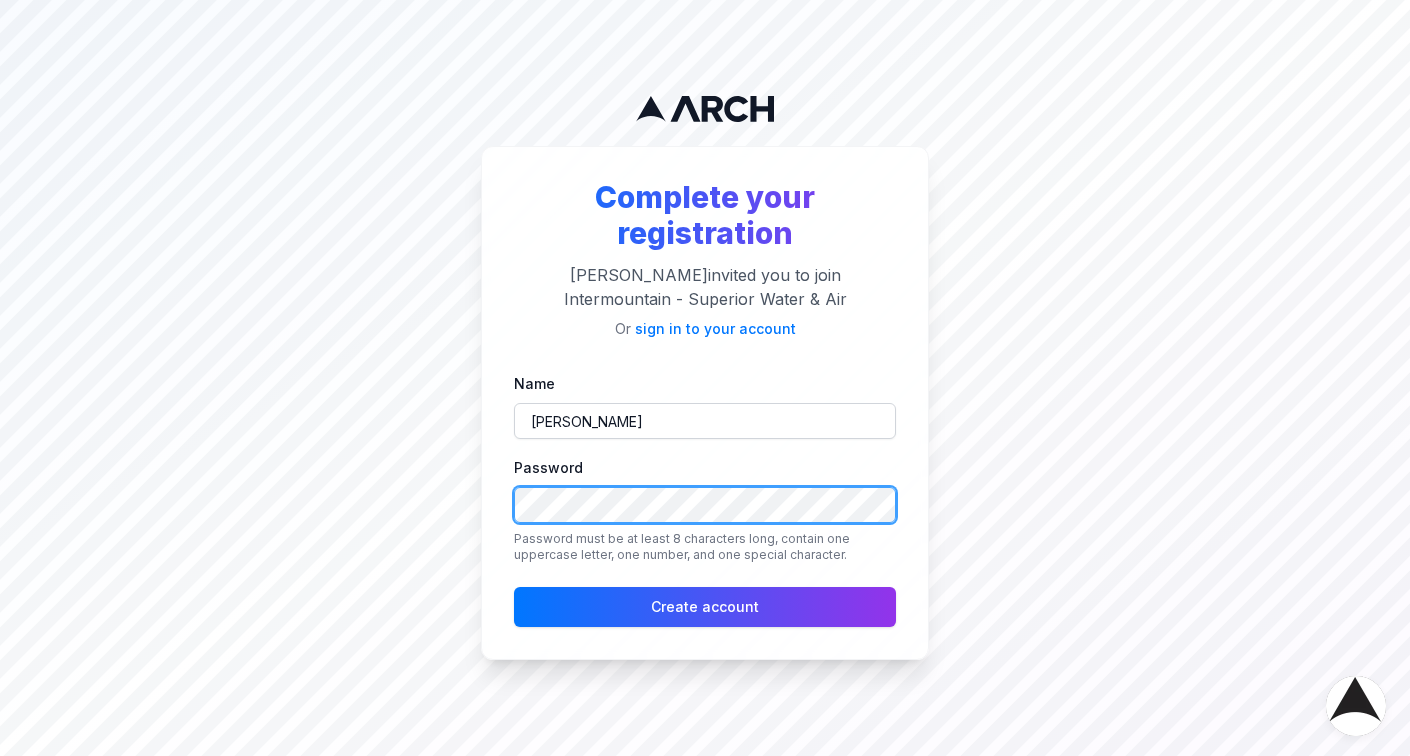 click on "Complete your registration Philipp Krinner  invited you to join   Intermountain - Superior Water & Air Or   sign in to your account Name Nick Gedda Password Password must be at least 8 characters long, contain one uppercase letter, one number, and one special character. Create account" at bounding box center [705, 378] 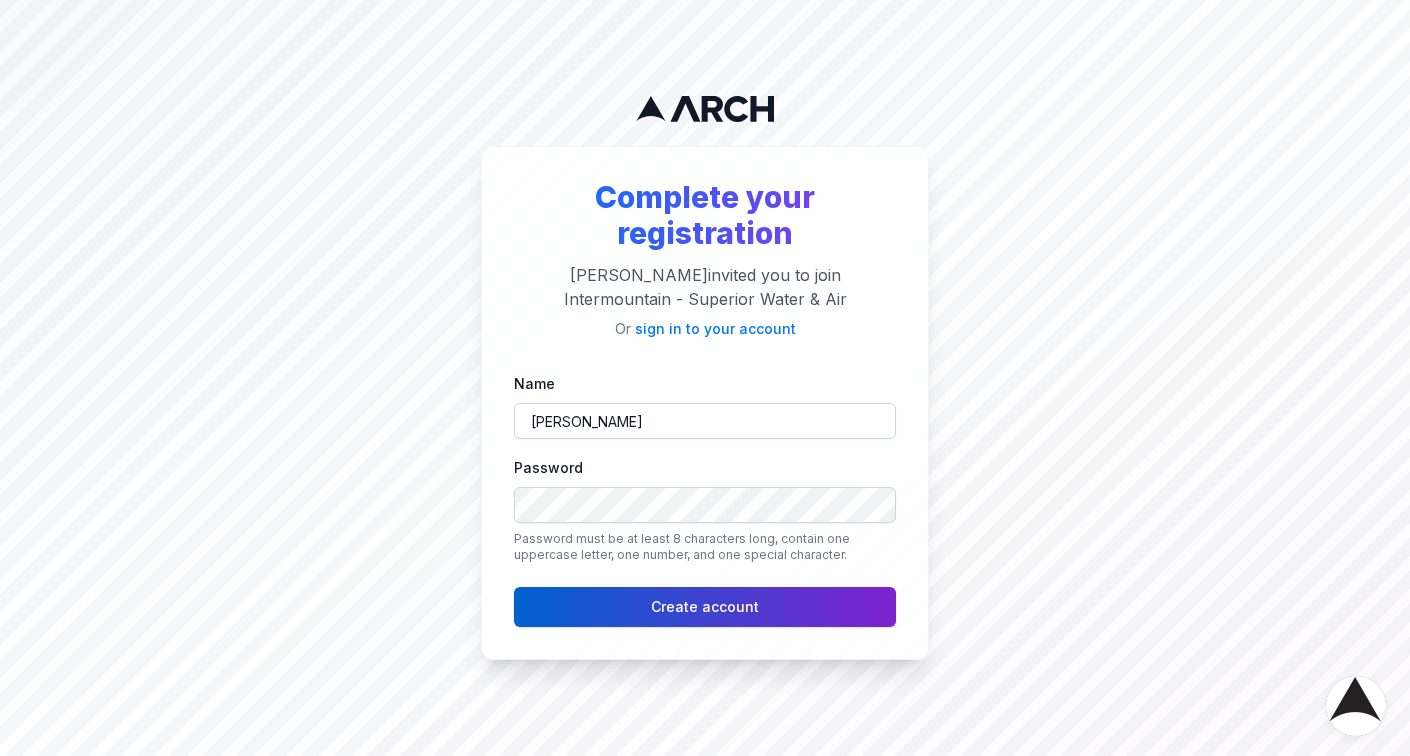 click on "Create account" at bounding box center (705, 607) 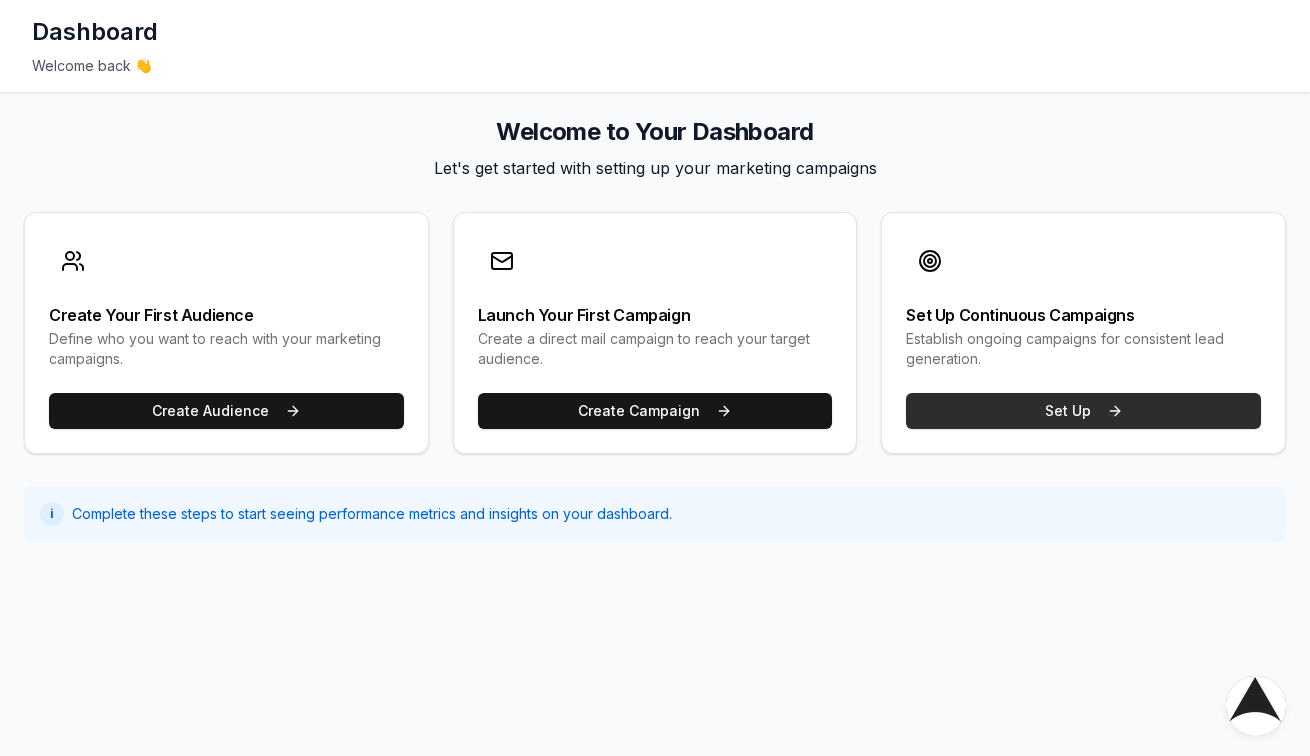 click on "Set Up" at bounding box center [1083, 411] 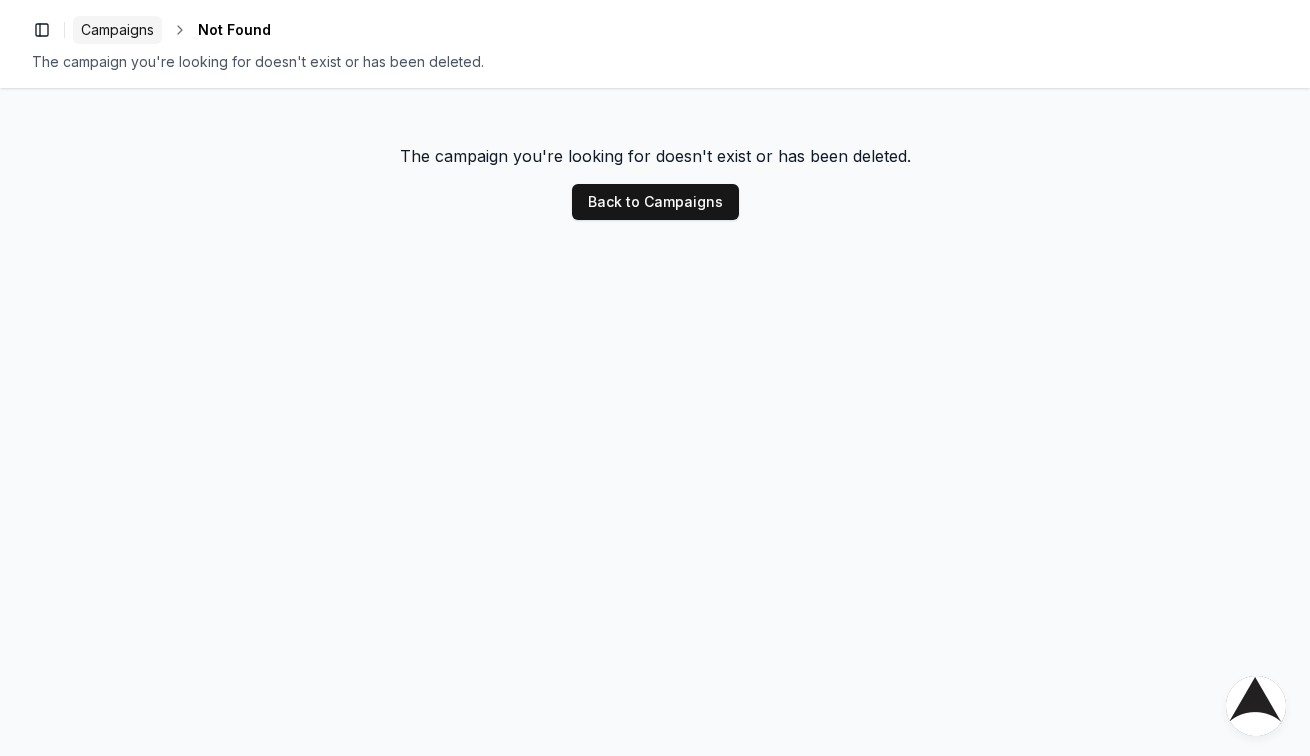 click on "Campaigns" at bounding box center [117, 30] 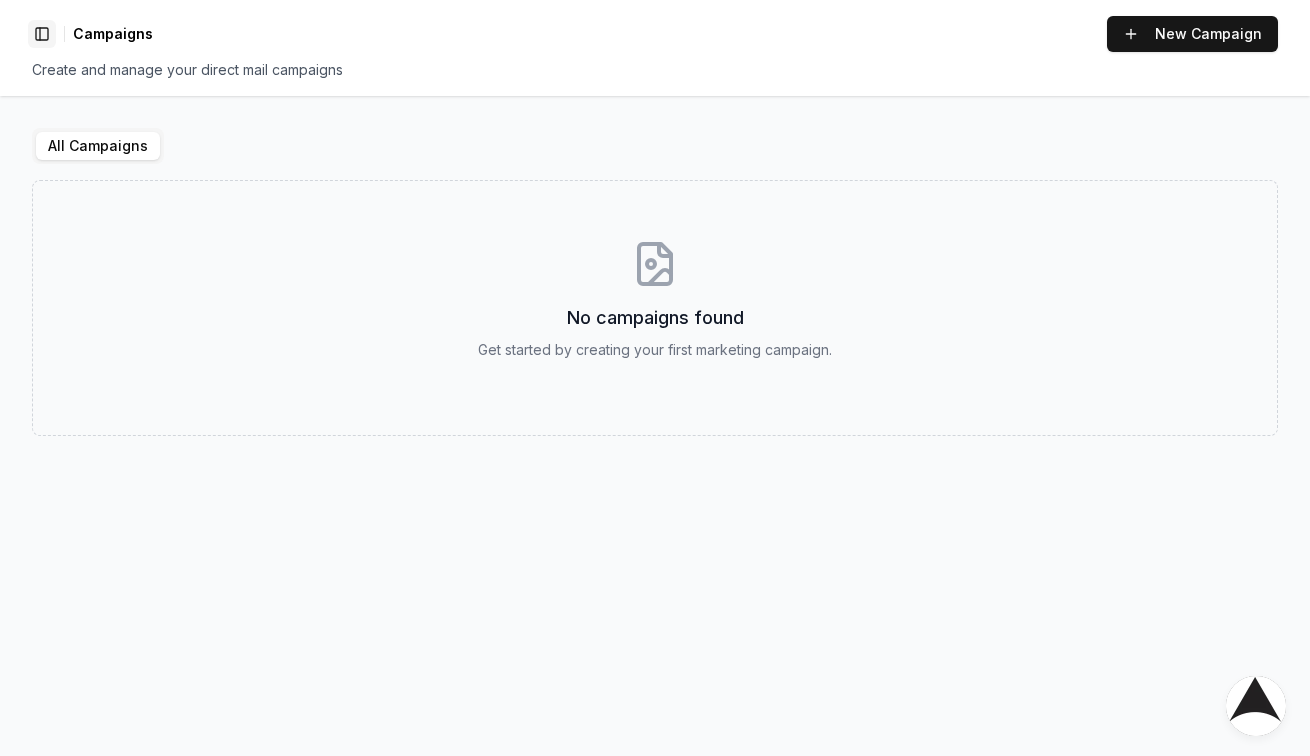 click on "Toggle Sidebar" at bounding box center (42, 34) 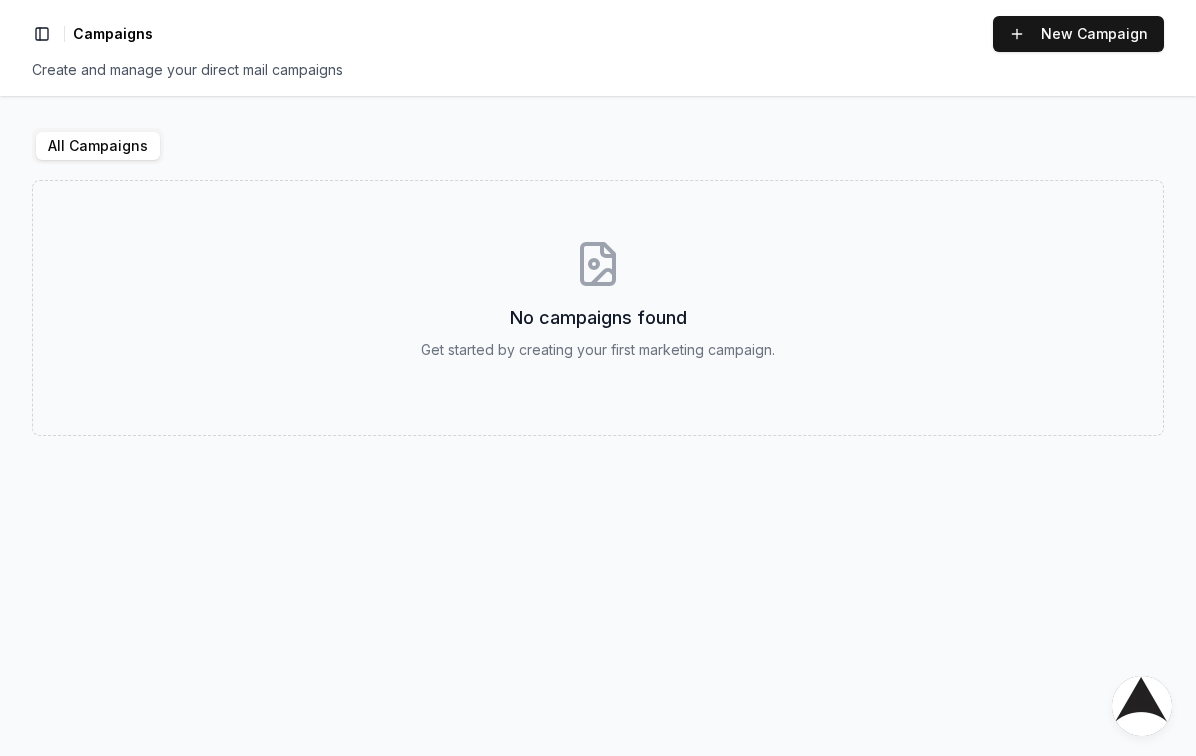 click on "Toggle Sidebar Campaigns   New Campaign Create and manage your direct mail campaigns" at bounding box center (598, 48) 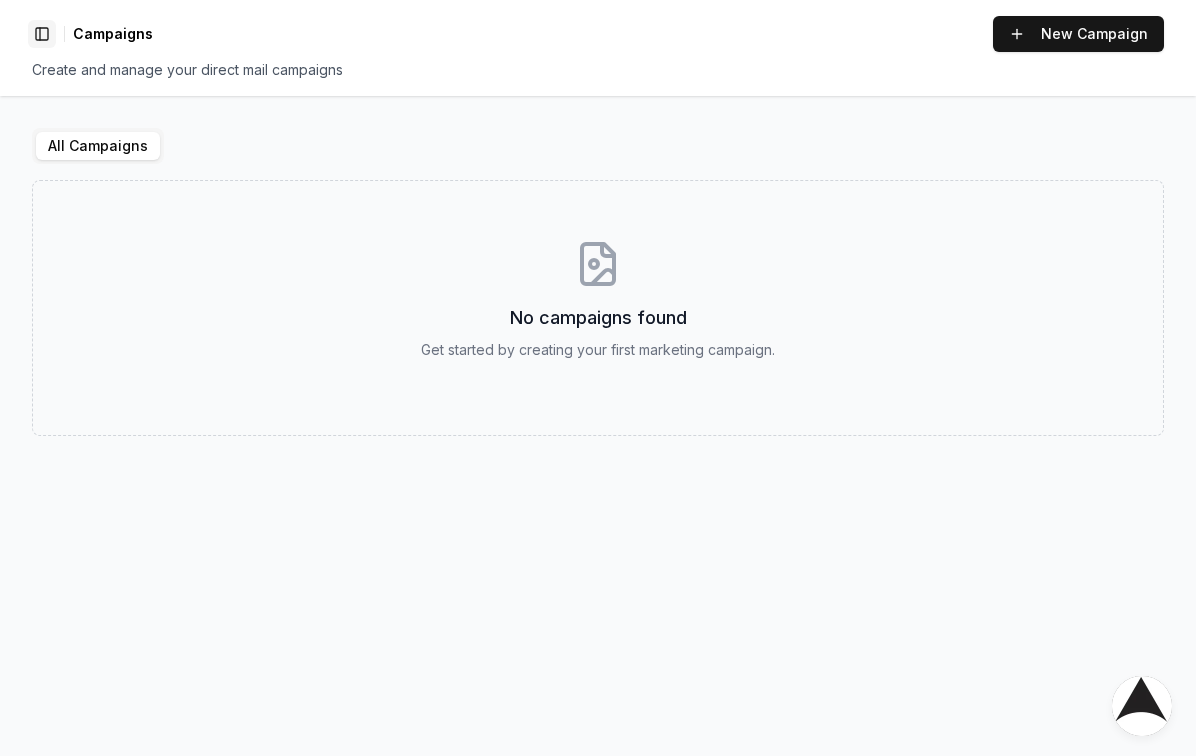 click on "Toggle Sidebar" at bounding box center [42, 34] 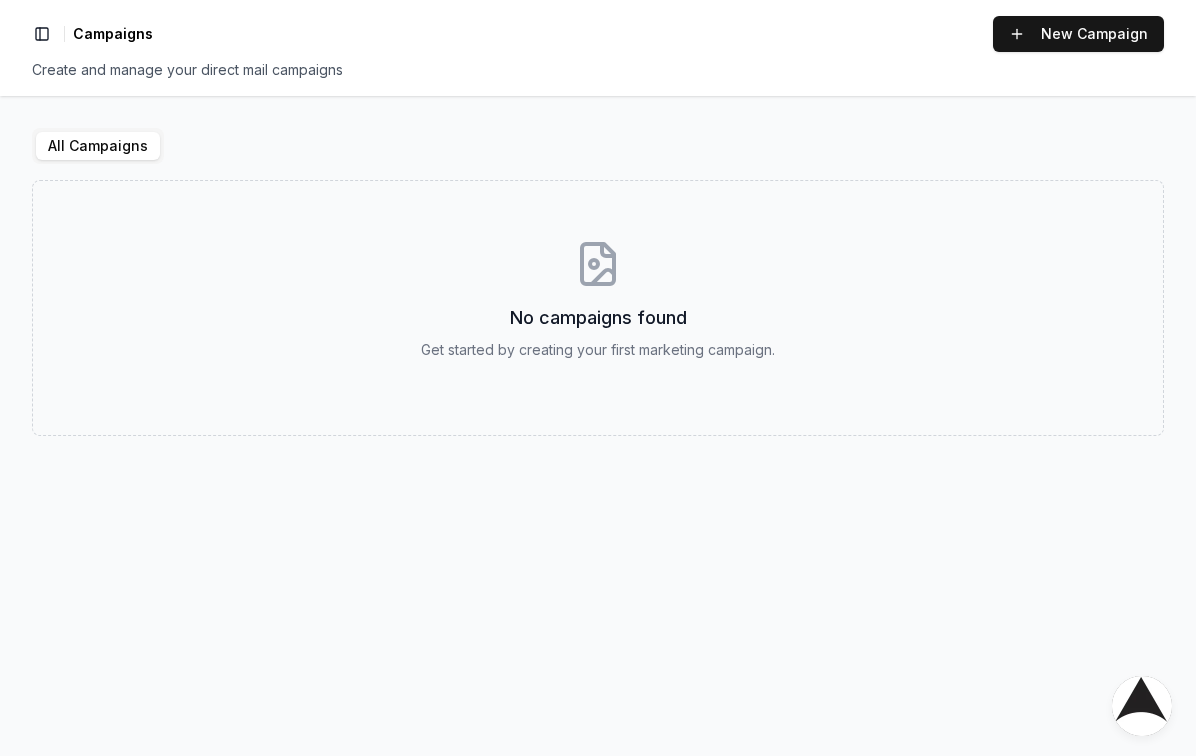 click on "All Campaigns" at bounding box center [98, 146] 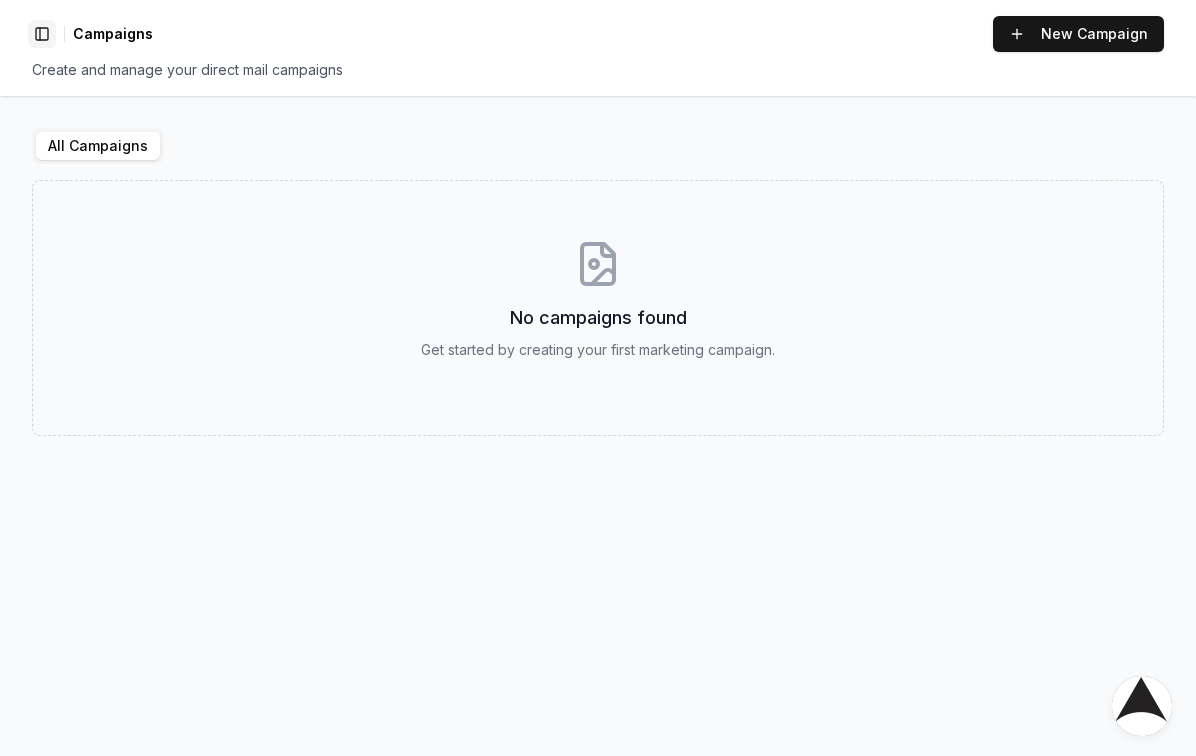 click on "Toggle Sidebar" at bounding box center [42, 34] 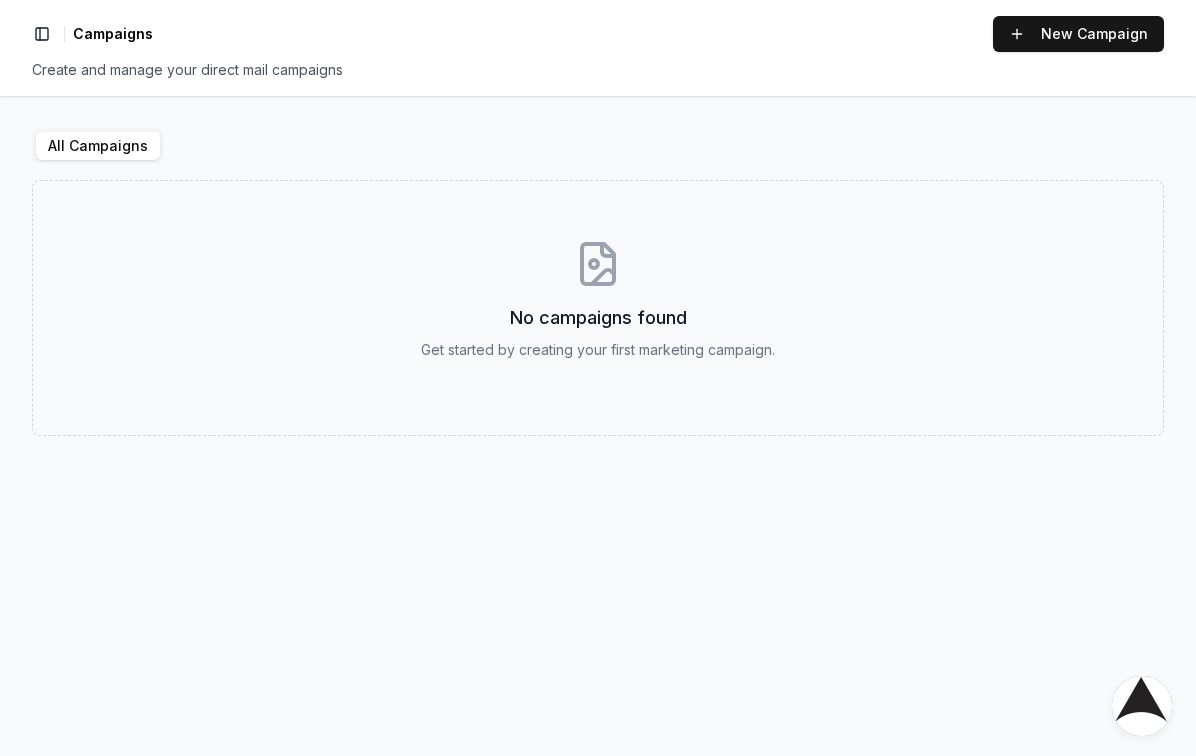click at bounding box center [1142, 706] 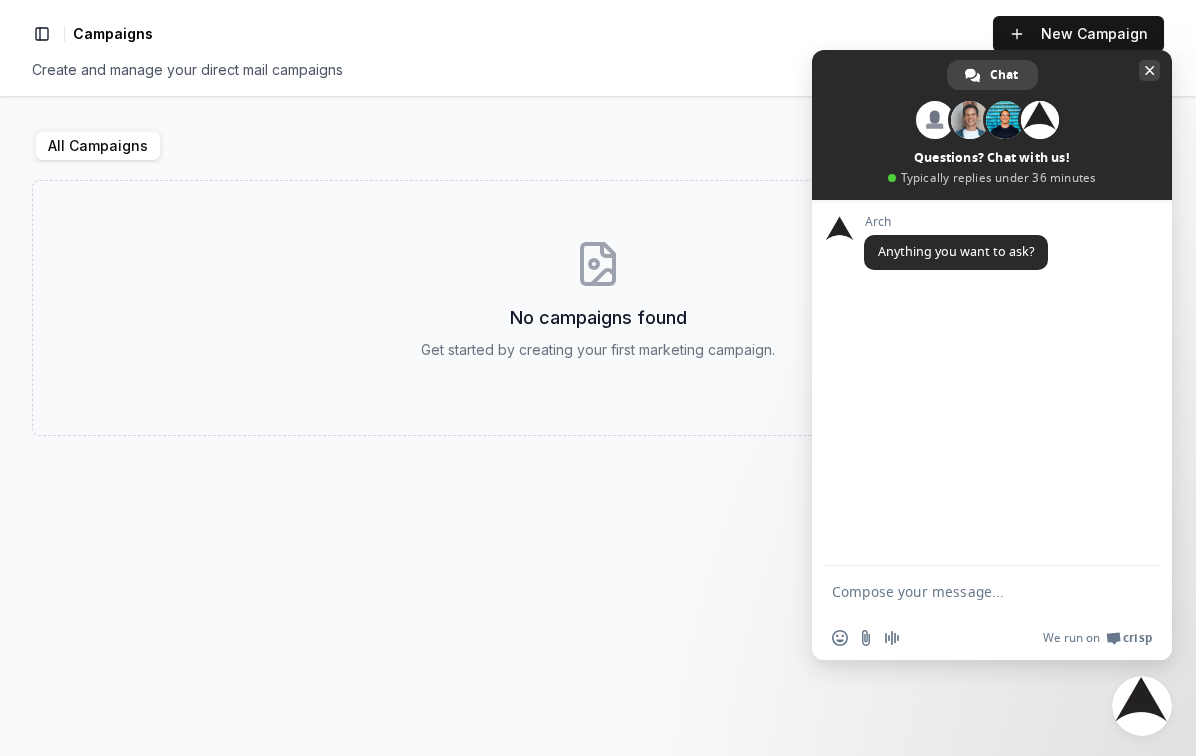 click at bounding box center [1150, 70] 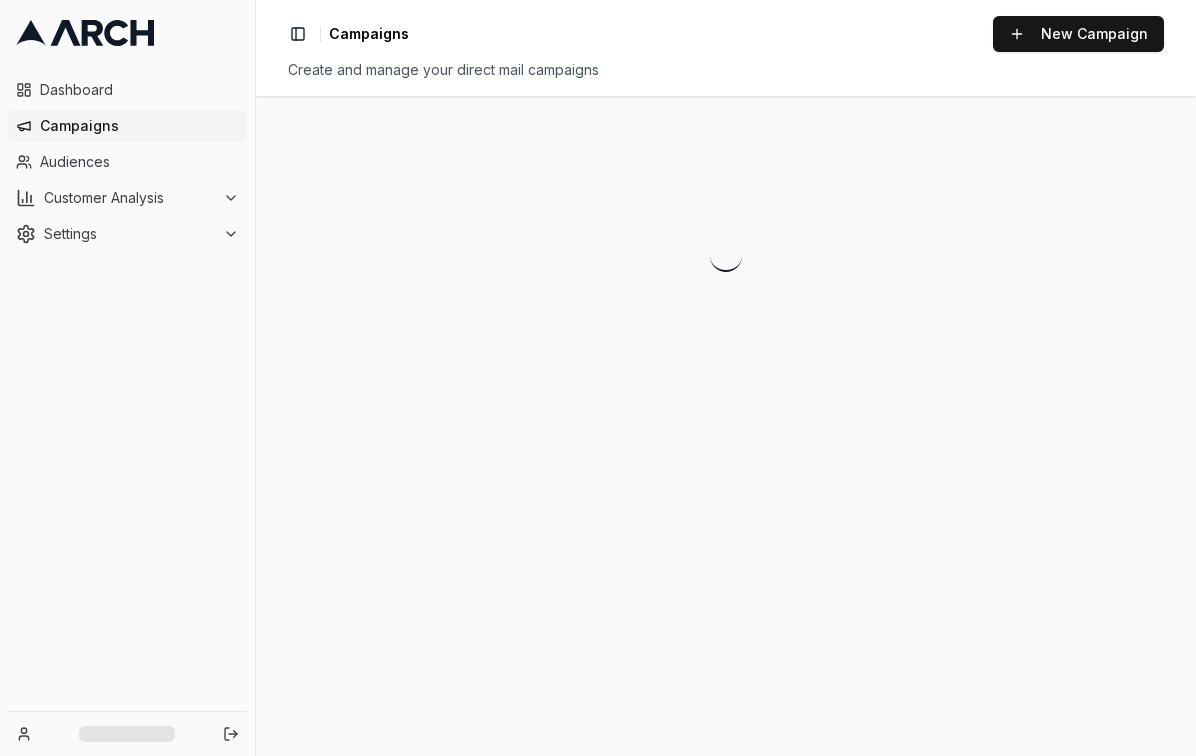 scroll, scrollTop: 0, scrollLeft: 0, axis: both 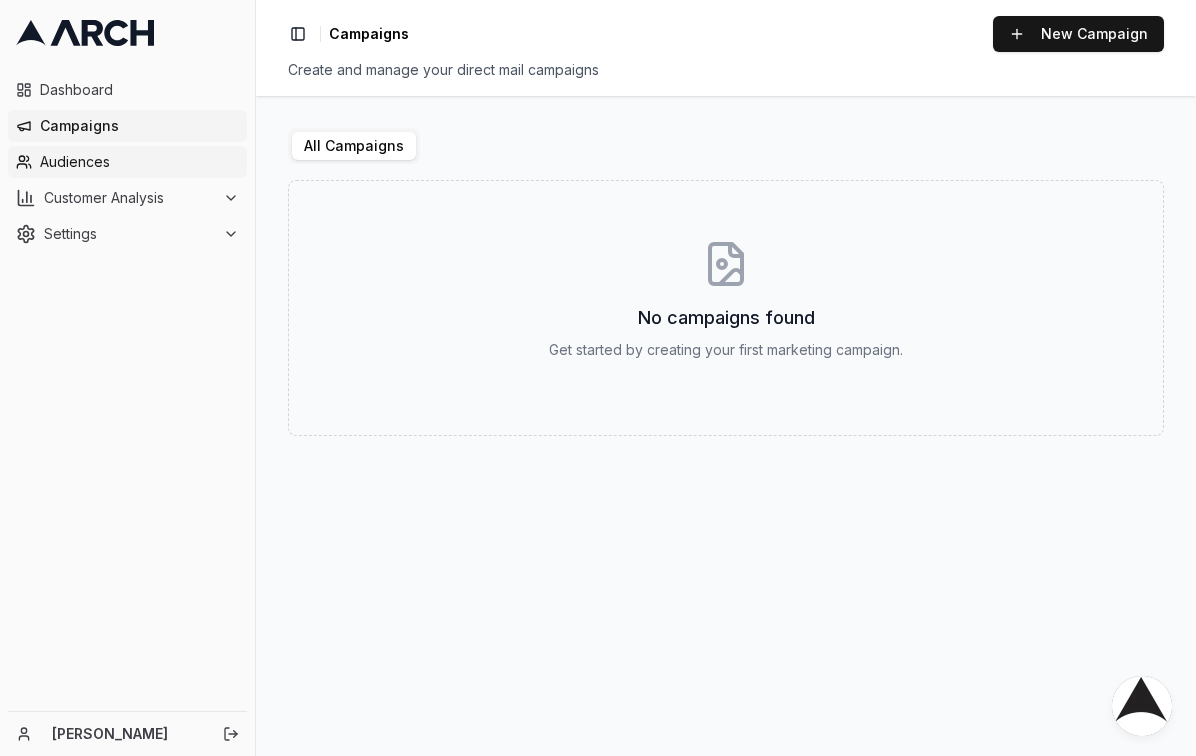click on "Audiences" at bounding box center (139, 162) 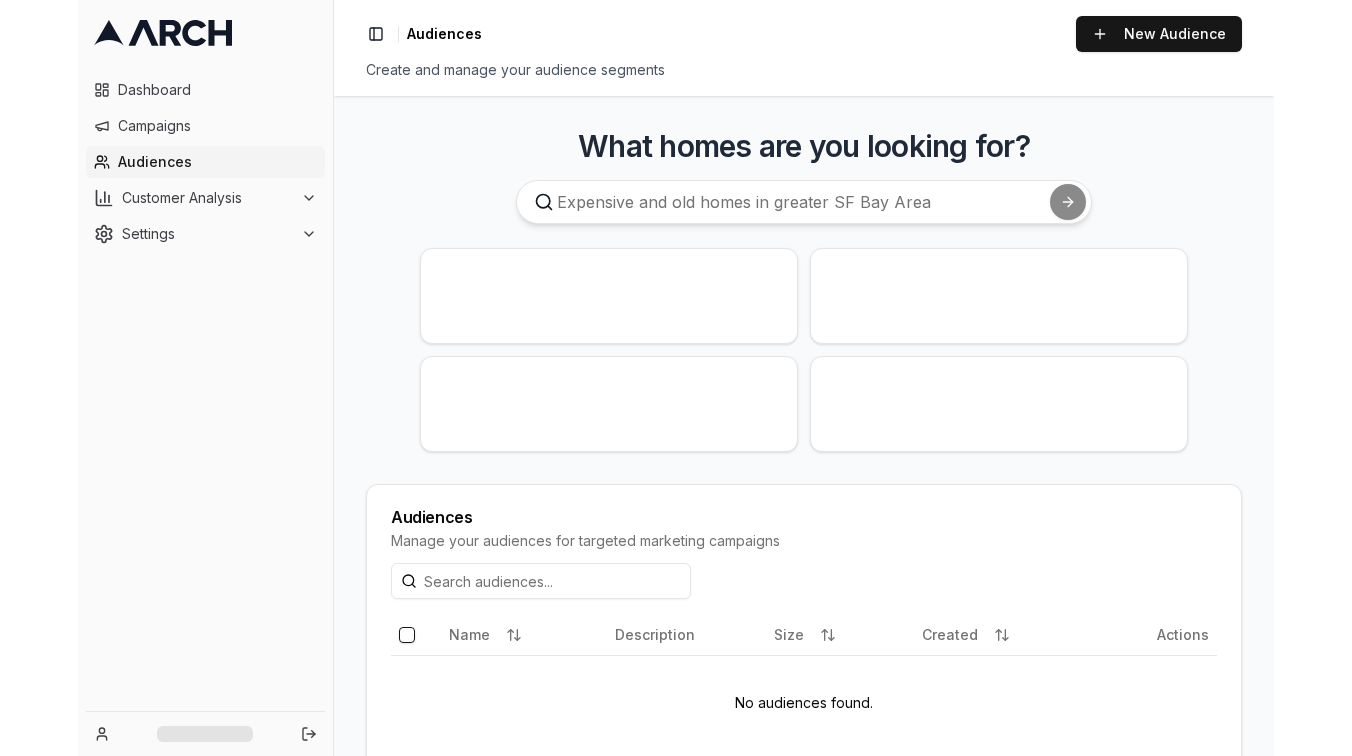 scroll, scrollTop: 0, scrollLeft: 0, axis: both 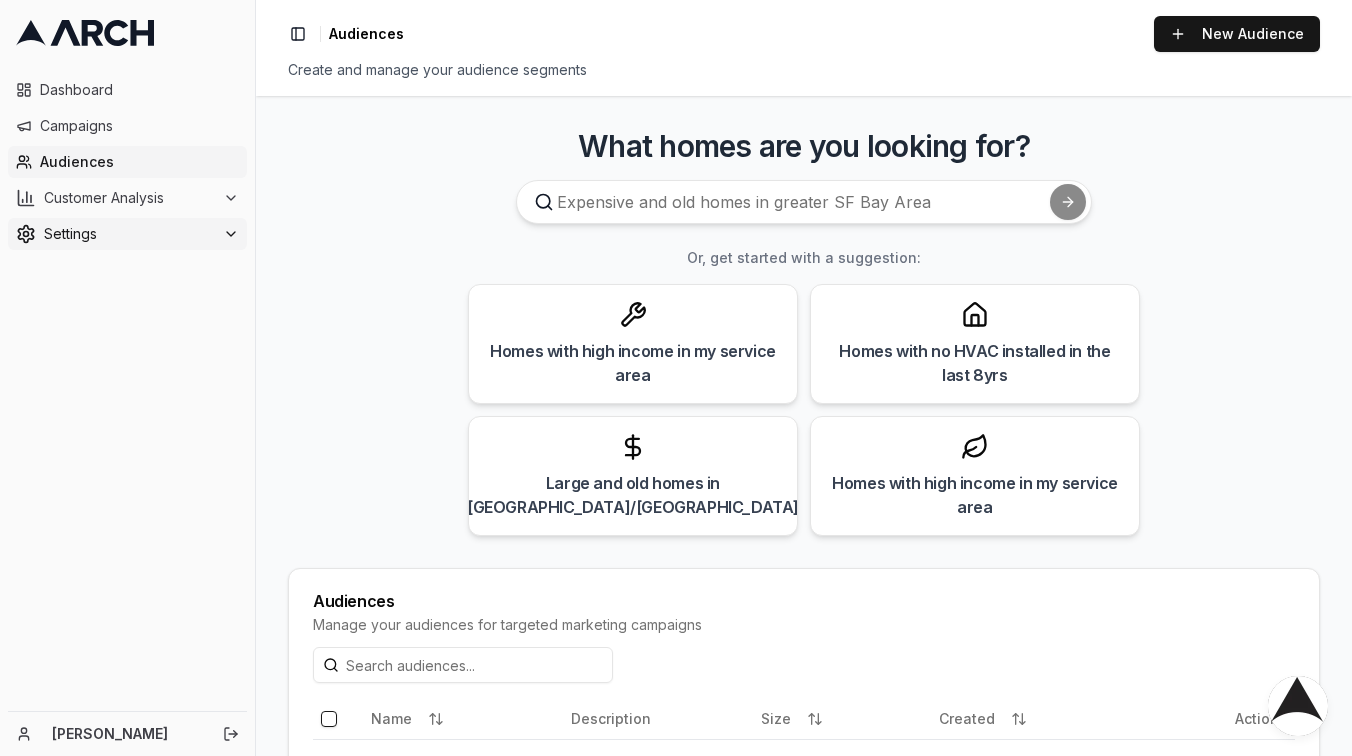 click on "Settings" at bounding box center (129, 234) 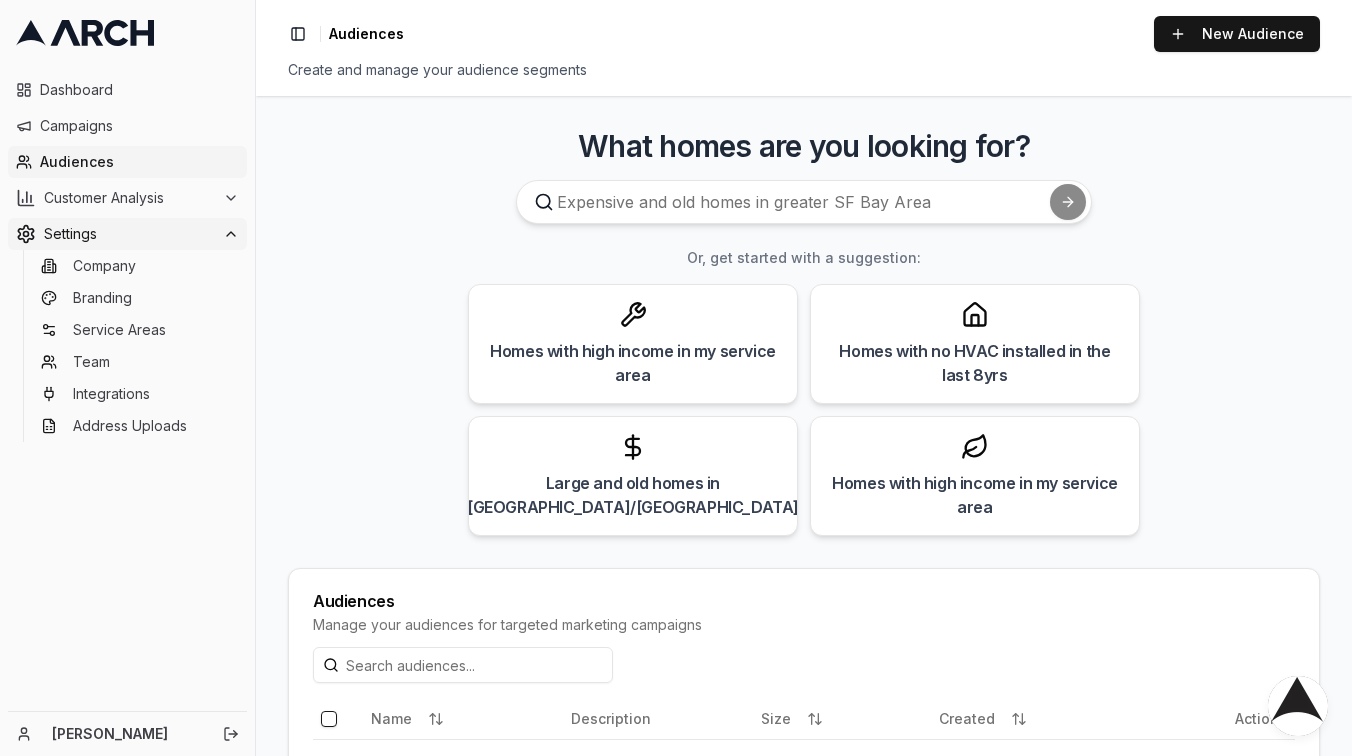 click on "Settings" at bounding box center (129, 234) 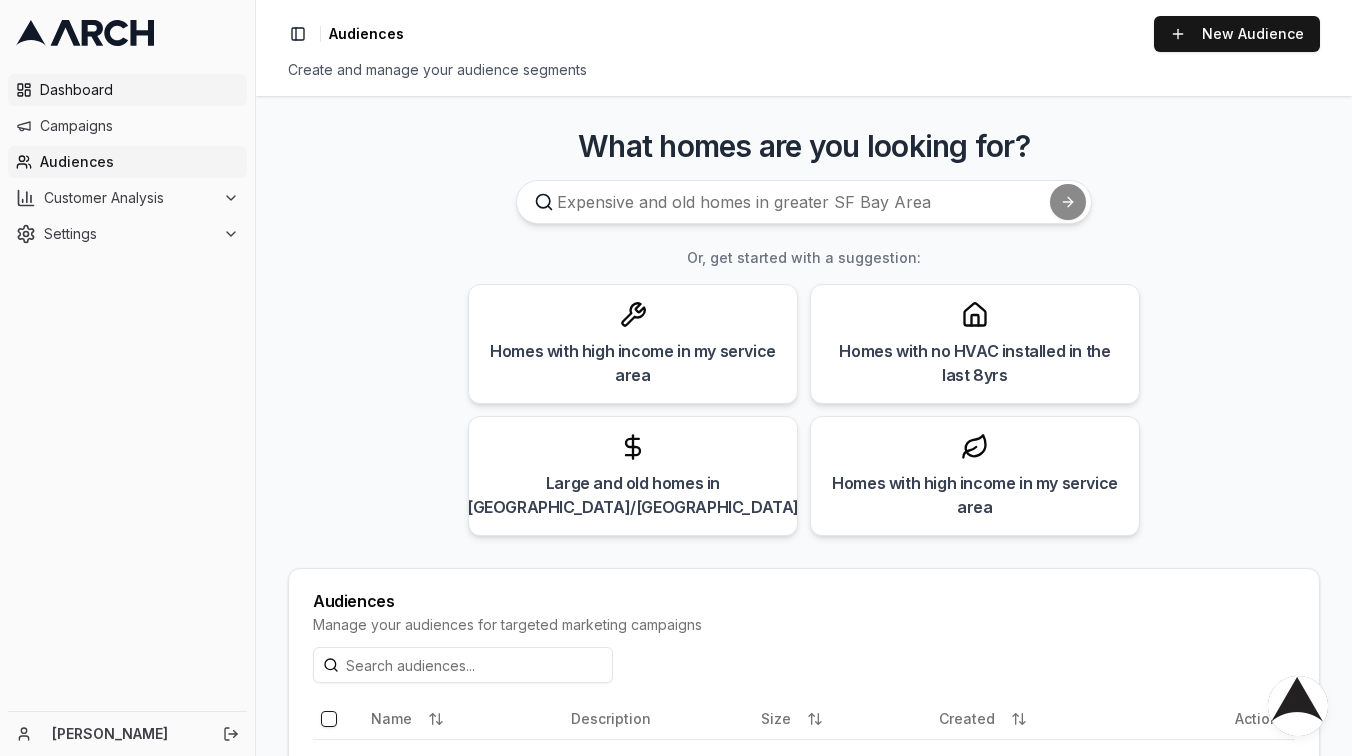 click on "Dashboard" at bounding box center (139, 90) 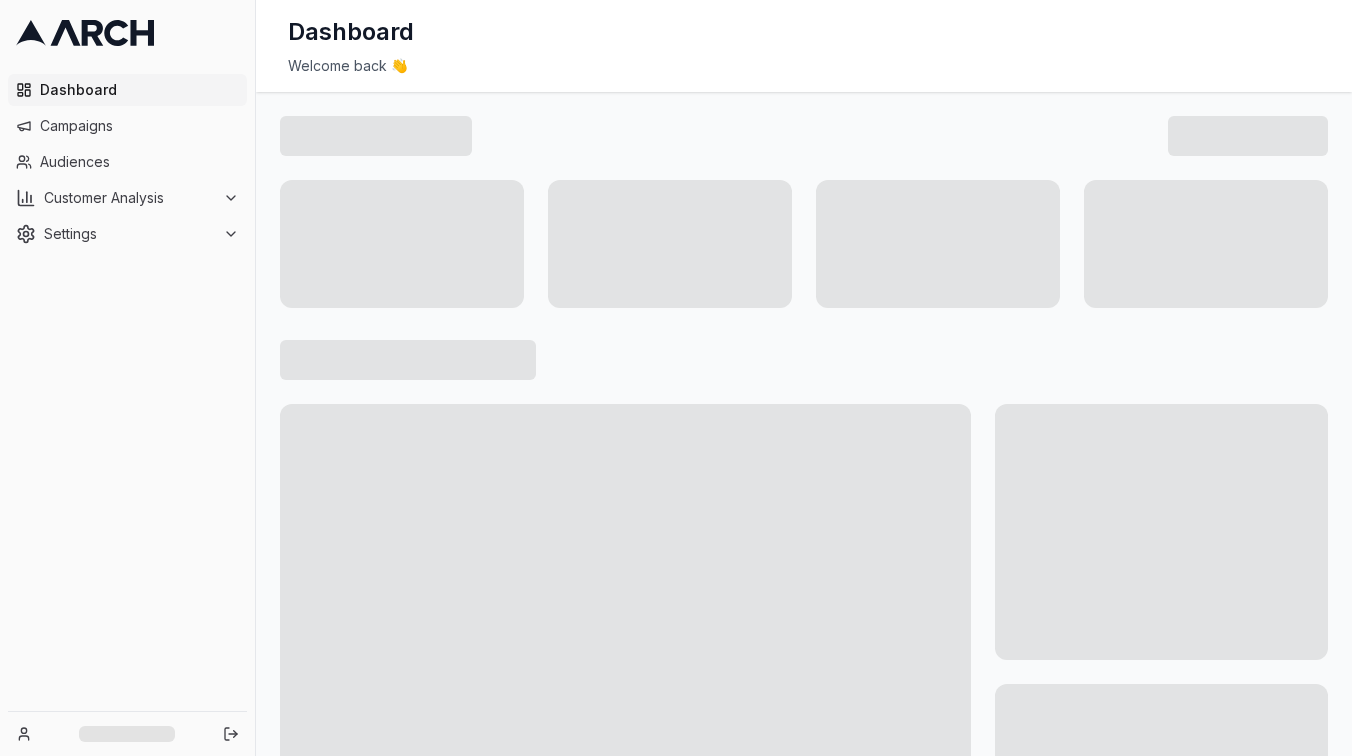 scroll, scrollTop: 0, scrollLeft: 0, axis: both 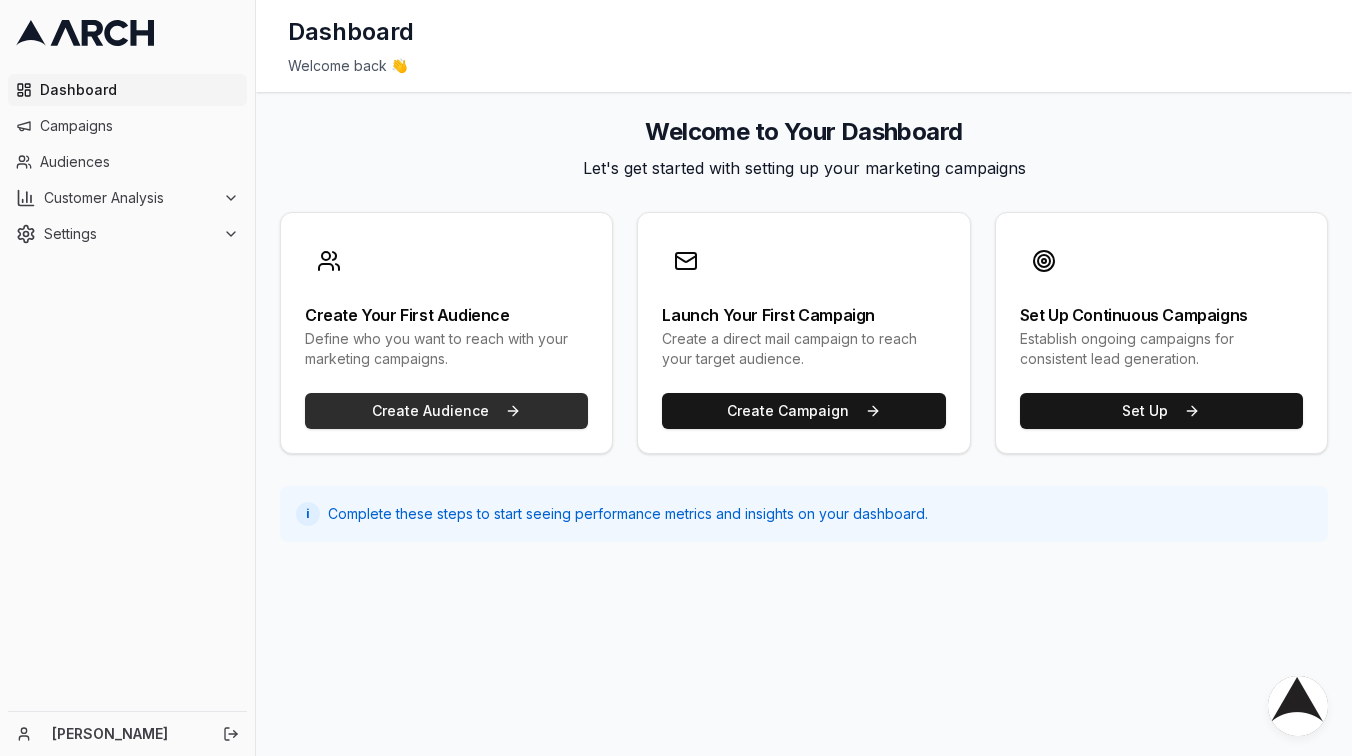 click on "Create Audience" at bounding box center [446, 411] 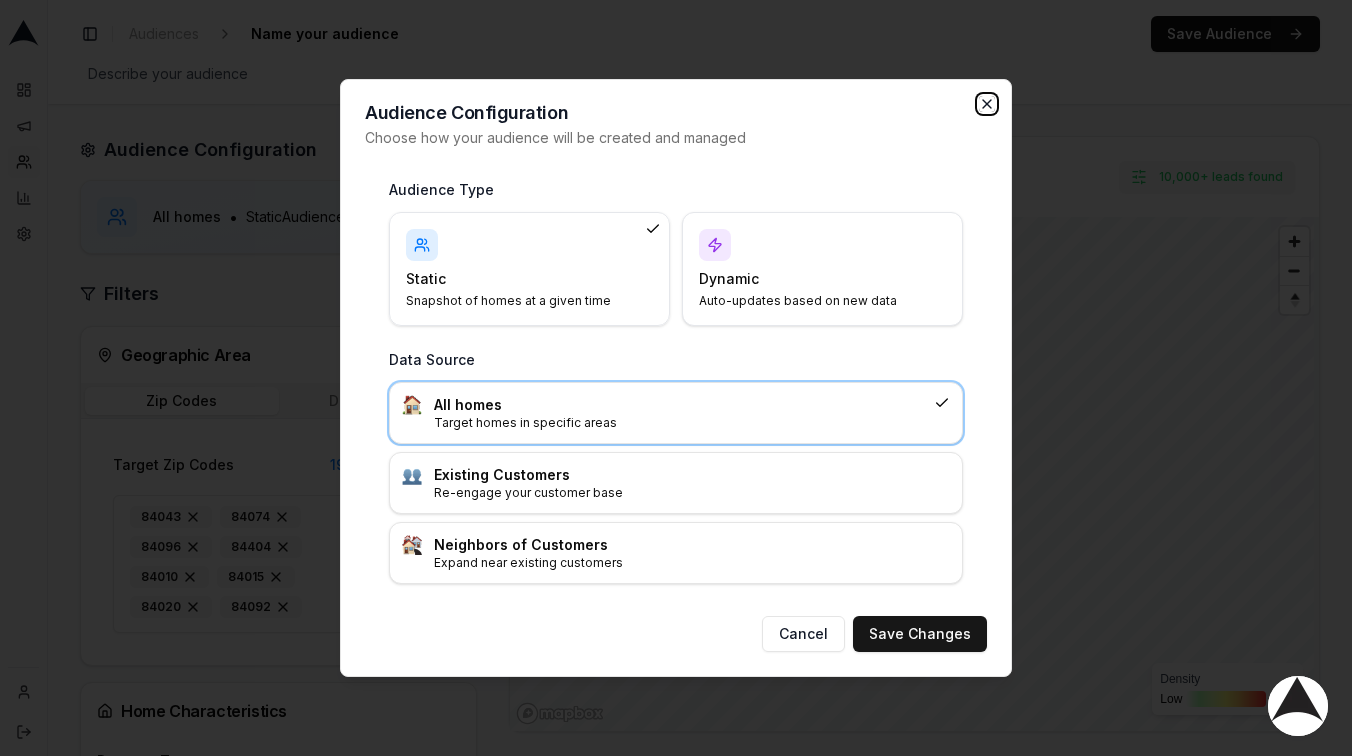 click 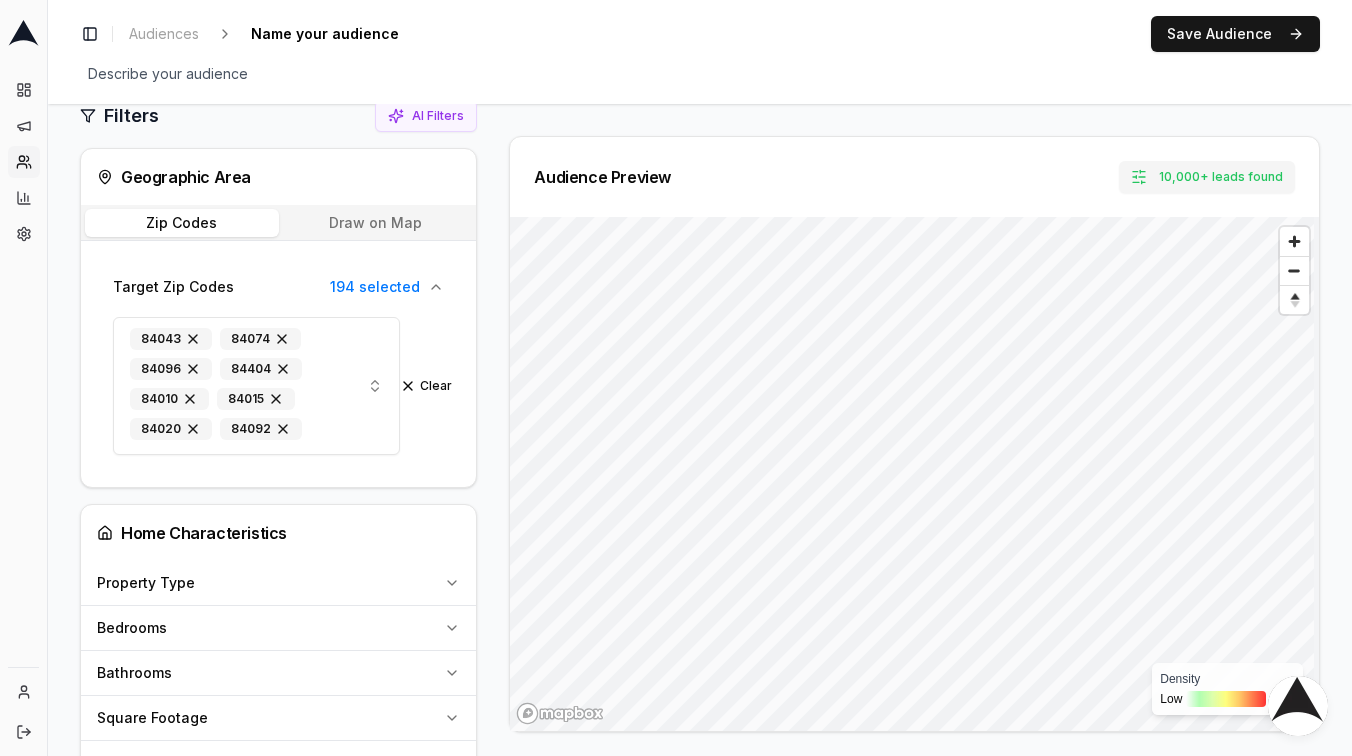 scroll, scrollTop: 190, scrollLeft: 0, axis: vertical 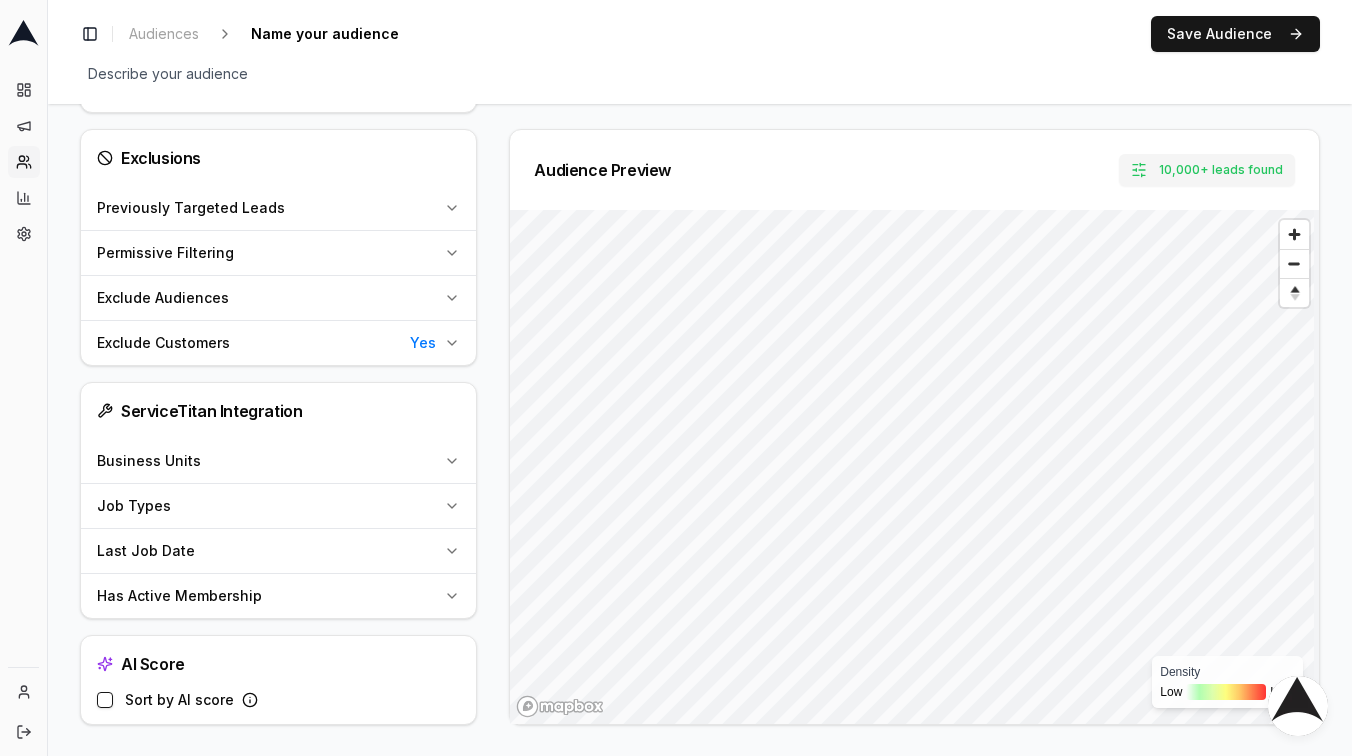 click on "Previously Targeted Leads" at bounding box center (266, 208) 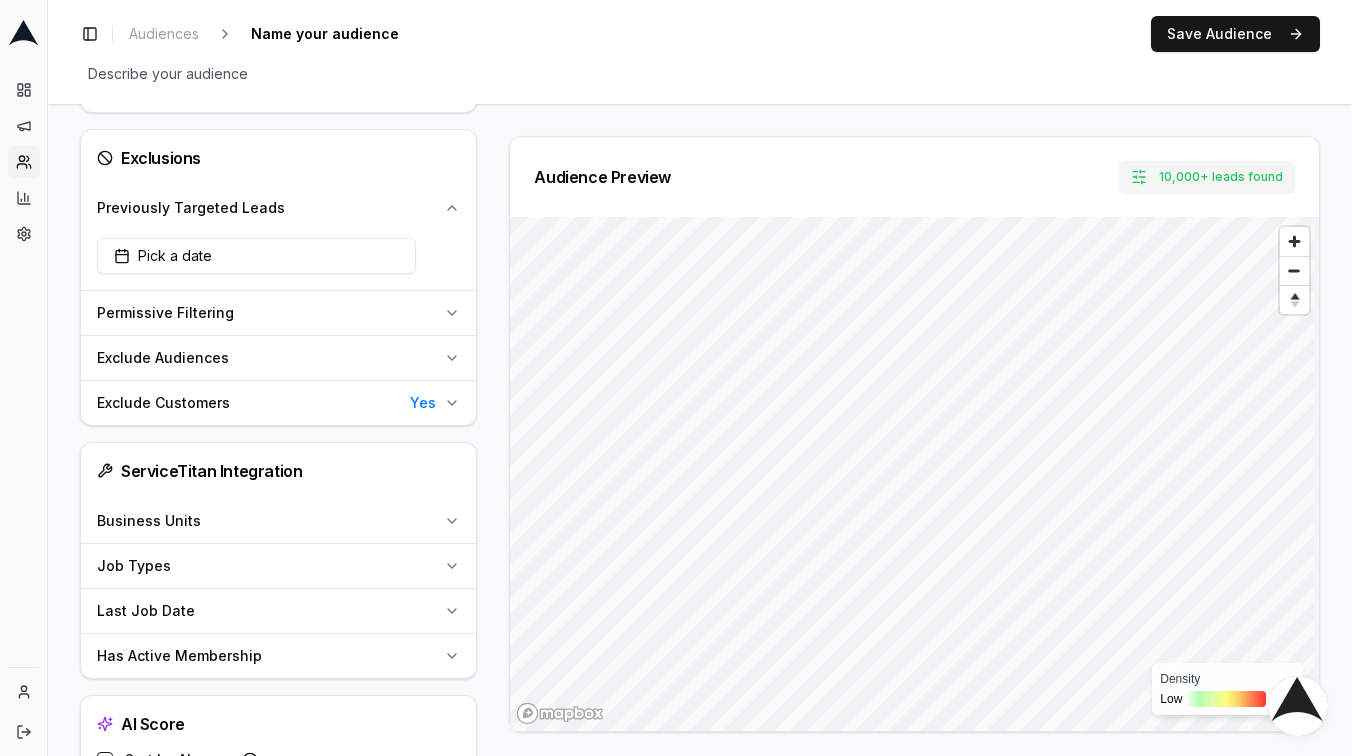 click on "Previously Targeted Leads" at bounding box center (266, 208) 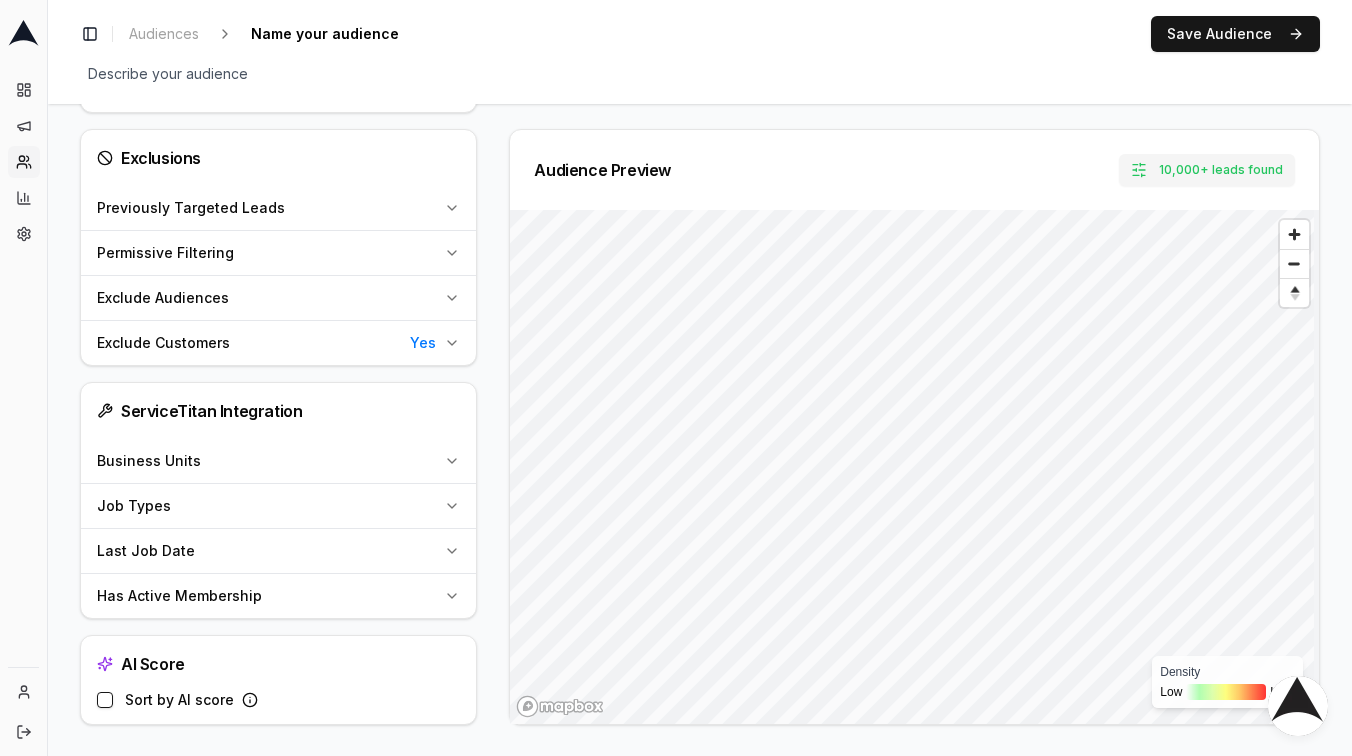click on "Permissive Filtering" at bounding box center (266, 253) 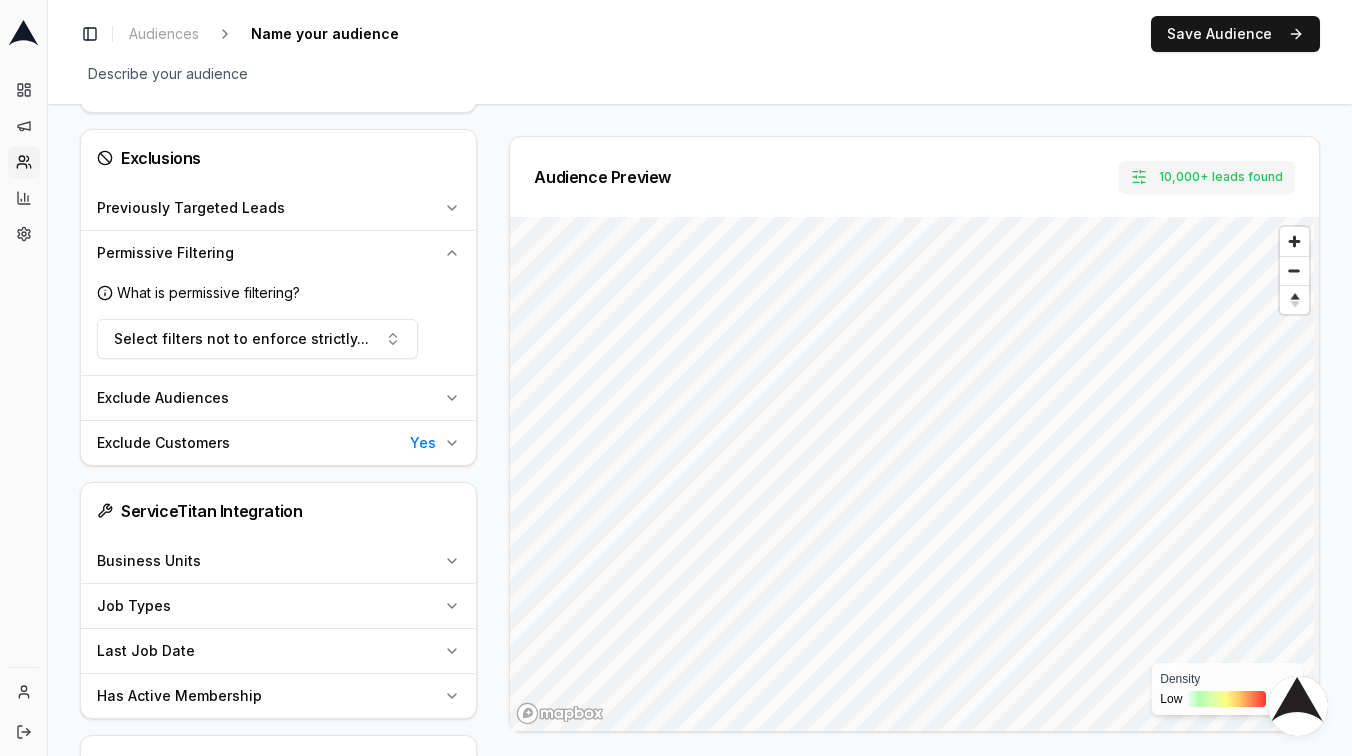 click on "Permissive Filtering" at bounding box center [266, 253] 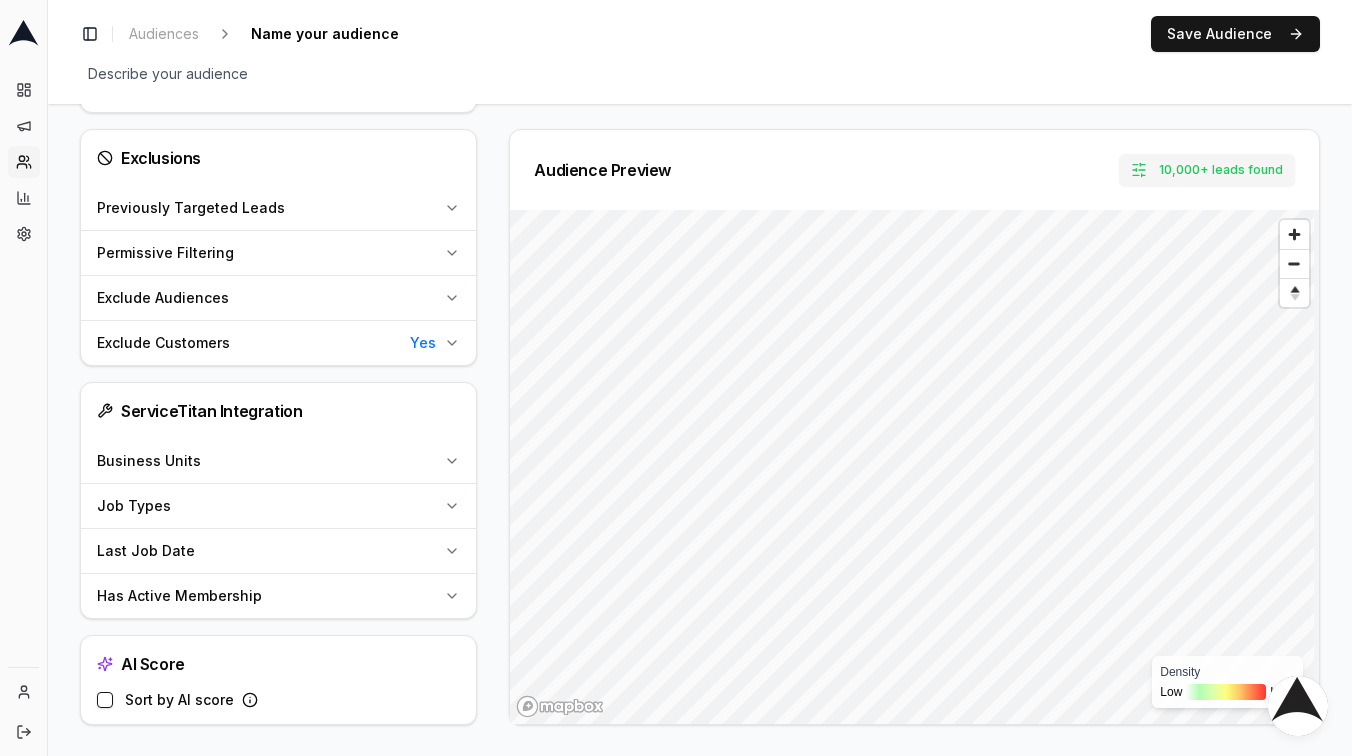 scroll, scrollTop: 1465, scrollLeft: 0, axis: vertical 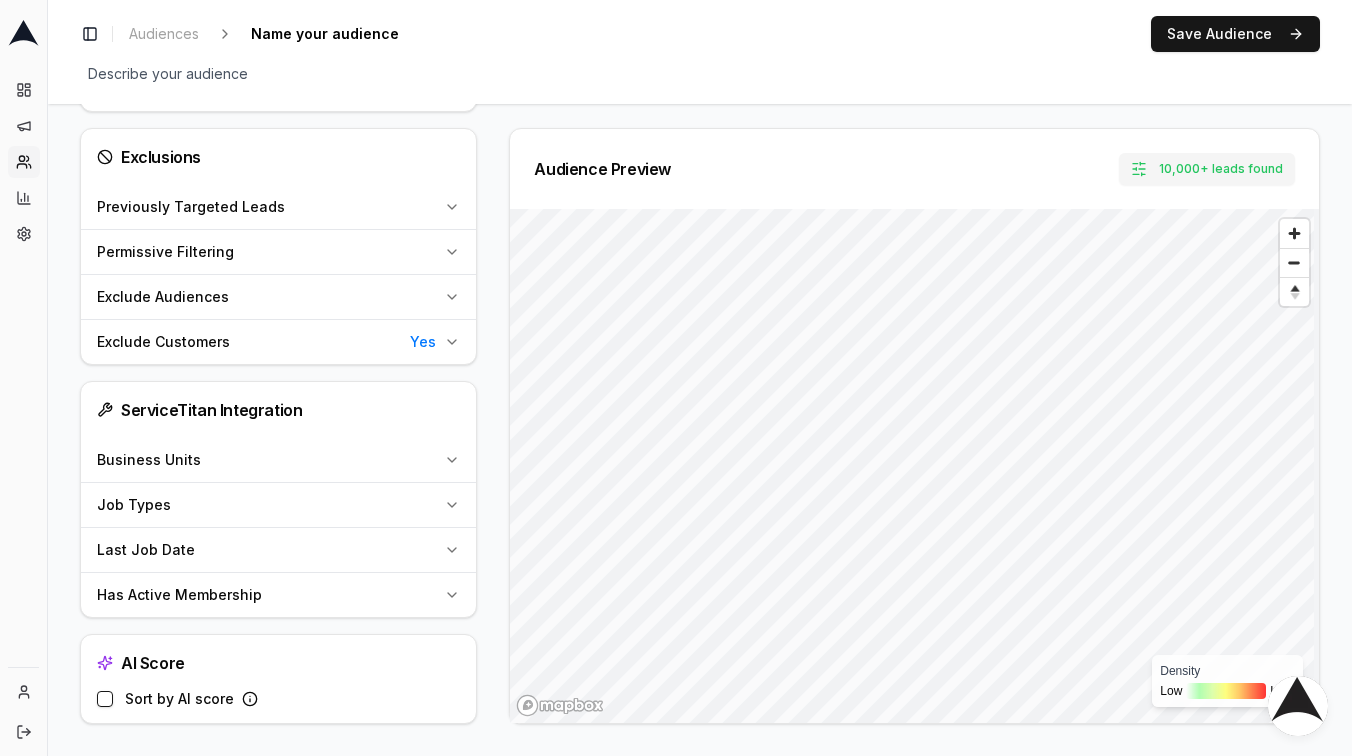 click on "Business Units" at bounding box center (266, 460) 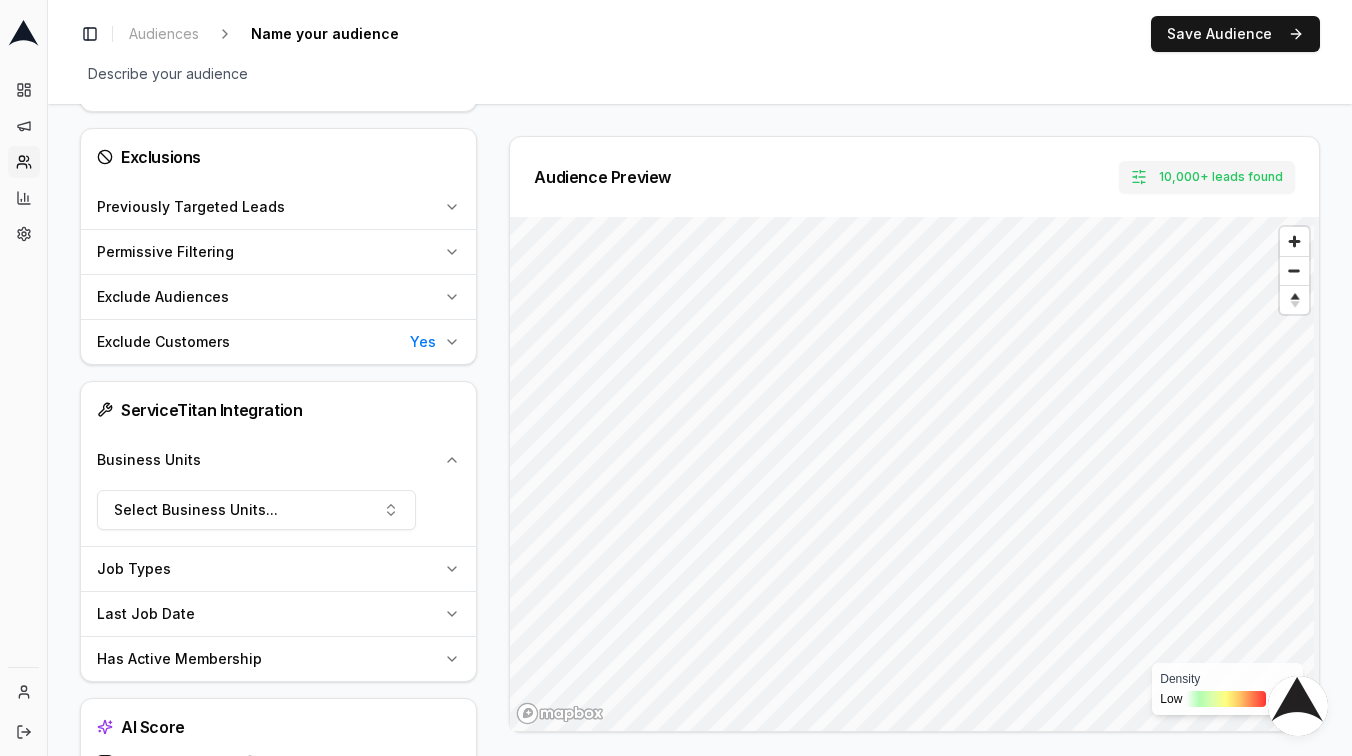 click on "Business Units" at bounding box center [266, 460] 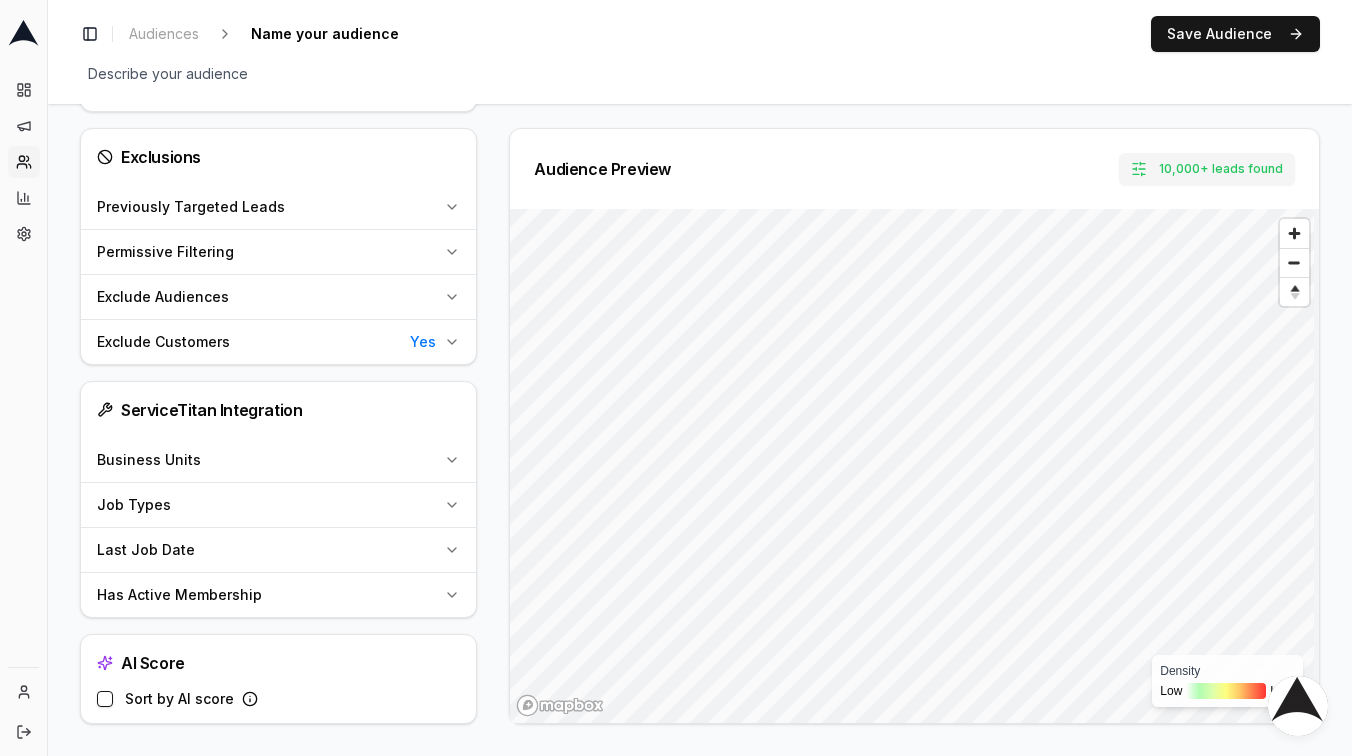 click on "Job Types" at bounding box center (266, 505) 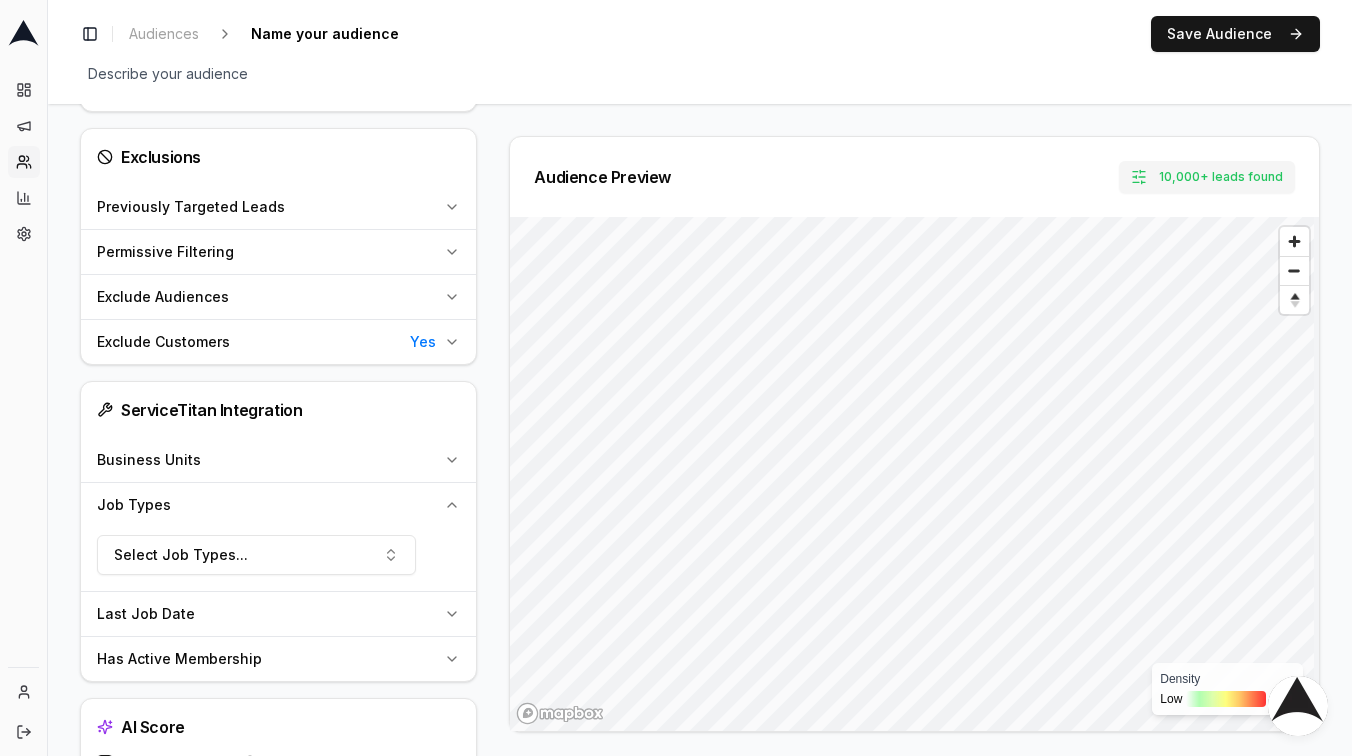 click on "Job Types" at bounding box center (266, 505) 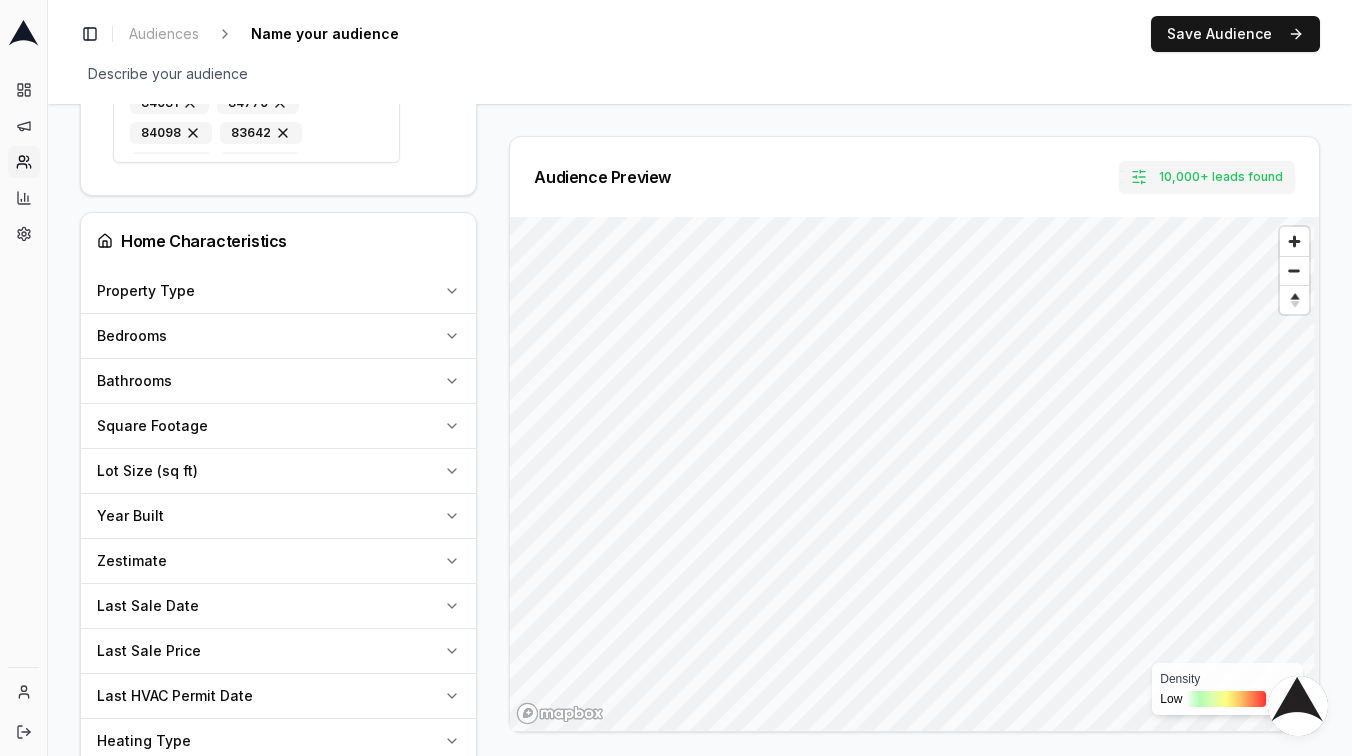 scroll, scrollTop: 0, scrollLeft: 0, axis: both 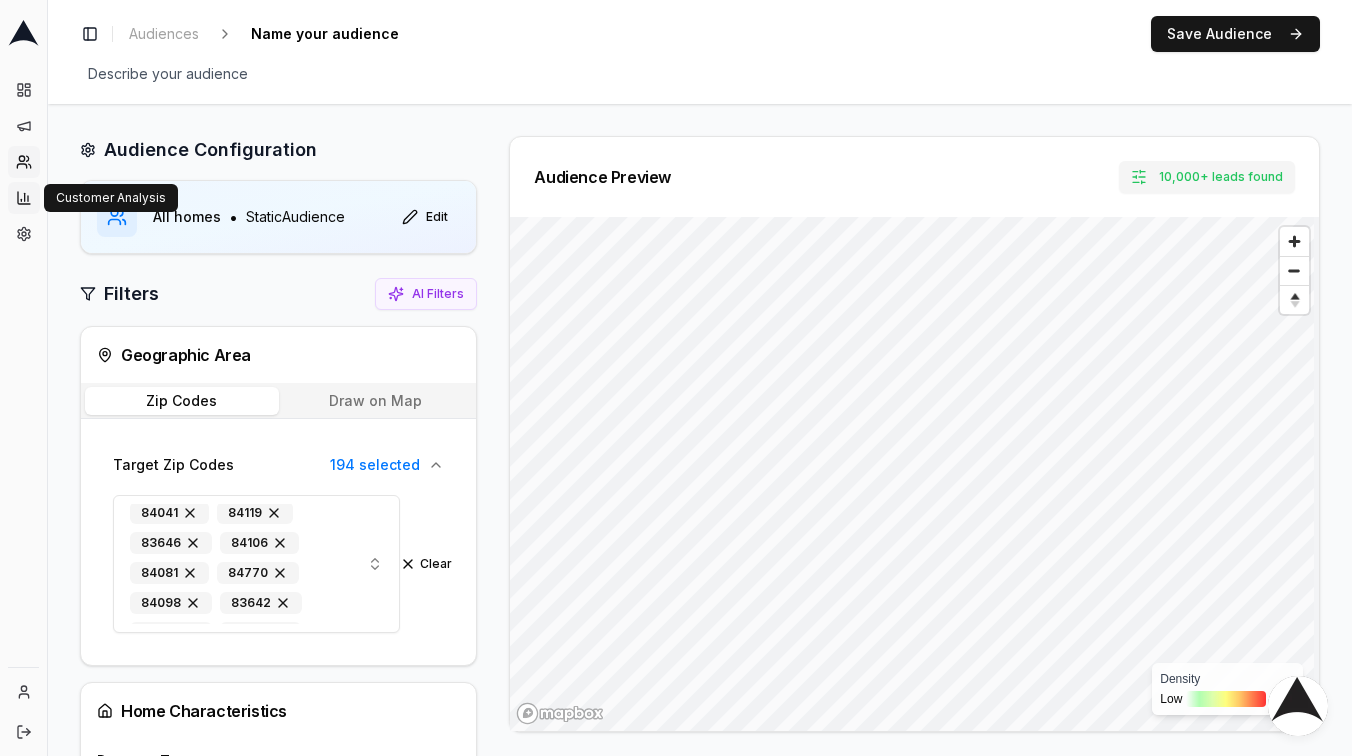 click 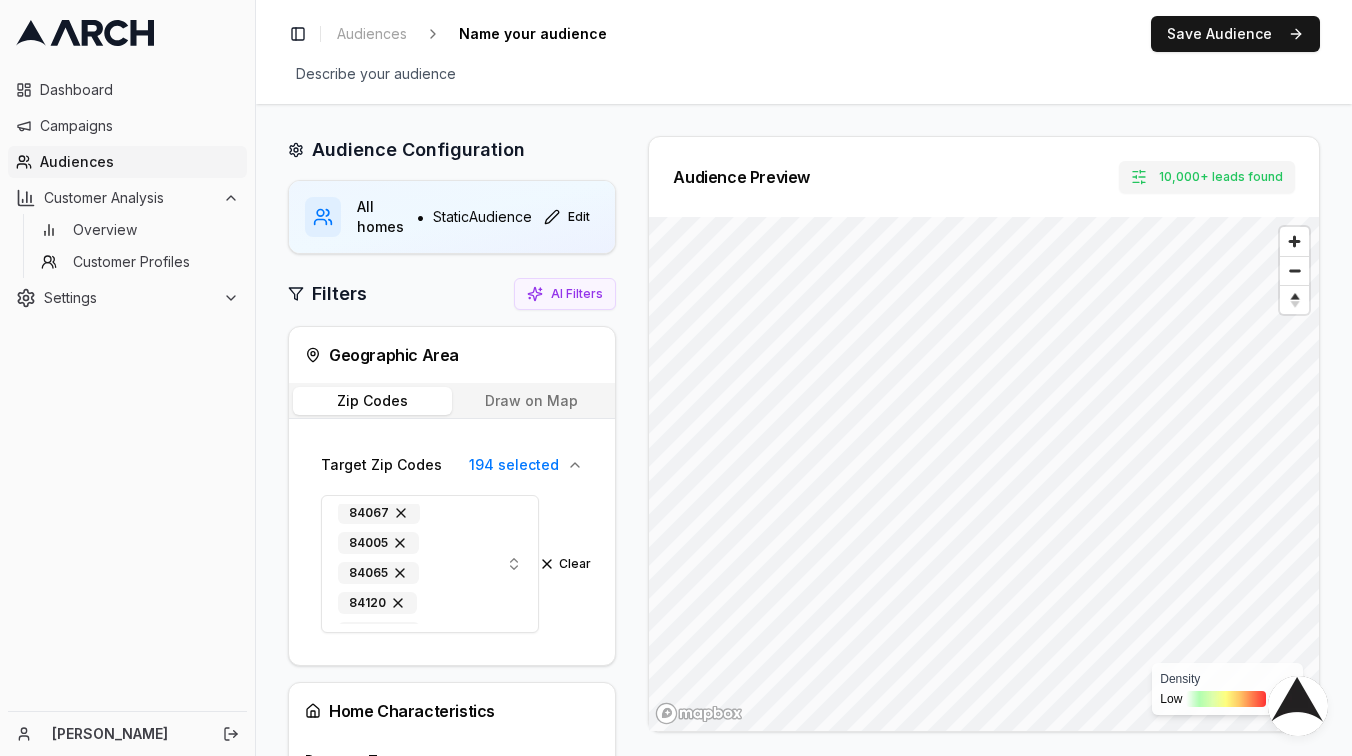 scroll, scrollTop: 544, scrollLeft: 0, axis: vertical 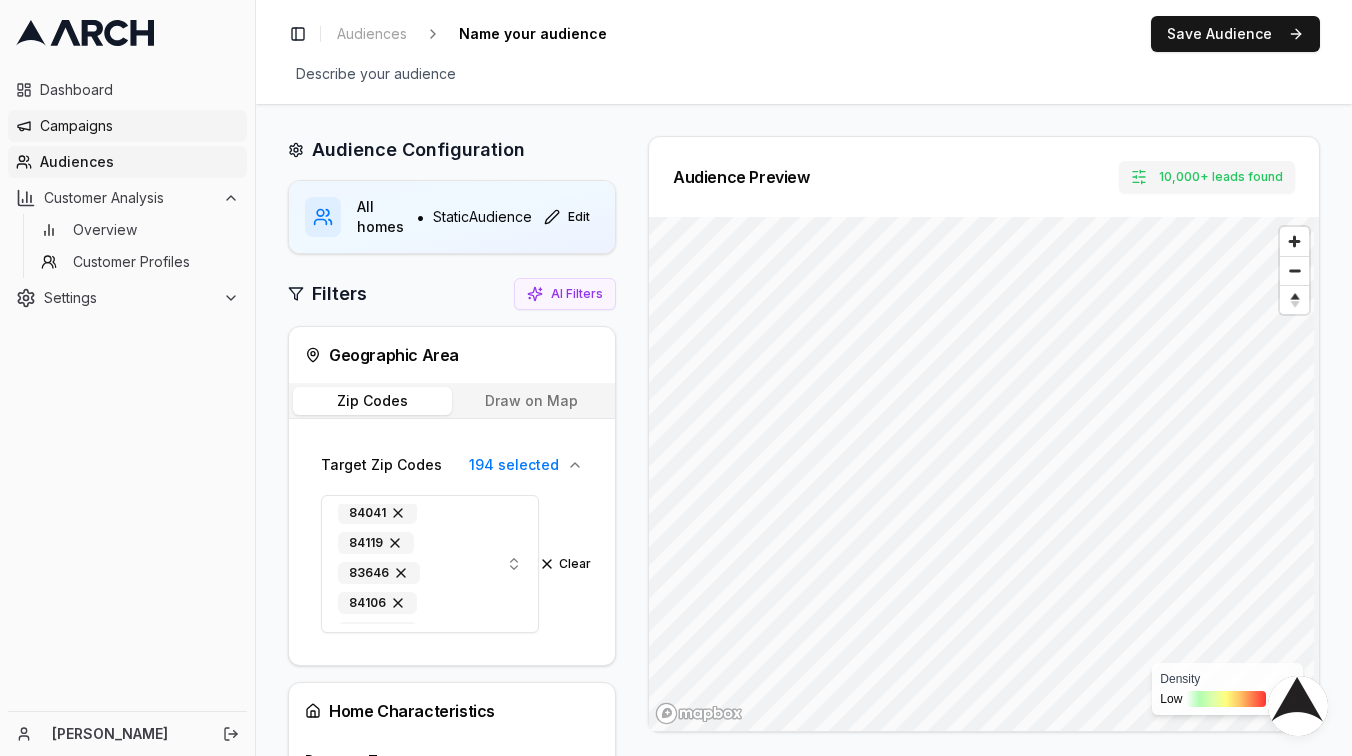 click on "Campaigns" at bounding box center [139, 126] 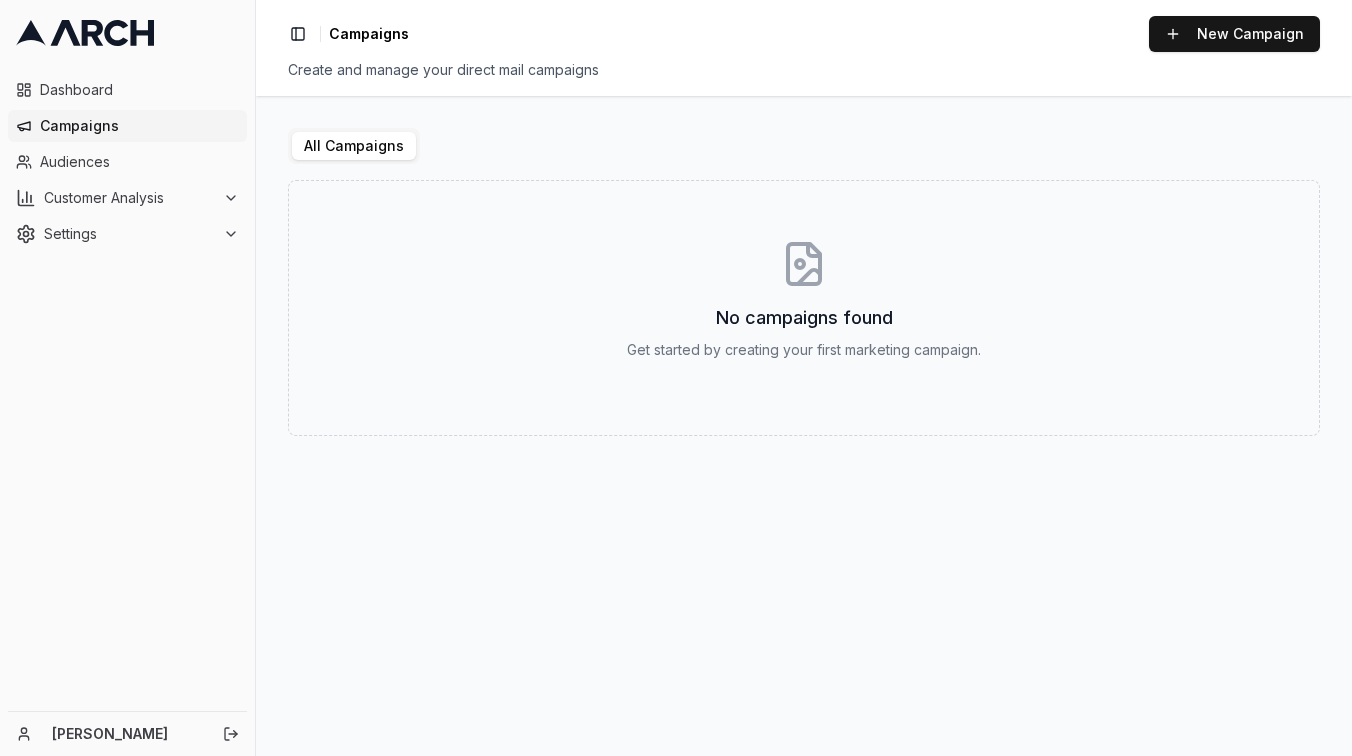 scroll, scrollTop: 0, scrollLeft: 0, axis: both 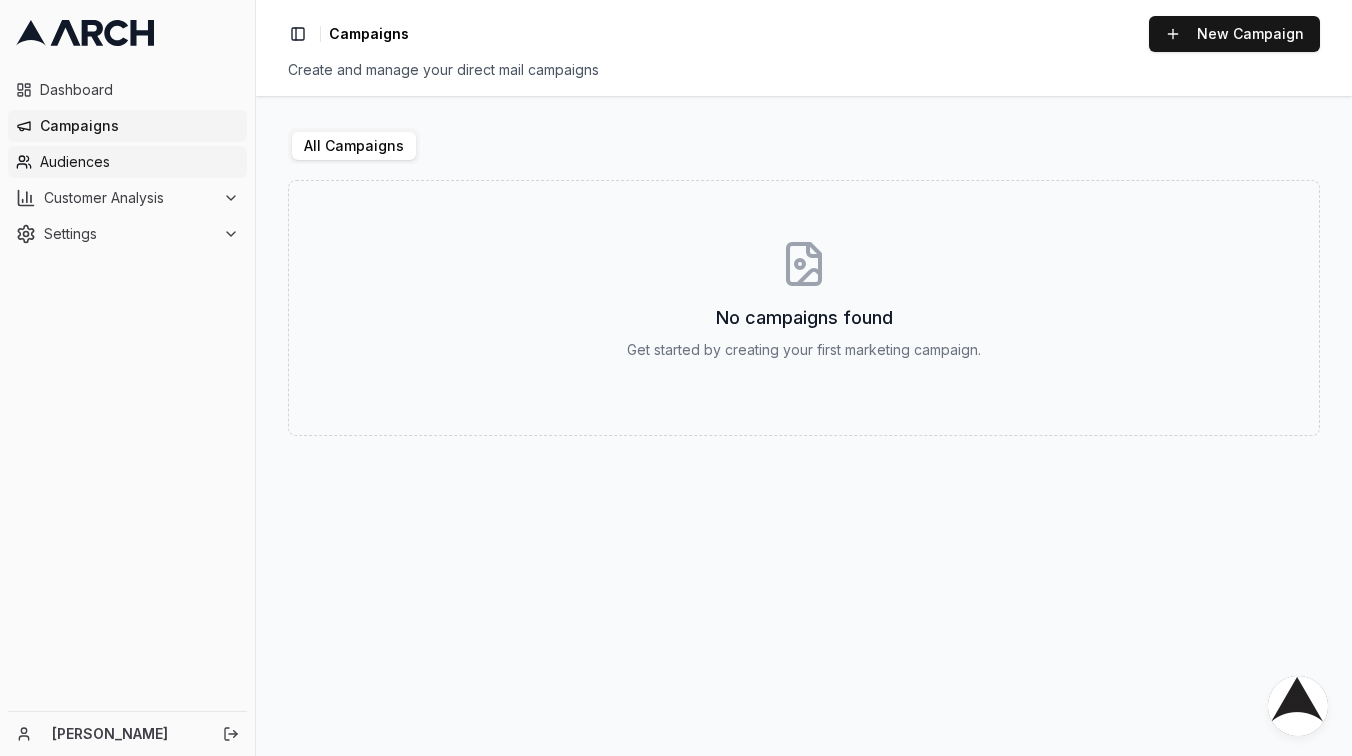 click on "Audiences" at bounding box center [139, 162] 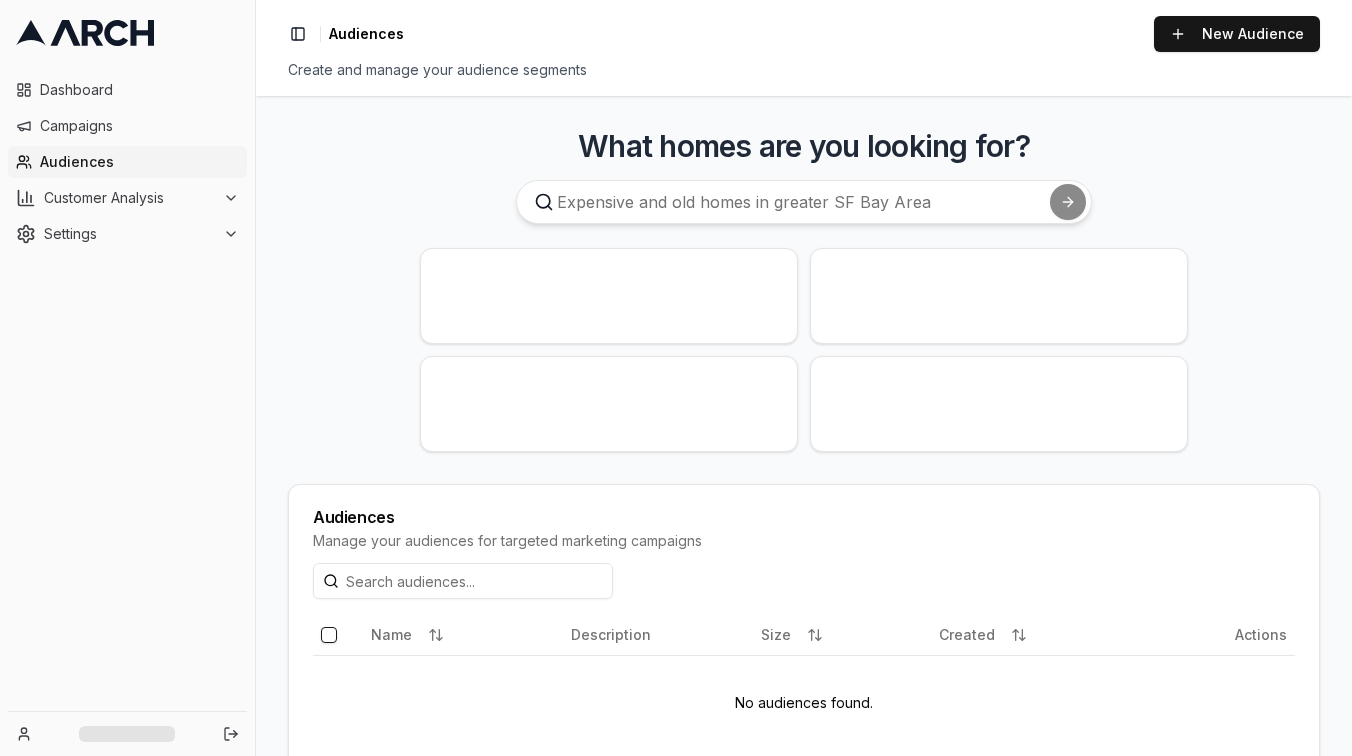 scroll, scrollTop: 0, scrollLeft: 0, axis: both 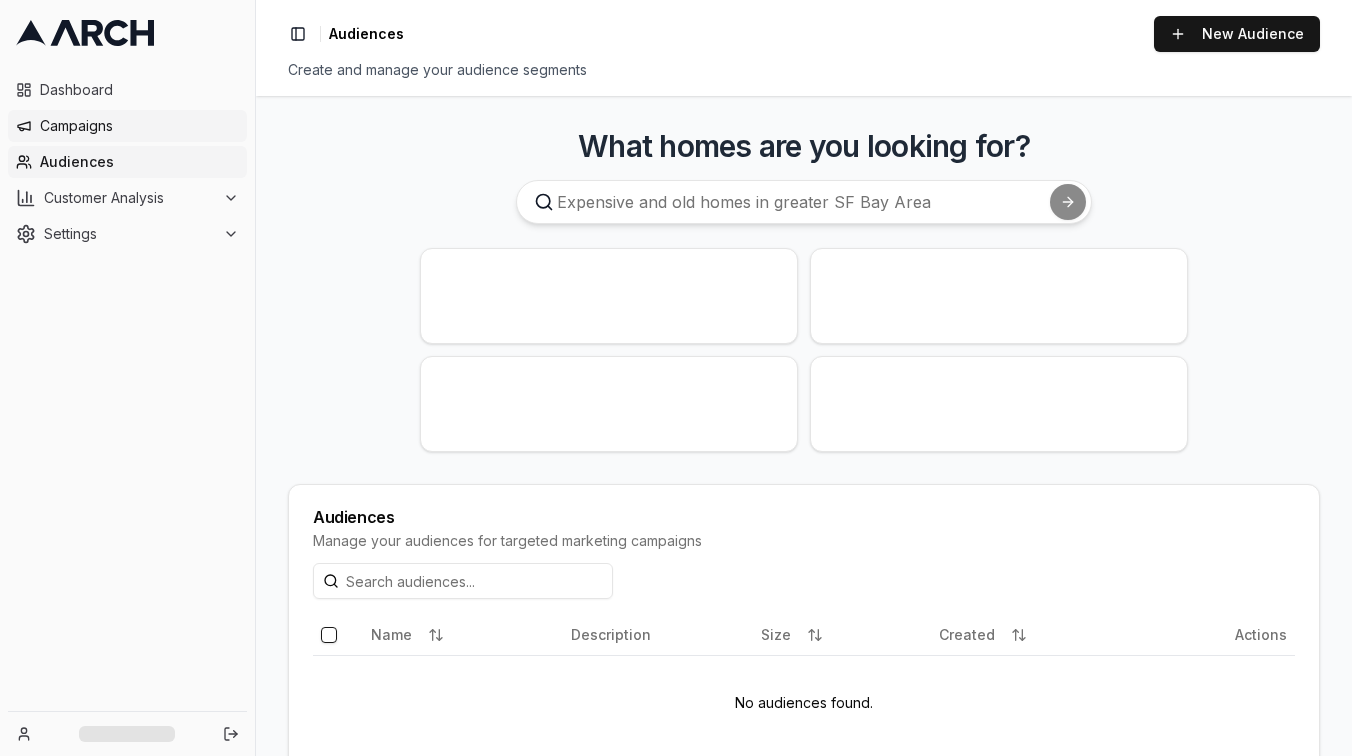 click on "Campaigns" at bounding box center (139, 126) 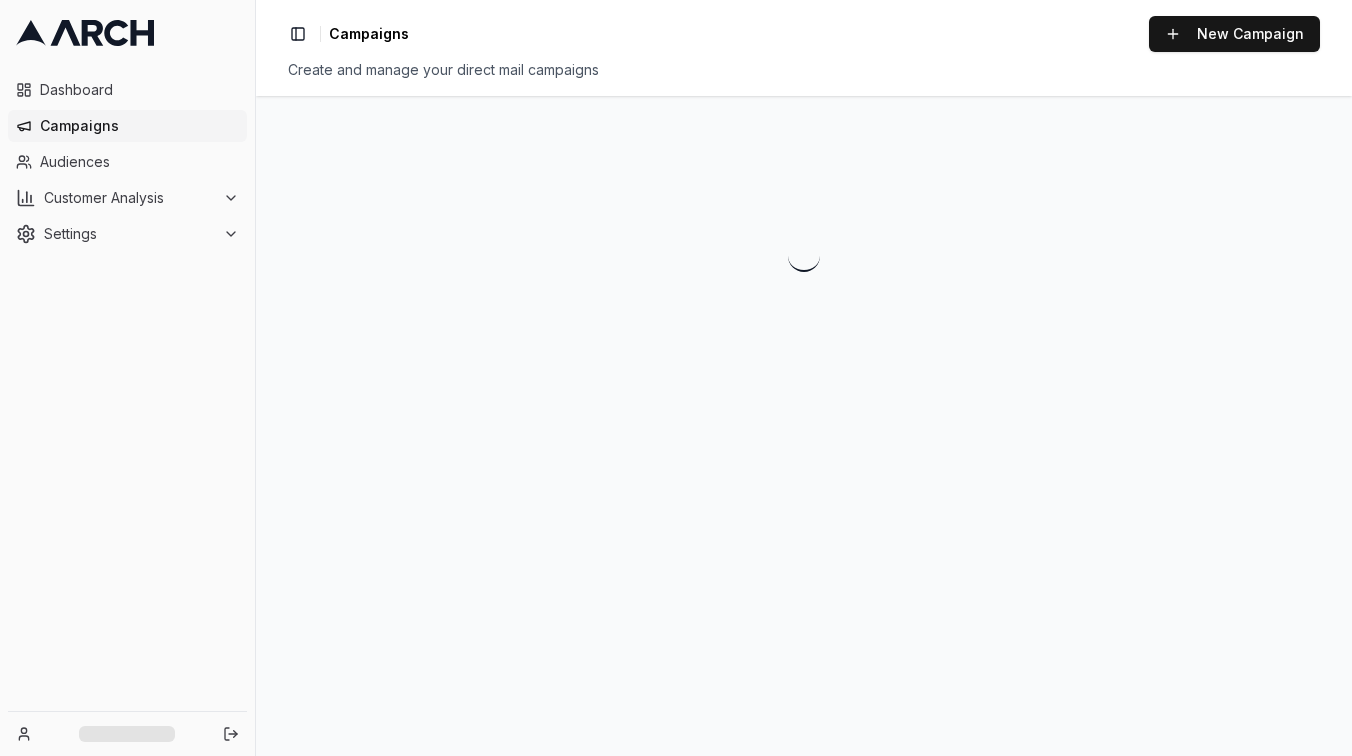 scroll, scrollTop: 0, scrollLeft: 0, axis: both 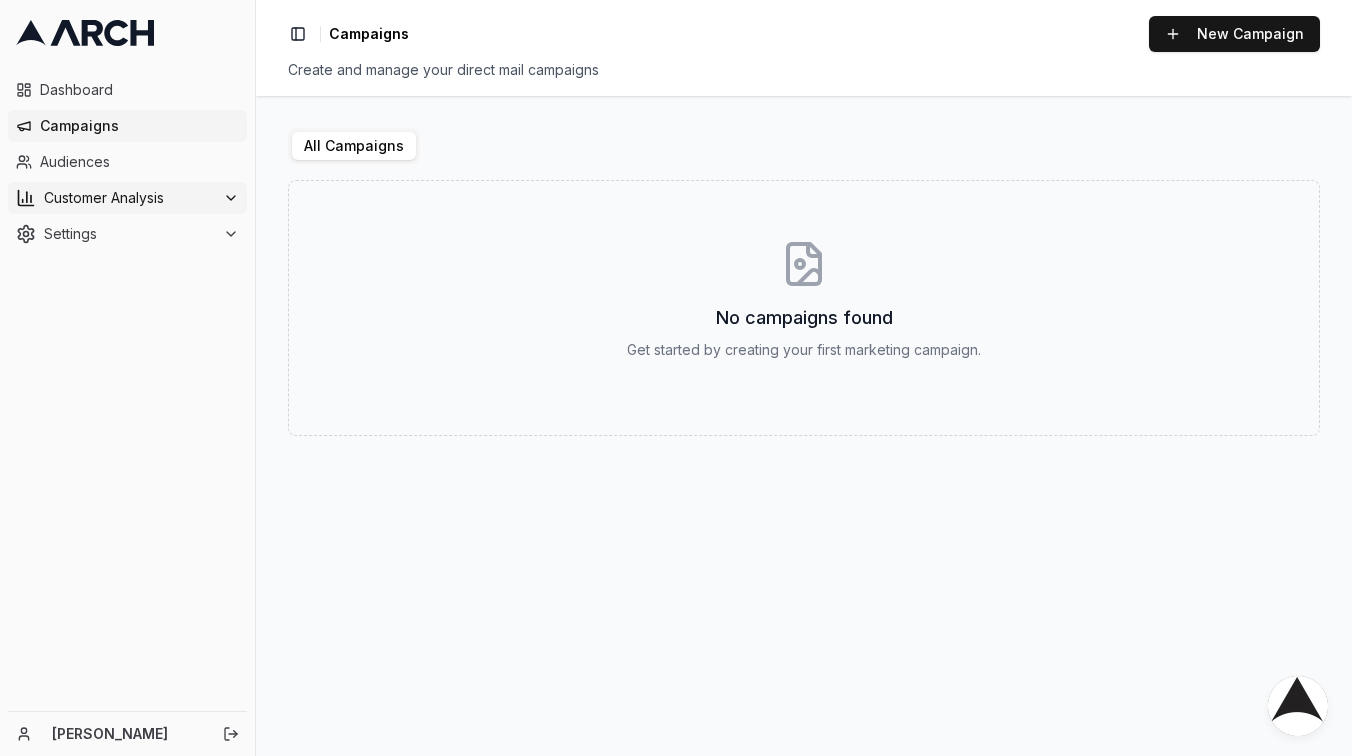 click 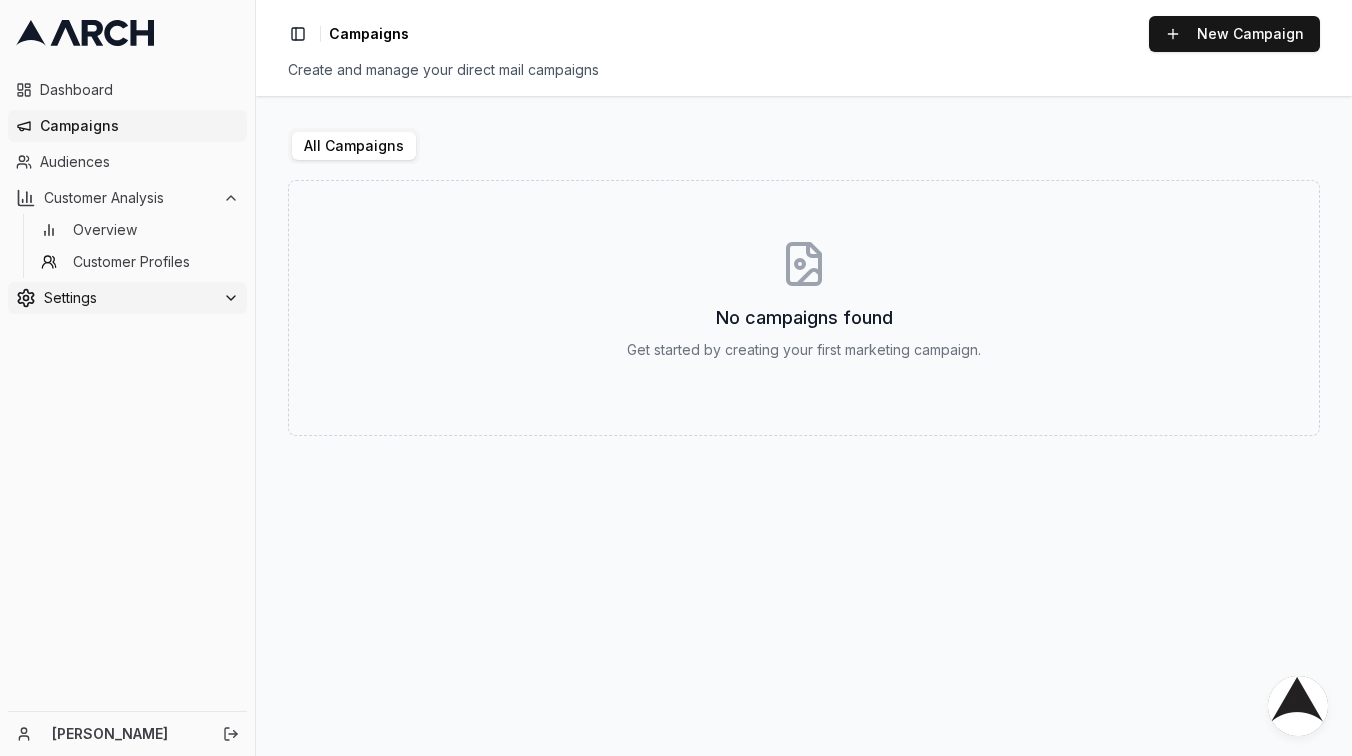 click on "Settings" at bounding box center (127, 298) 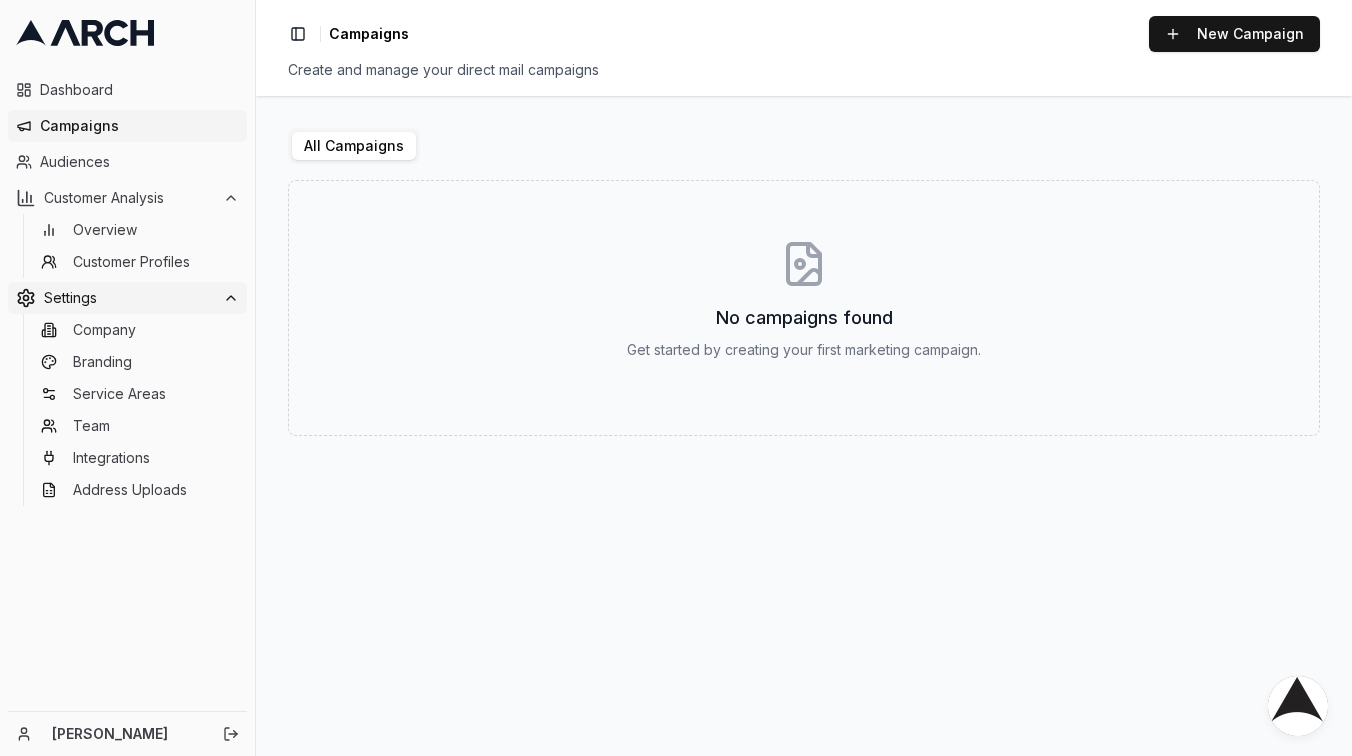 click 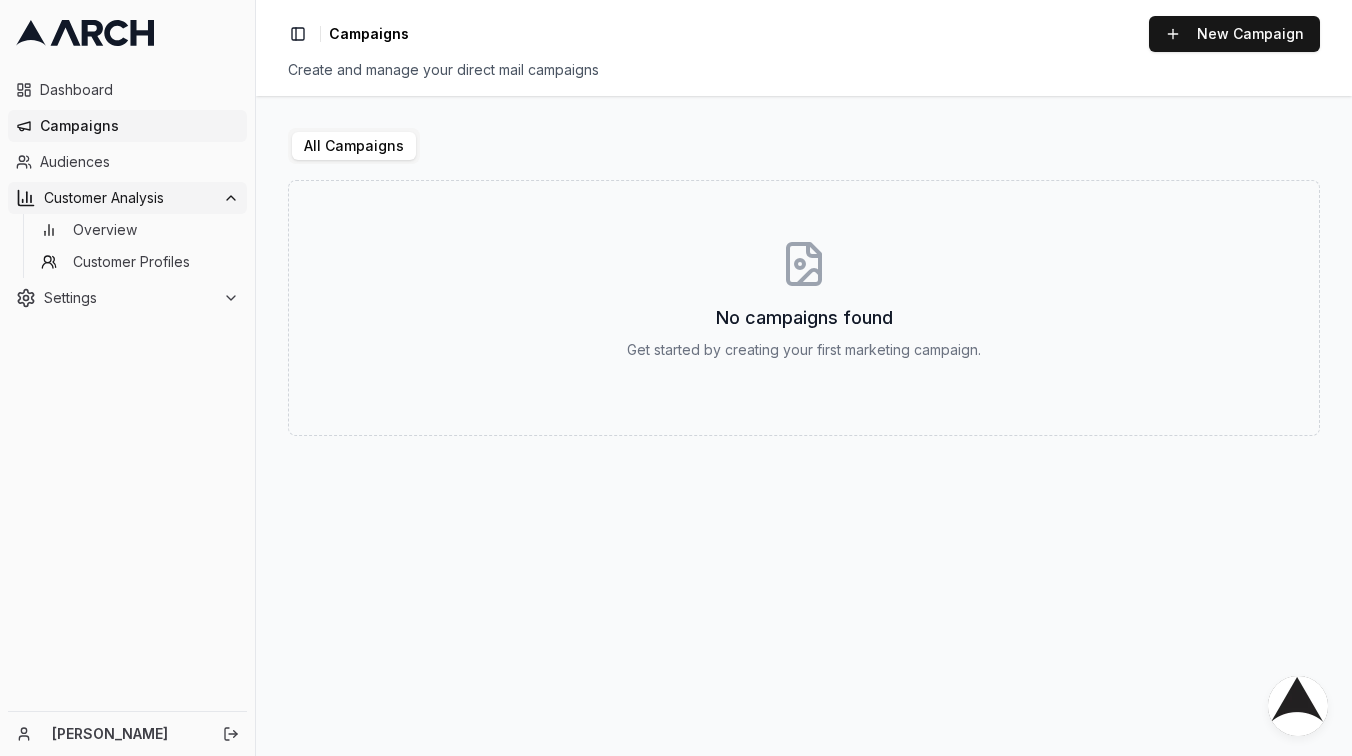 click 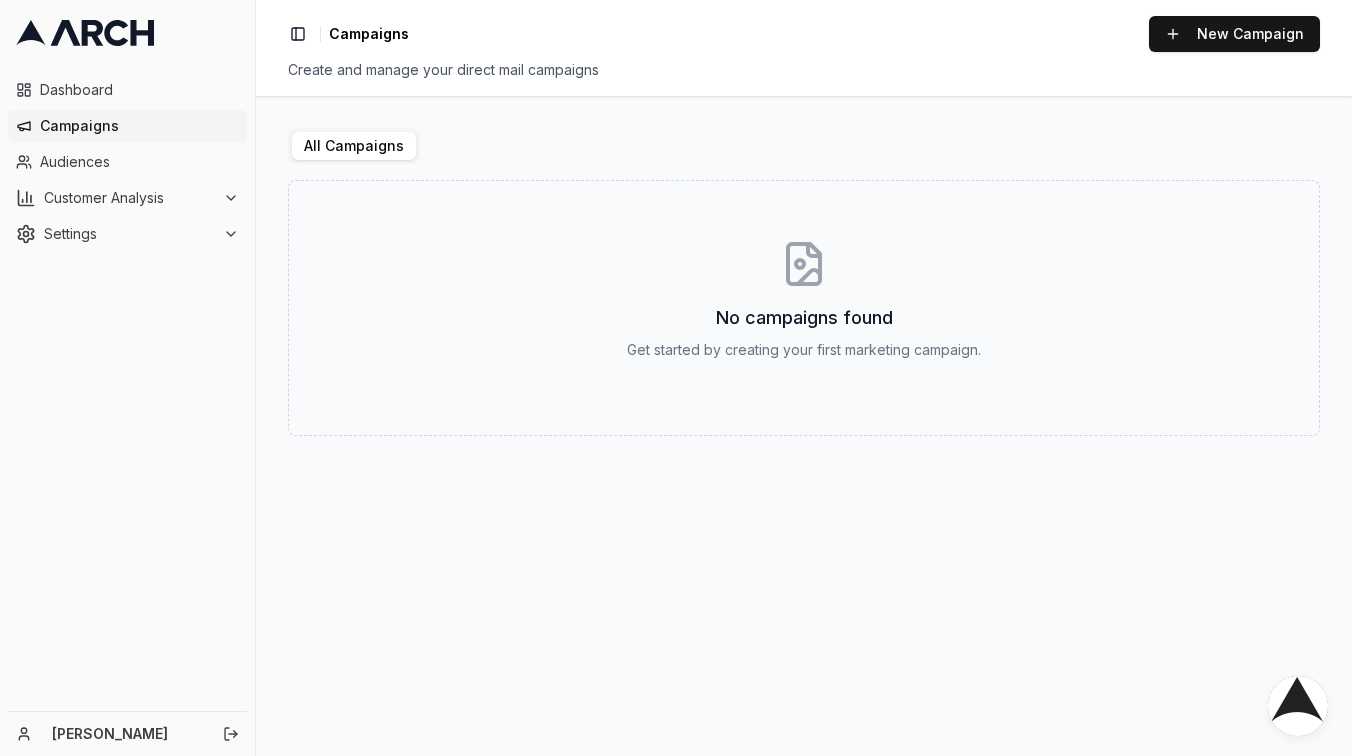 click on "Campaigns" at bounding box center [127, 126] 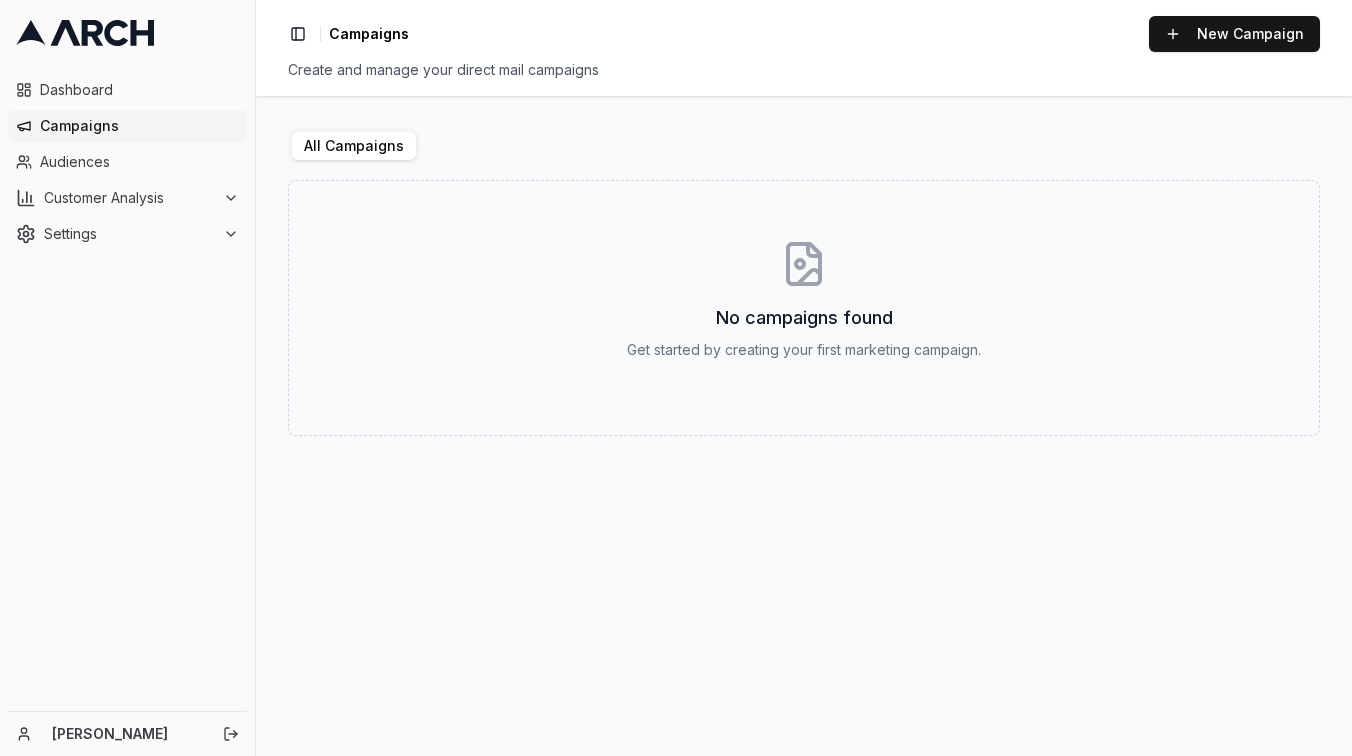 scroll, scrollTop: 0, scrollLeft: 0, axis: both 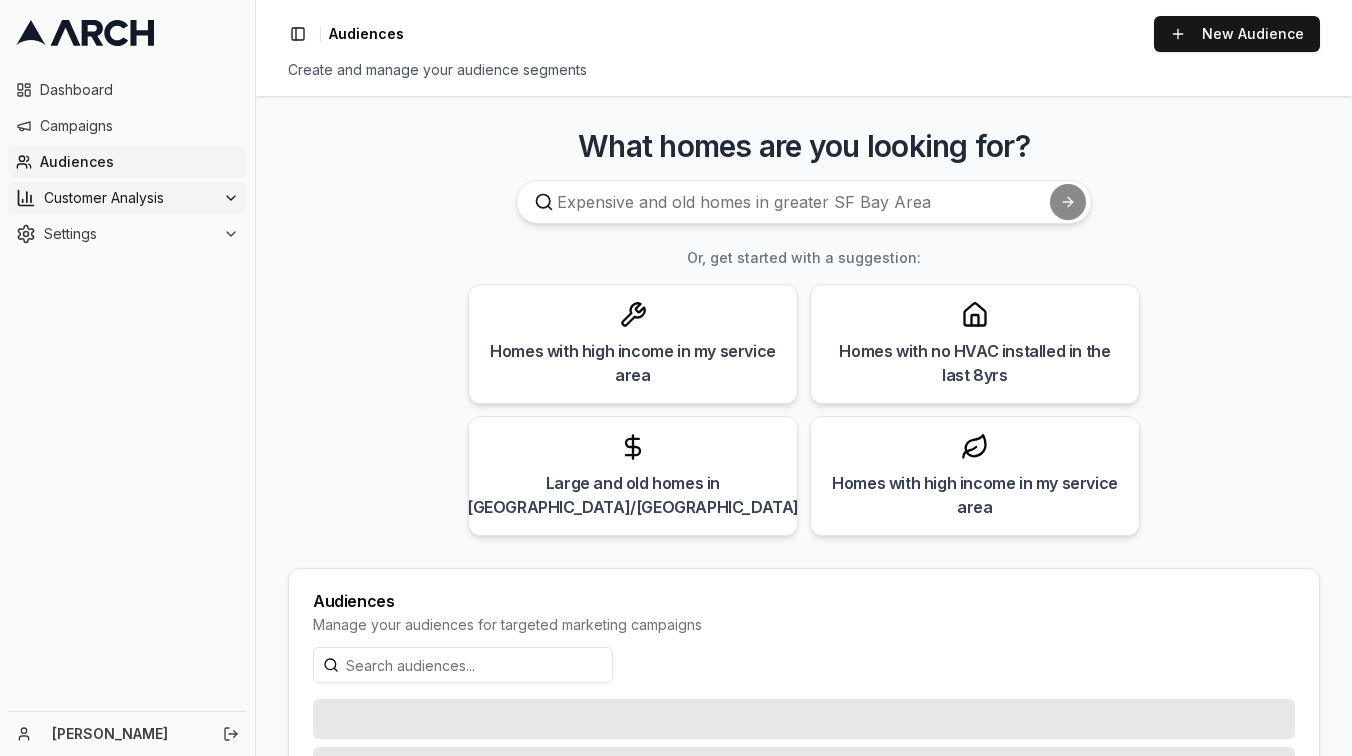 click on "Customer Analysis" at bounding box center [129, 198] 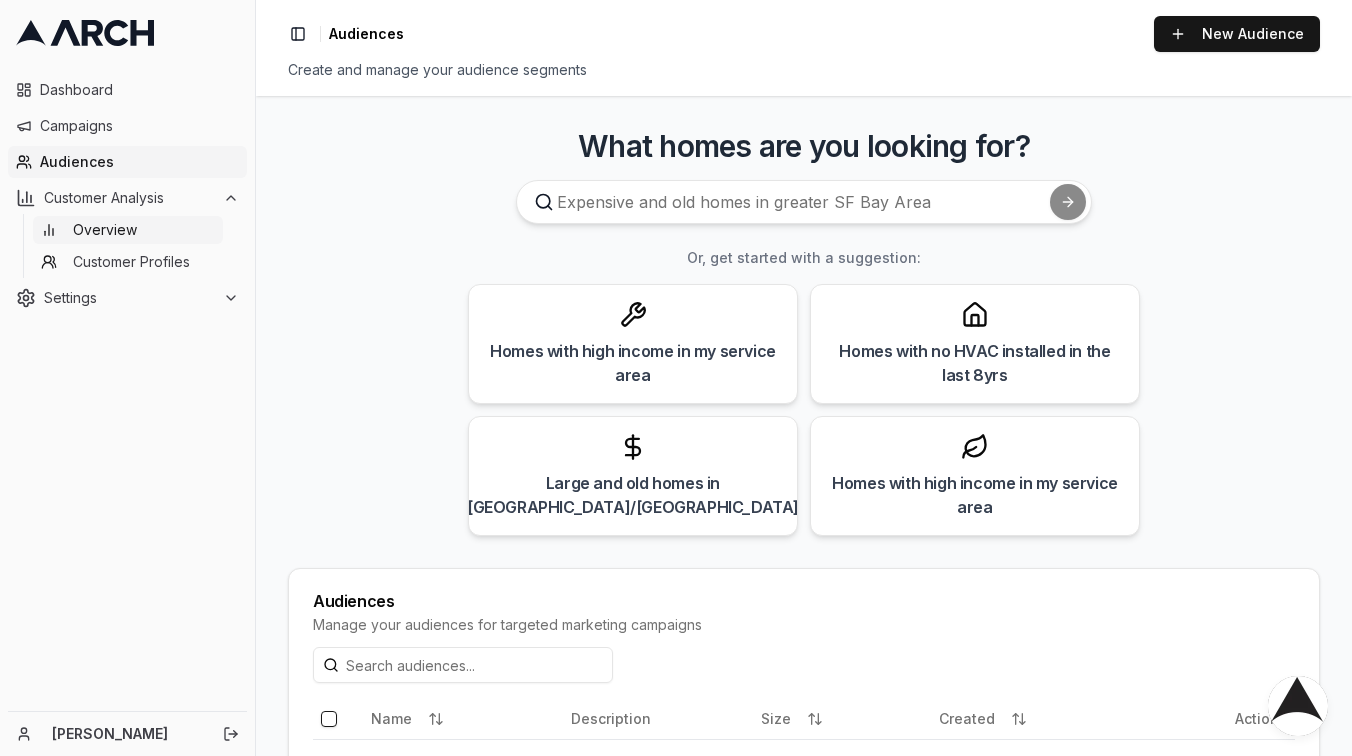 click on "Overview" at bounding box center (105, 230) 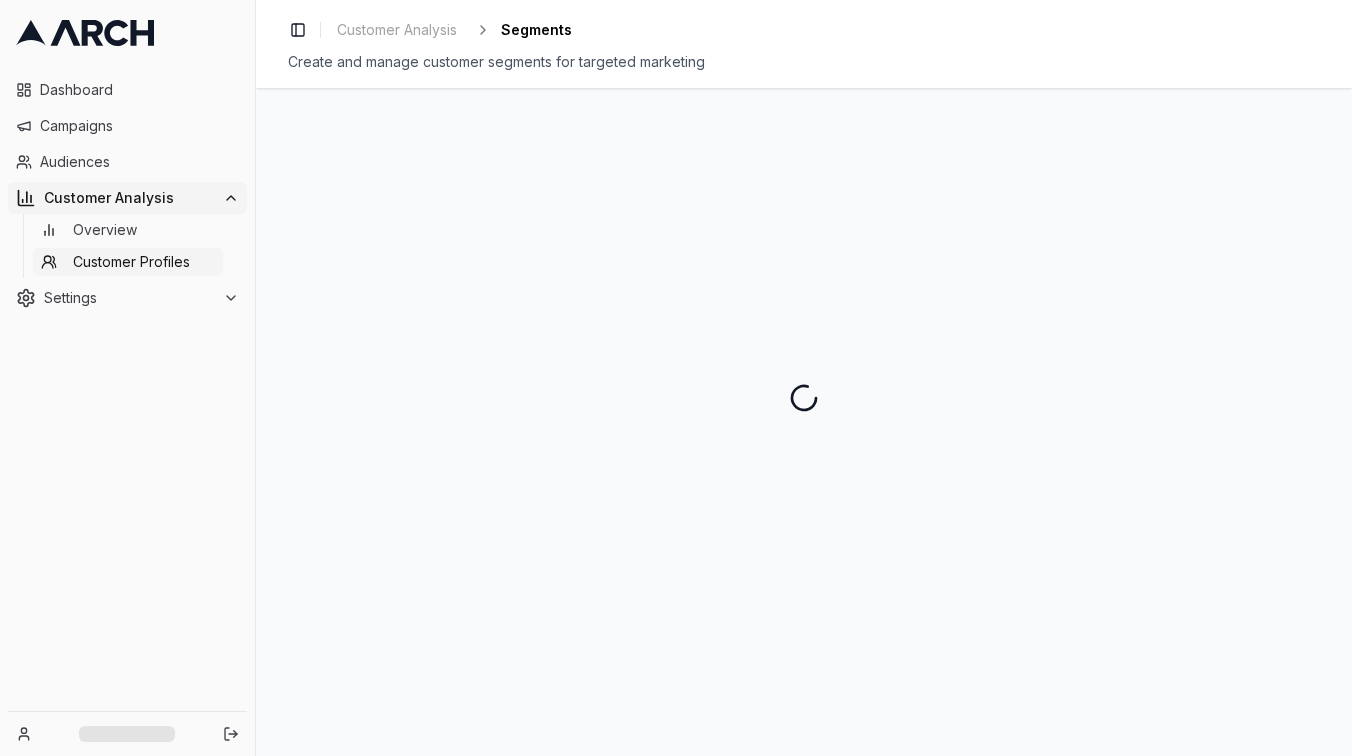 scroll, scrollTop: 0, scrollLeft: 0, axis: both 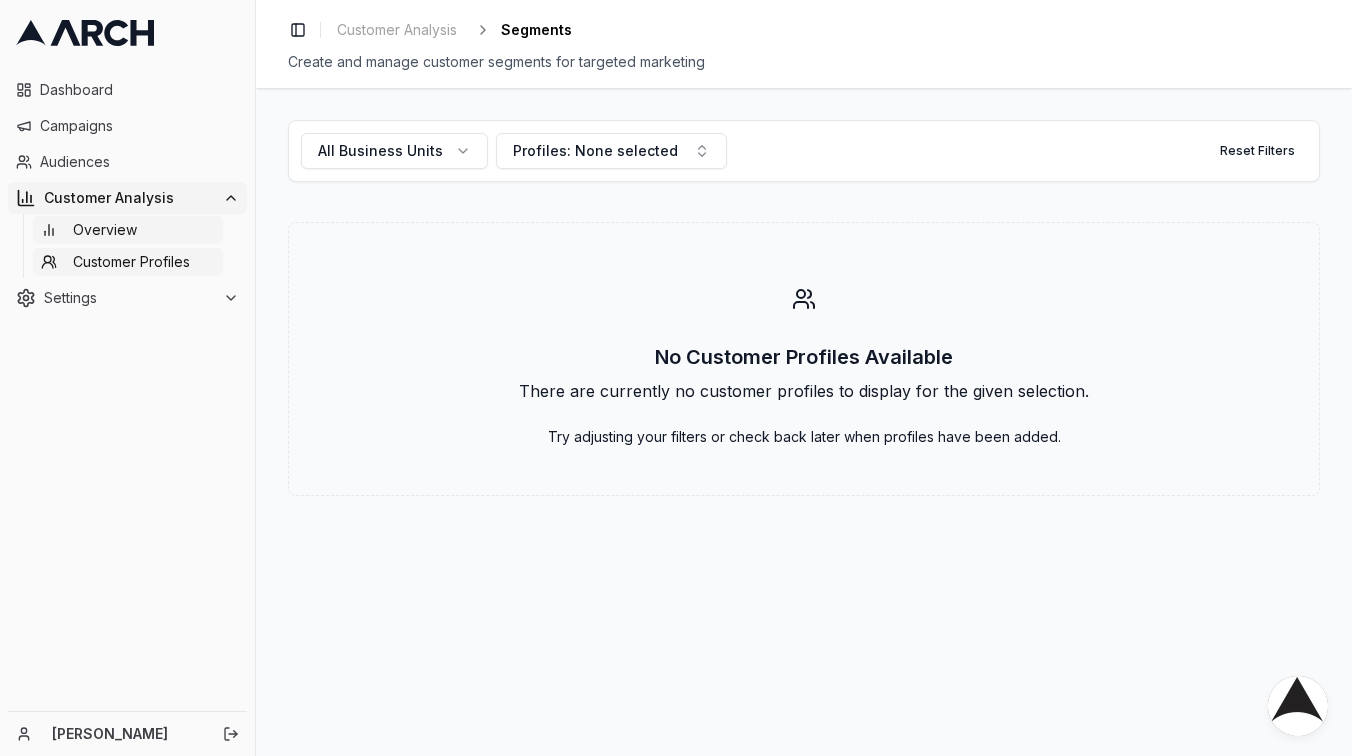 click on "Overview" at bounding box center (128, 230) 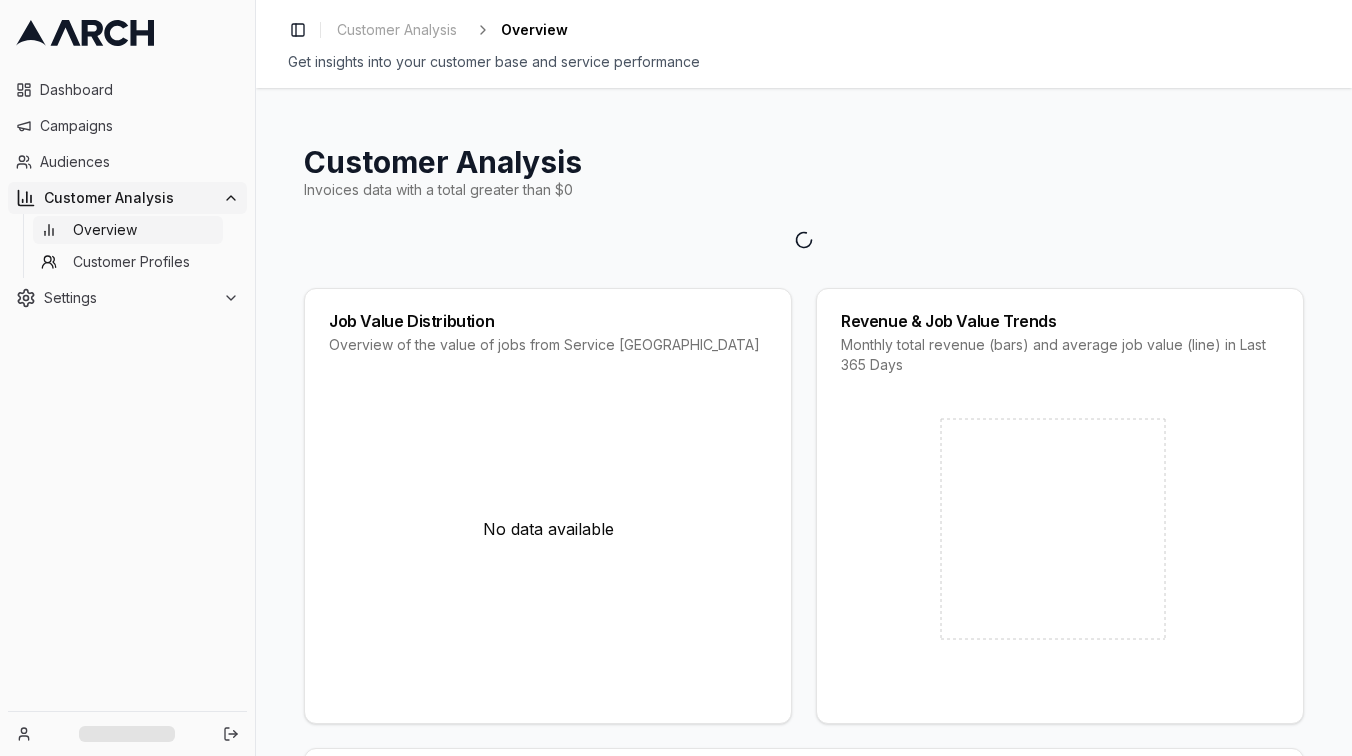 scroll, scrollTop: 0, scrollLeft: 0, axis: both 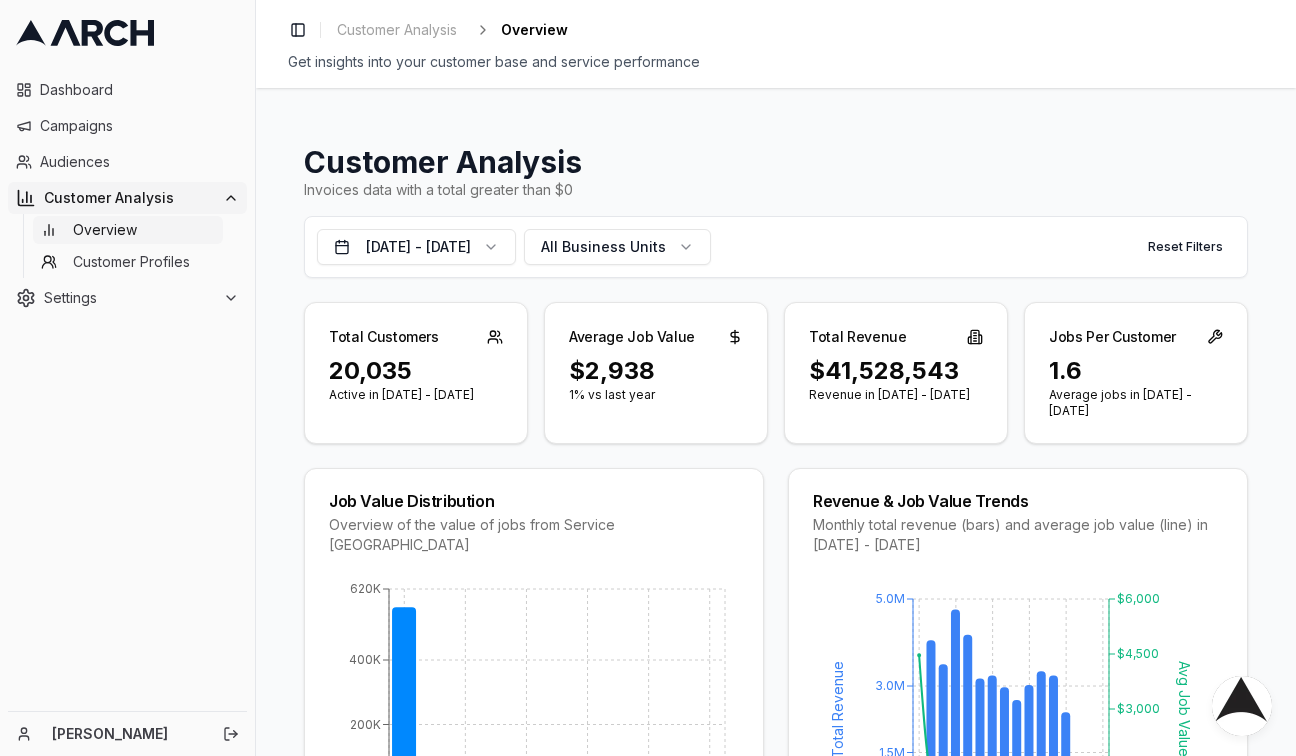 click at bounding box center [127, 33] 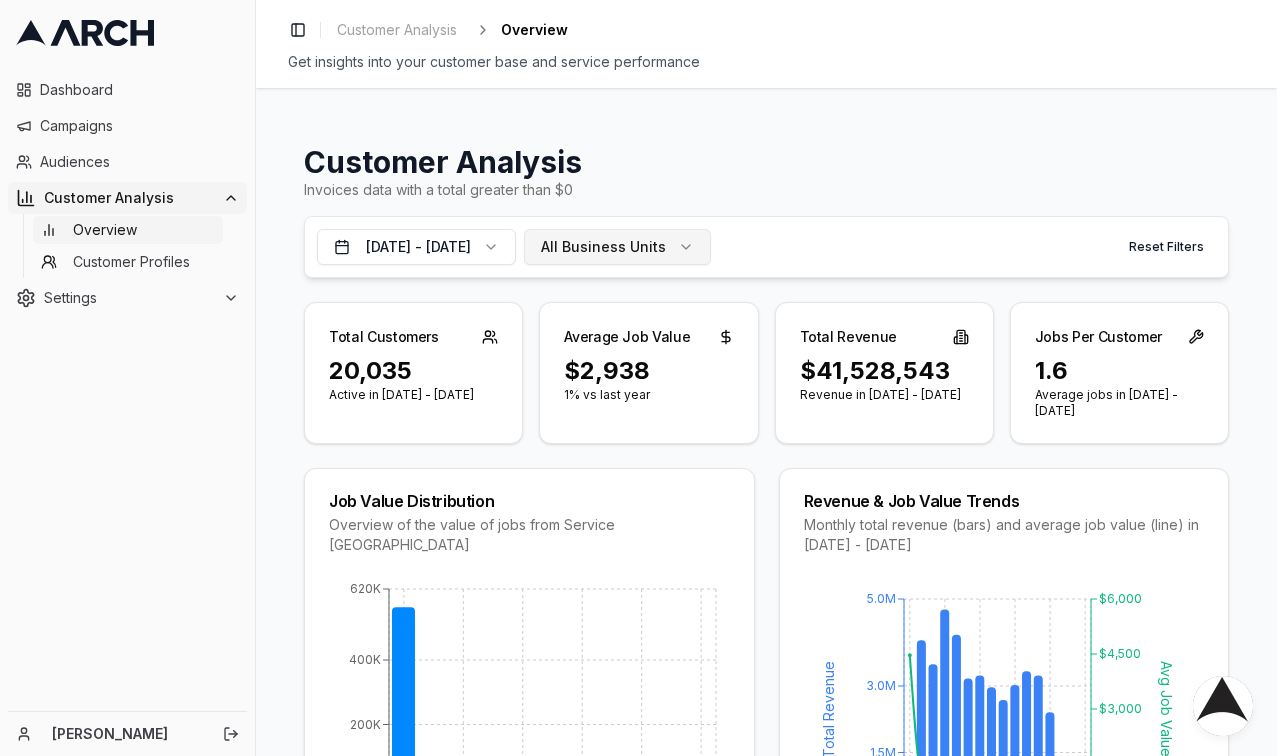 click on "All Business Units" at bounding box center (617, 247) 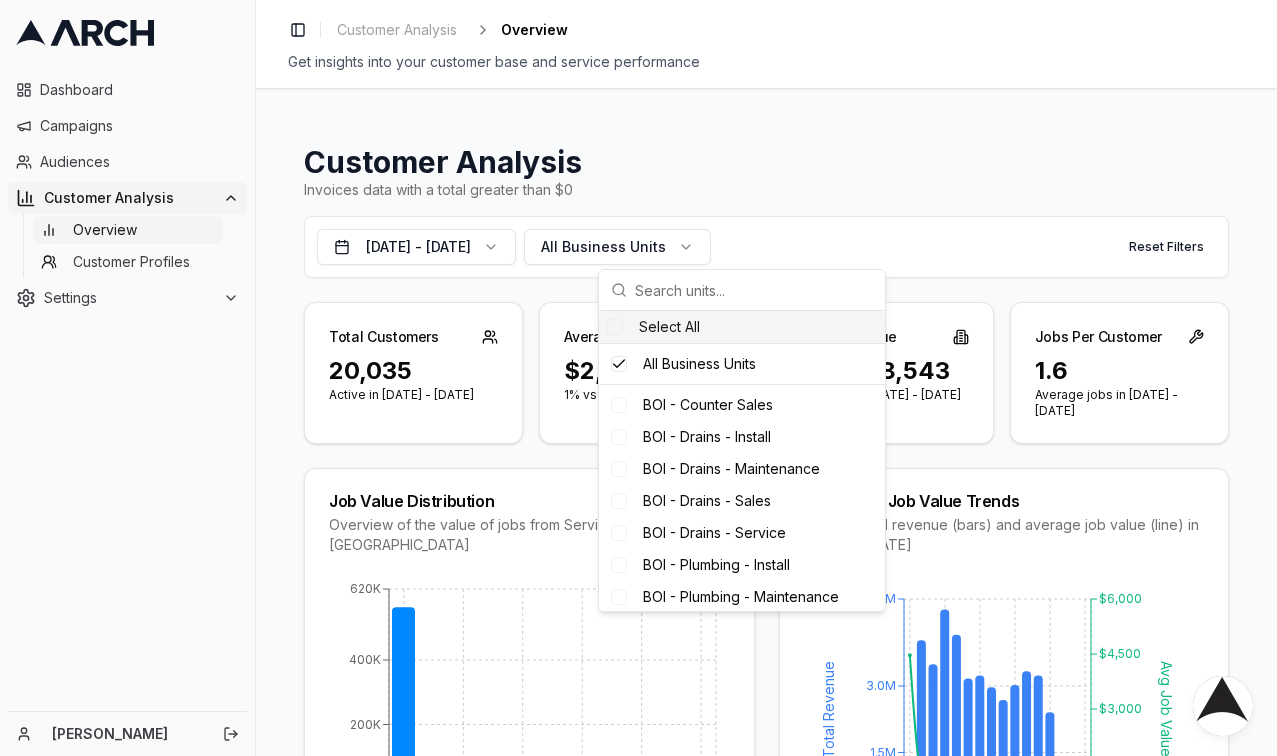 click on "Customer Analysis" at bounding box center (766, 162) 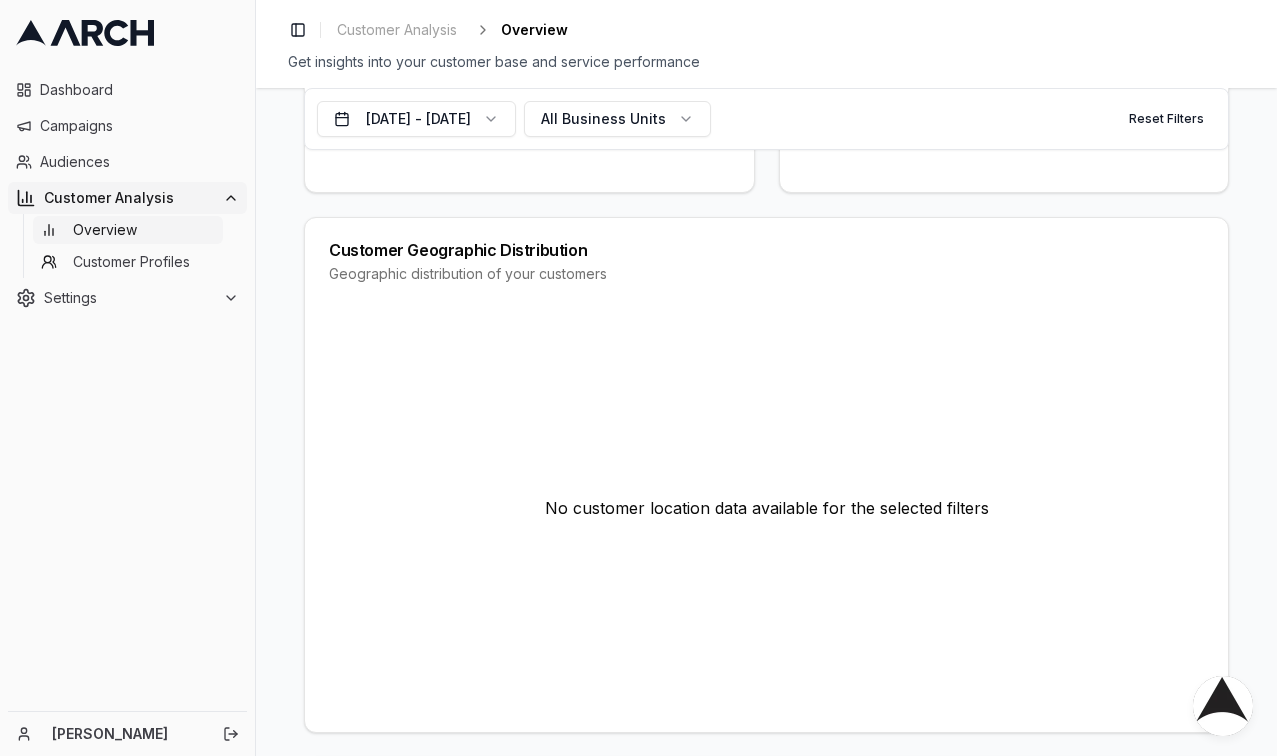 scroll, scrollTop: 710, scrollLeft: 0, axis: vertical 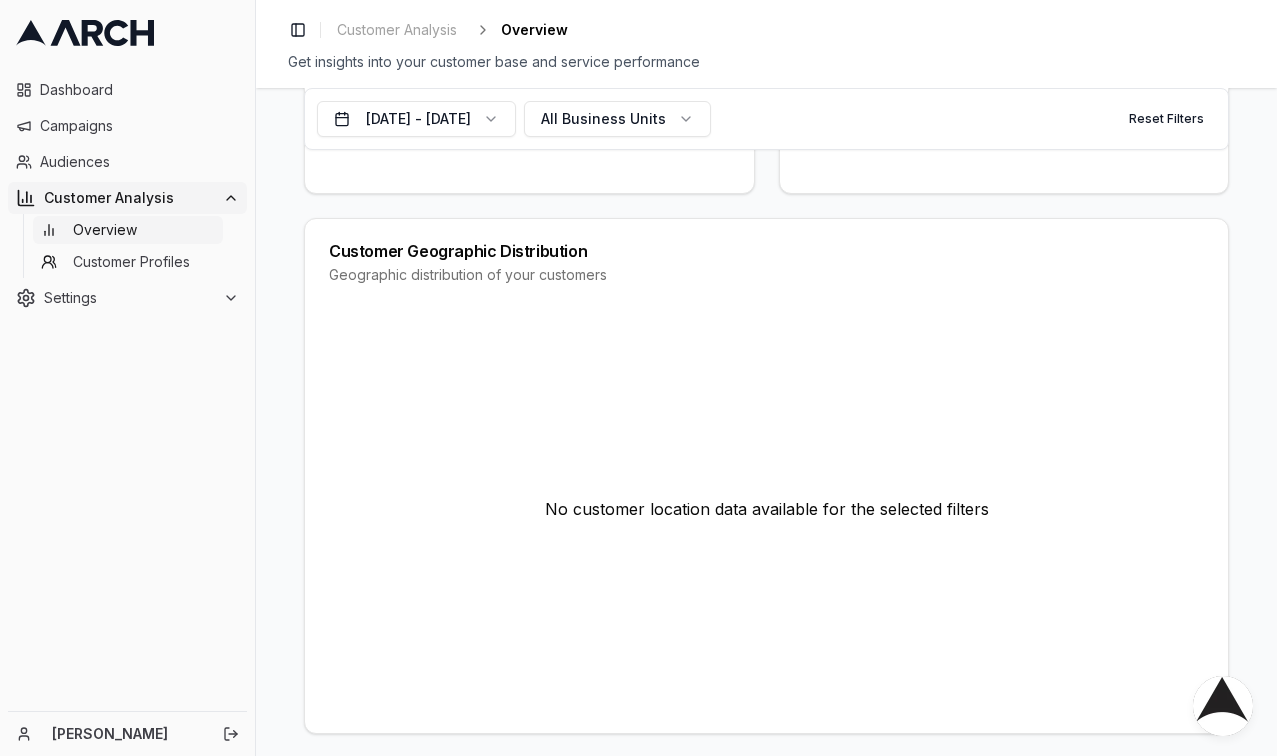 click on "No customer location data available for the selected filters" at bounding box center (766, 509) 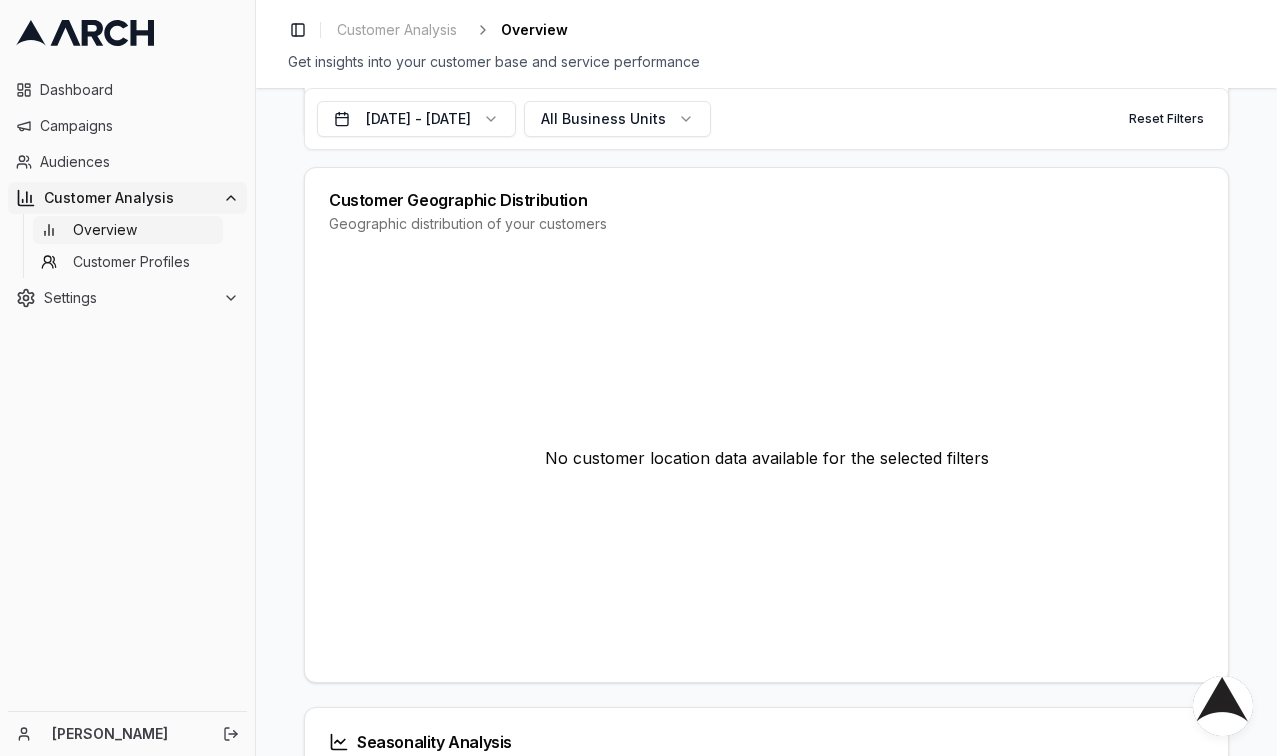 scroll, scrollTop: 748, scrollLeft: 0, axis: vertical 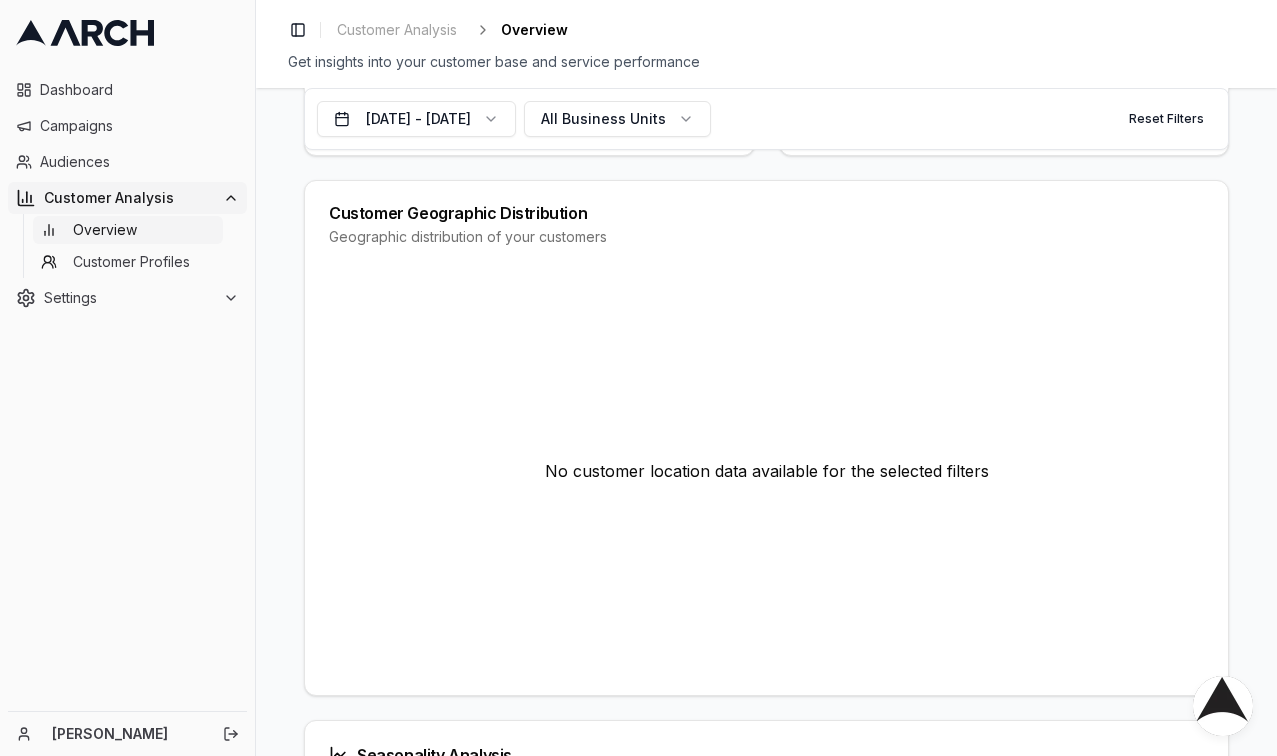 click on "No customer location data available for the selected filters" at bounding box center [766, 471] 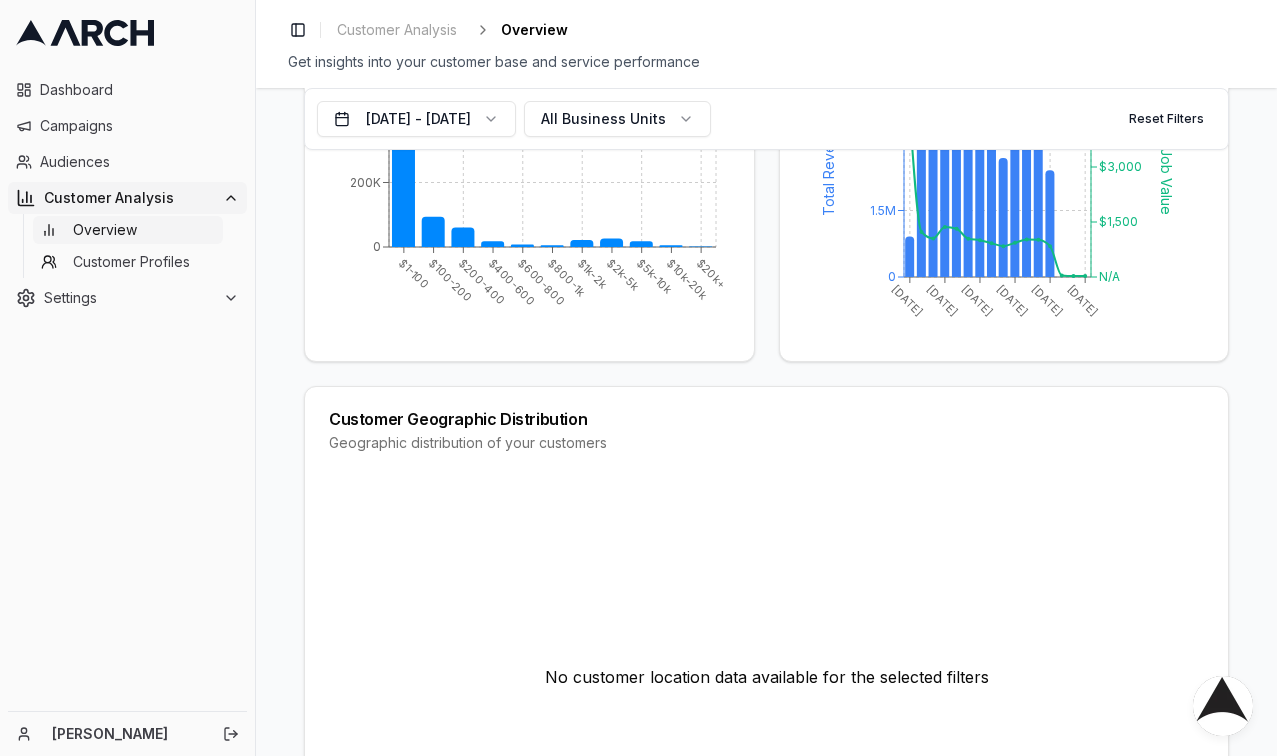 scroll, scrollTop: 522, scrollLeft: 0, axis: vertical 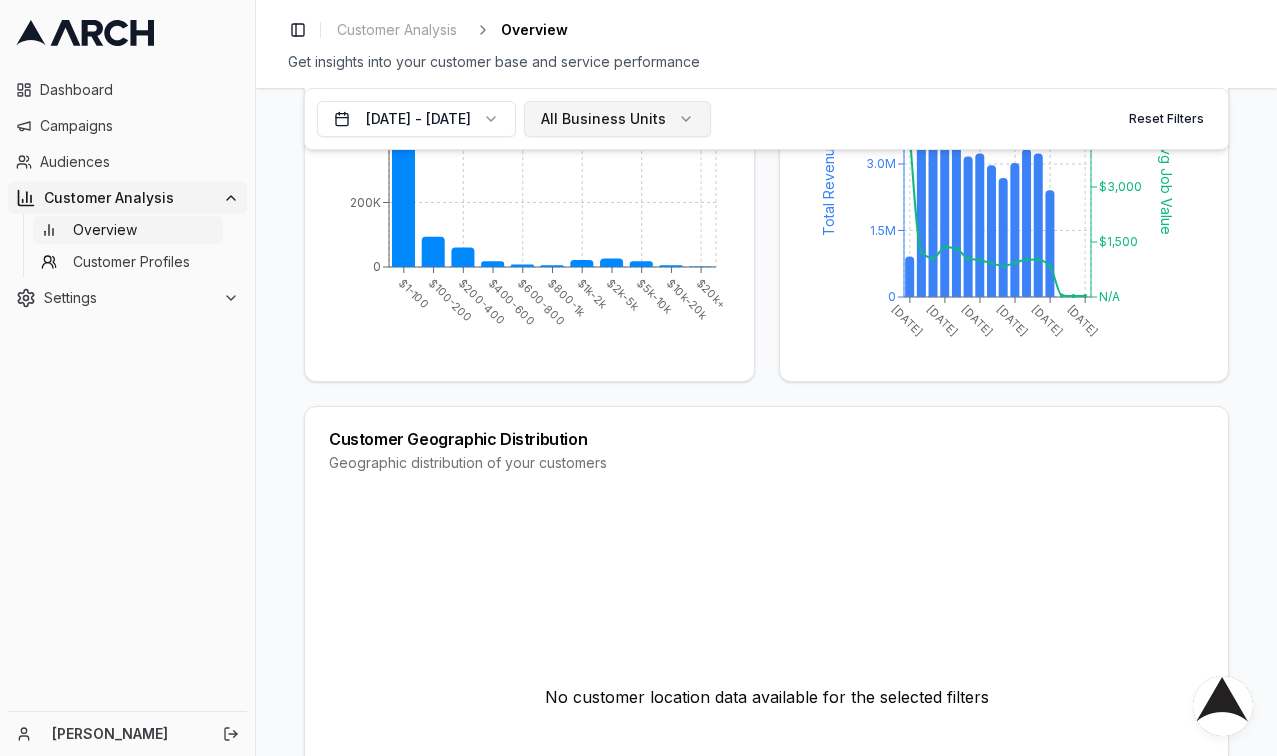 click on "All Business Units" at bounding box center [603, 119] 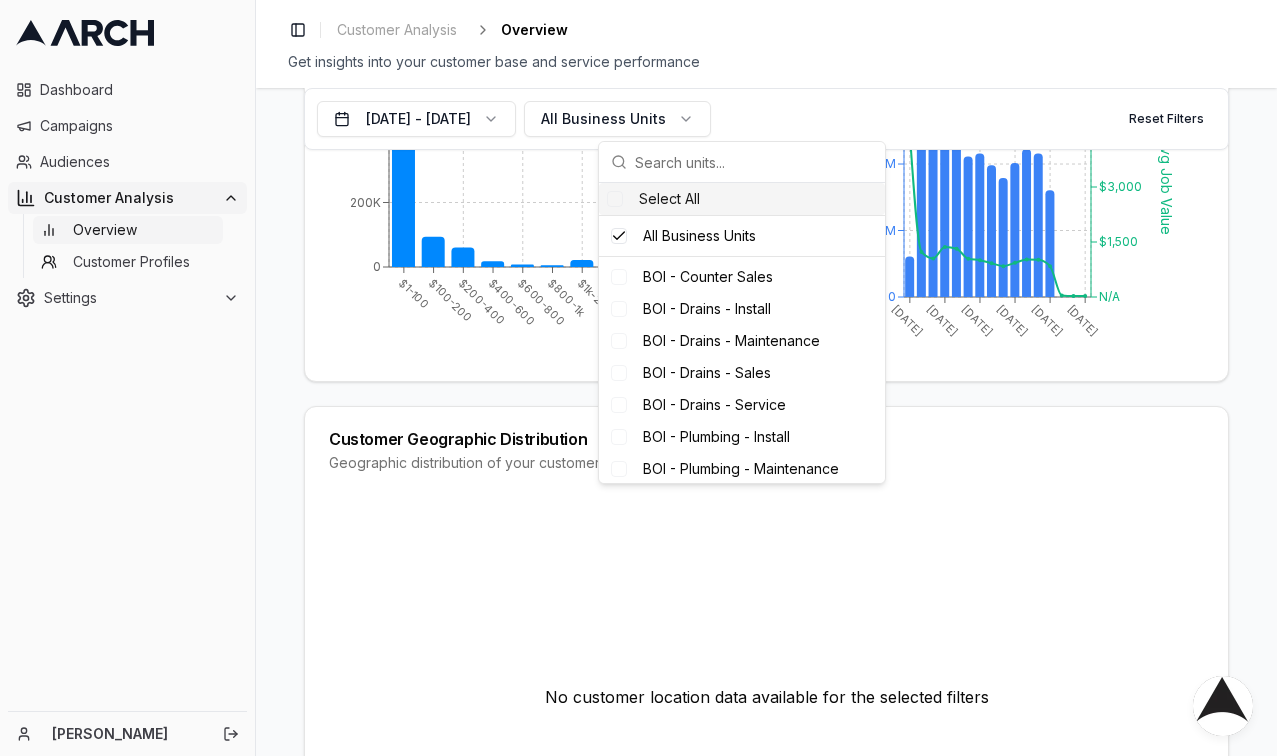 click on "Select All" at bounding box center (742, 199) 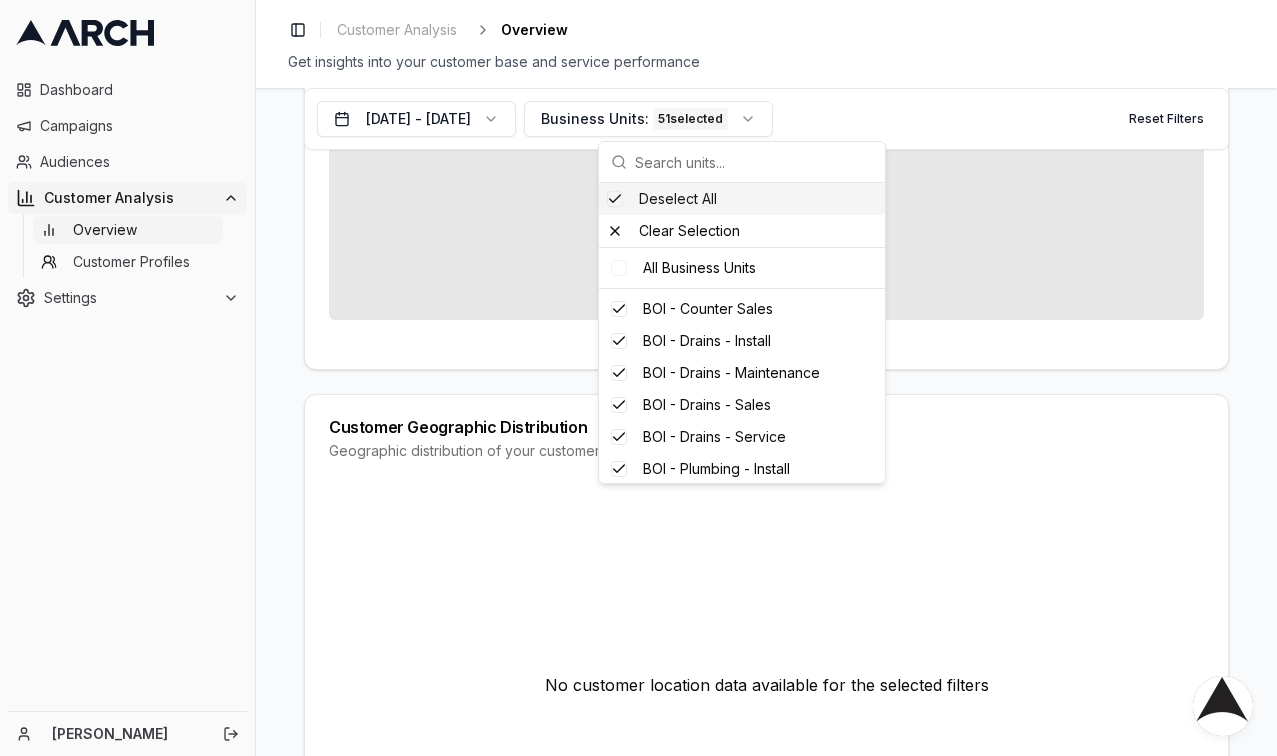 scroll, scrollTop: 510, scrollLeft: 0, axis: vertical 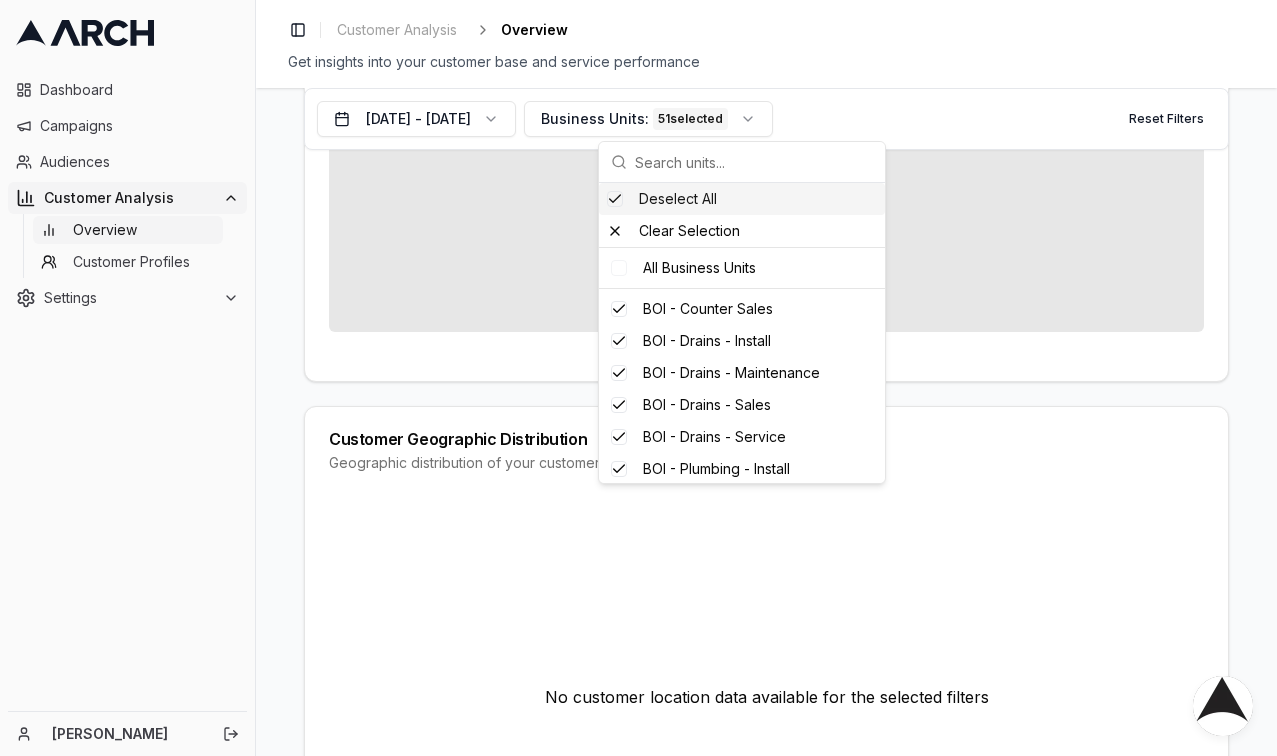 click on "Get insights into your customer base and service performance" at bounding box center [766, 62] 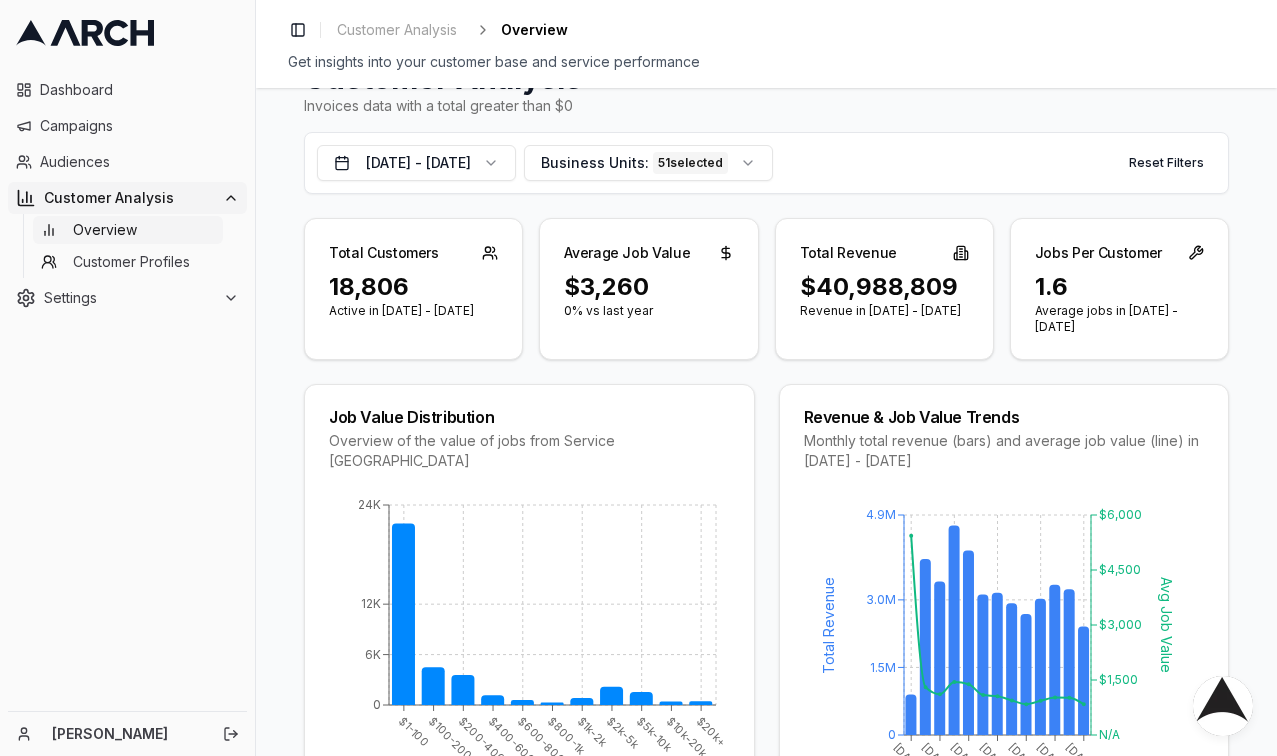 scroll, scrollTop: 0, scrollLeft: 0, axis: both 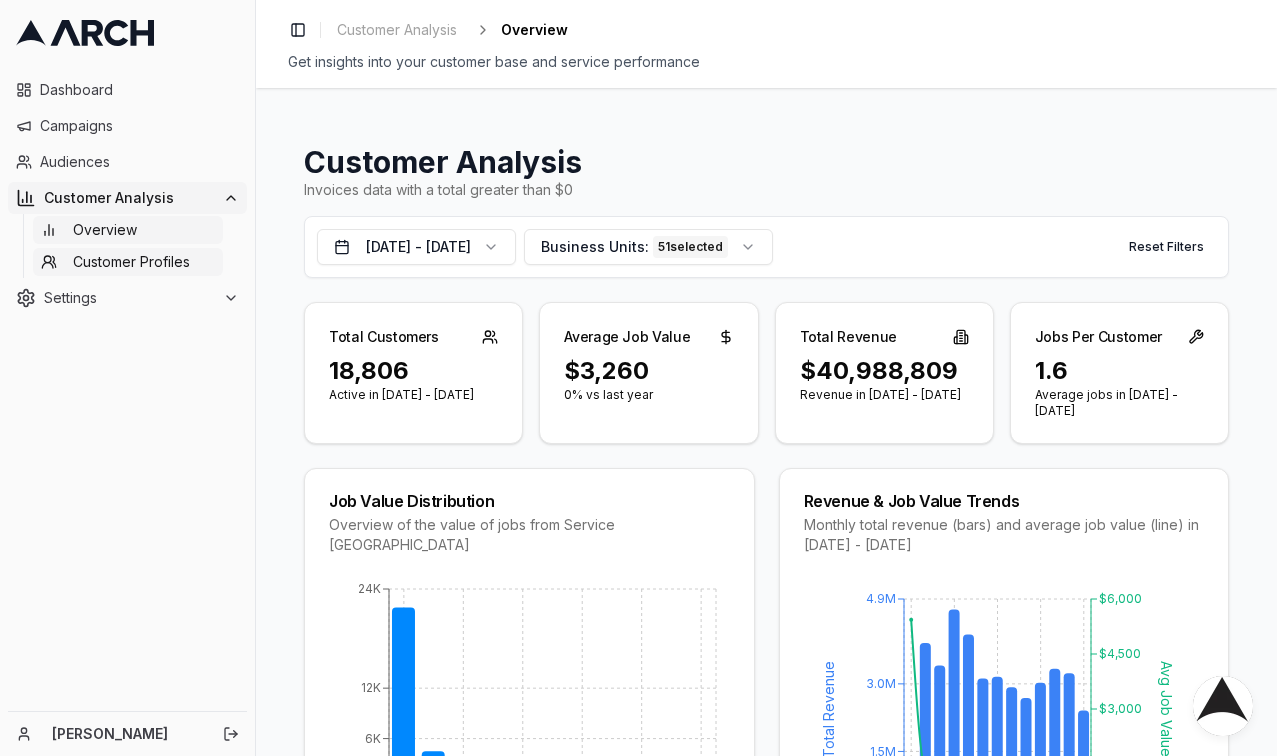 click on "Customer Profiles" at bounding box center [131, 262] 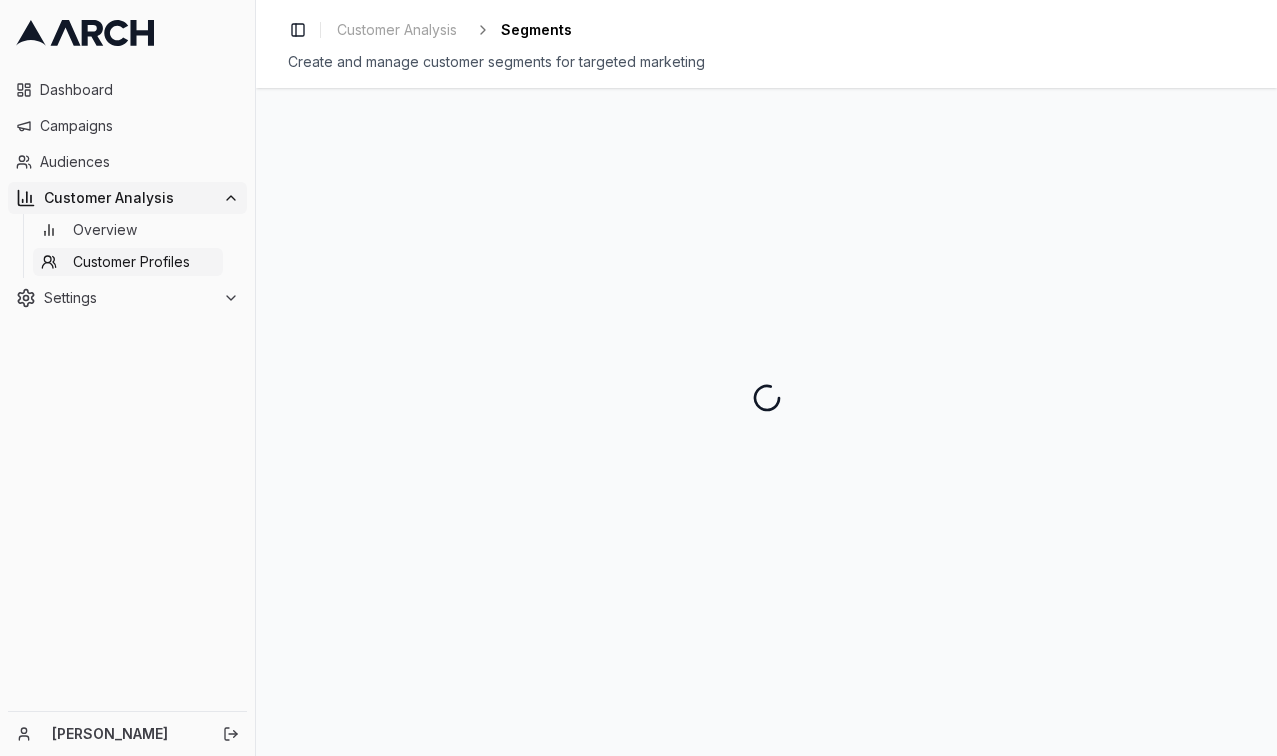 scroll, scrollTop: 0, scrollLeft: 0, axis: both 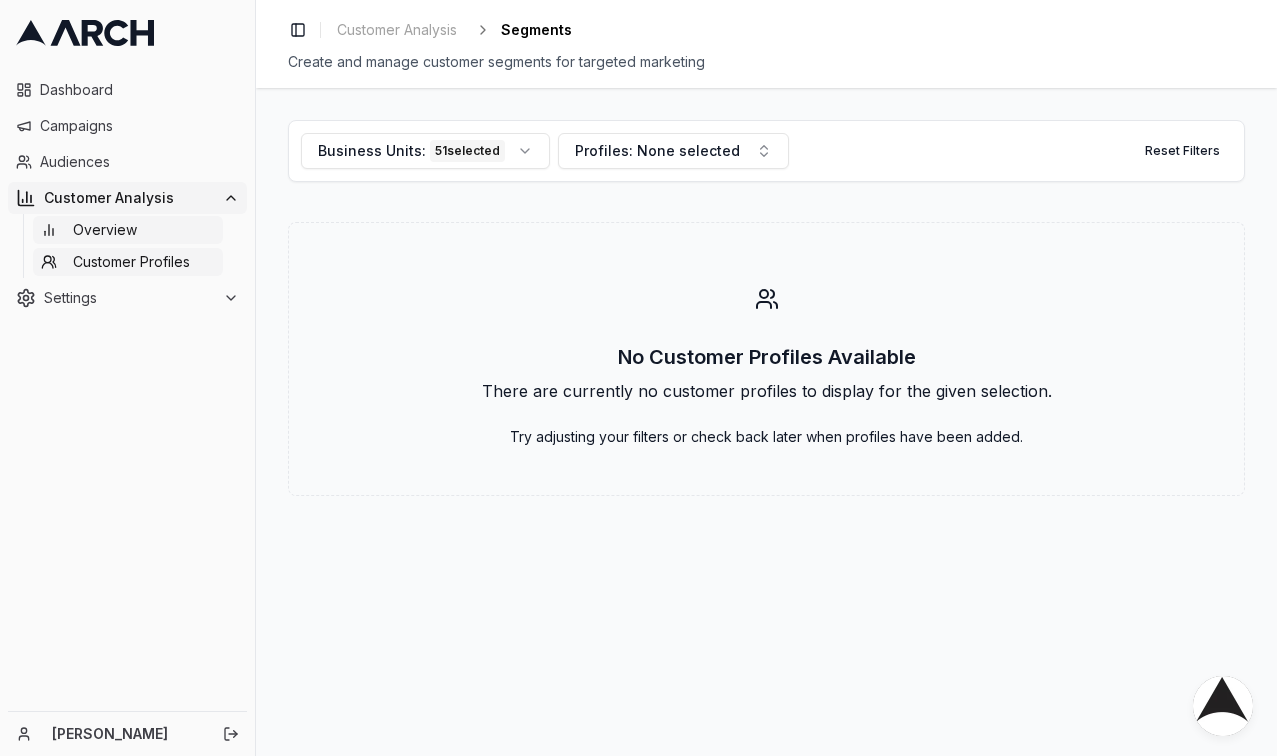 click on "Overview" at bounding box center [105, 230] 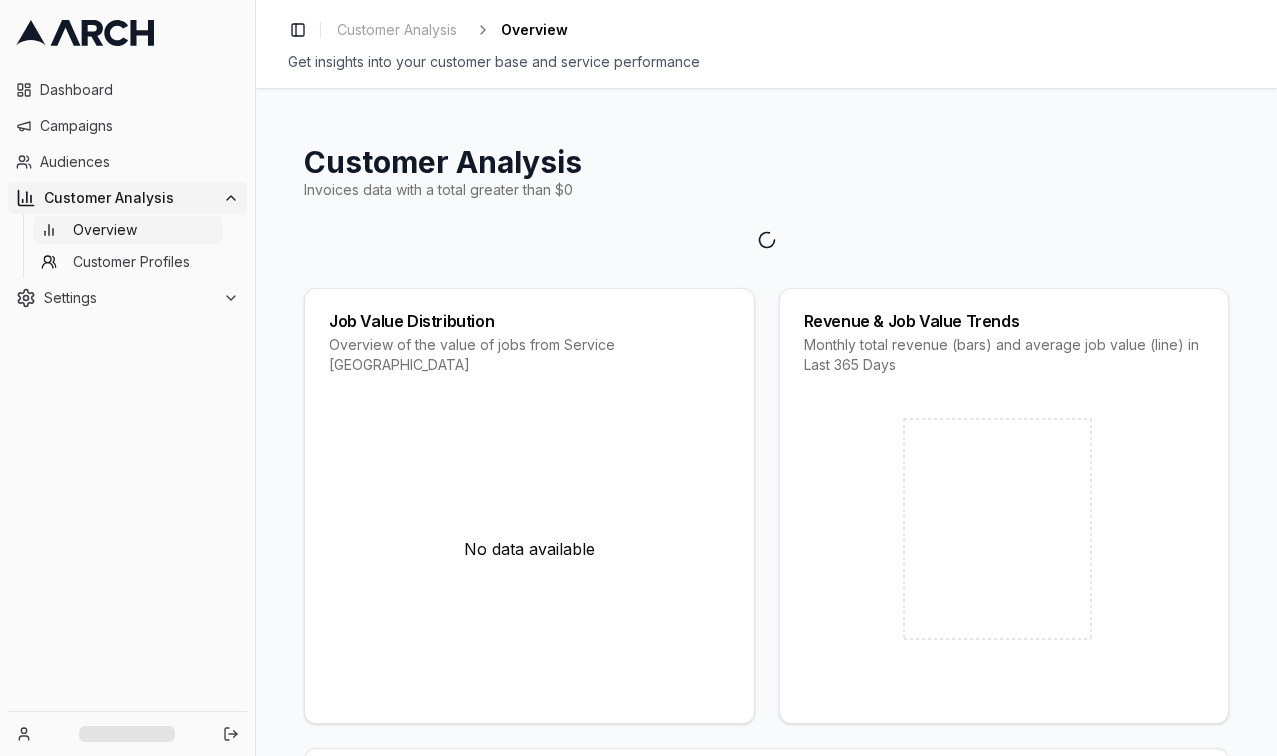 scroll, scrollTop: 0, scrollLeft: 0, axis: both 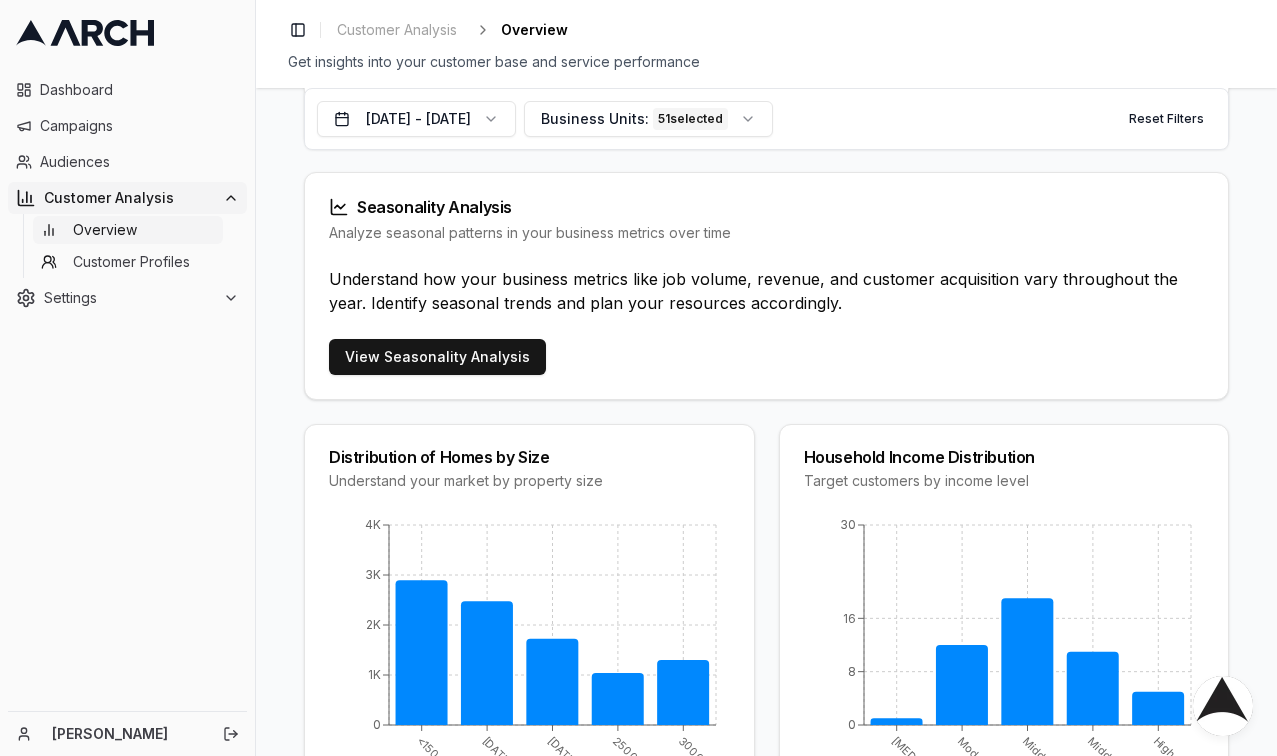 click on "View Seasonality Analysis" at bounding box center [766, 369] 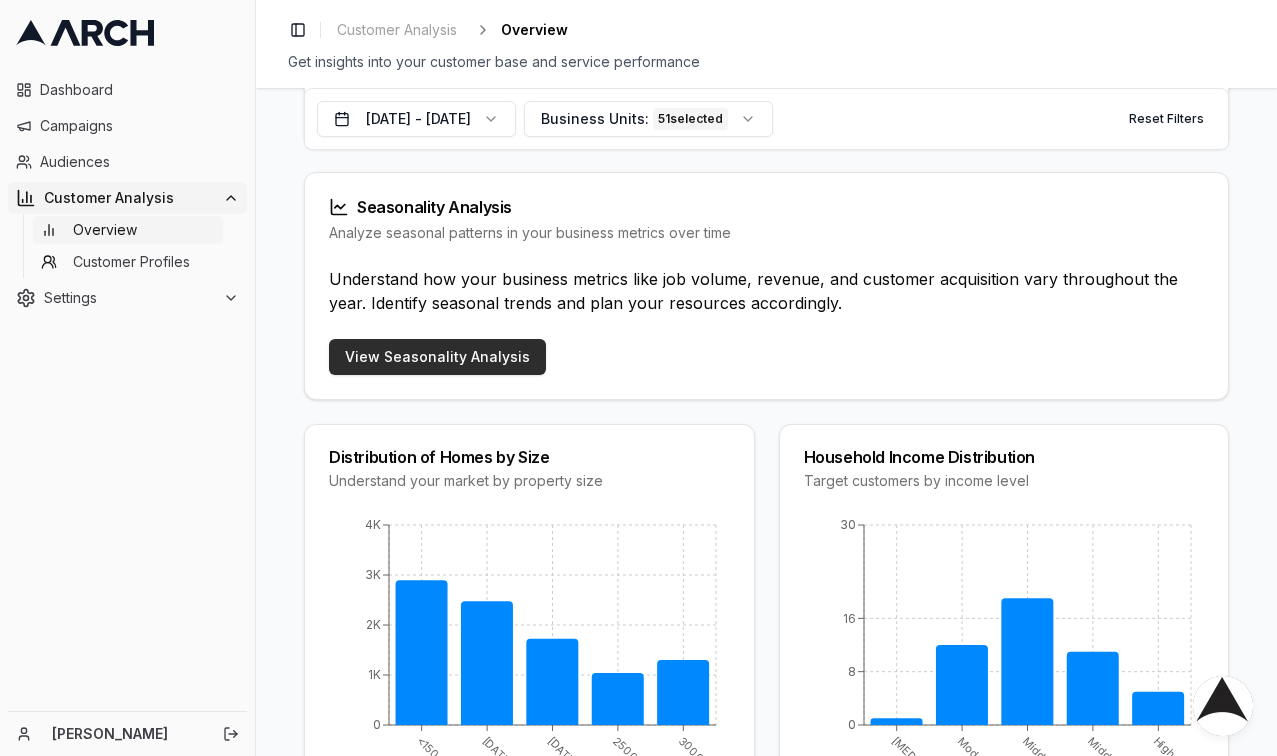 click on "View Seasonality Analysis" at bounding box center [437, 357] 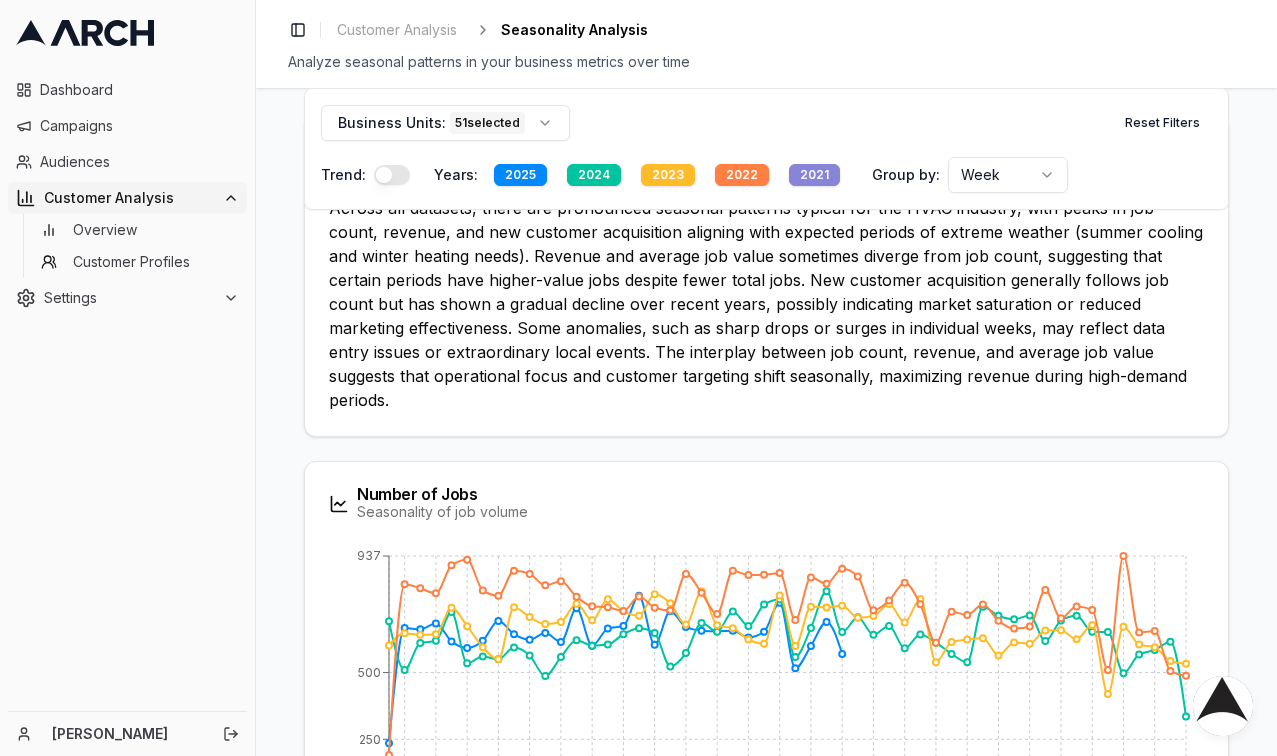scroll, scrollTop: 279, scrollLeft: 0, axis: vertical 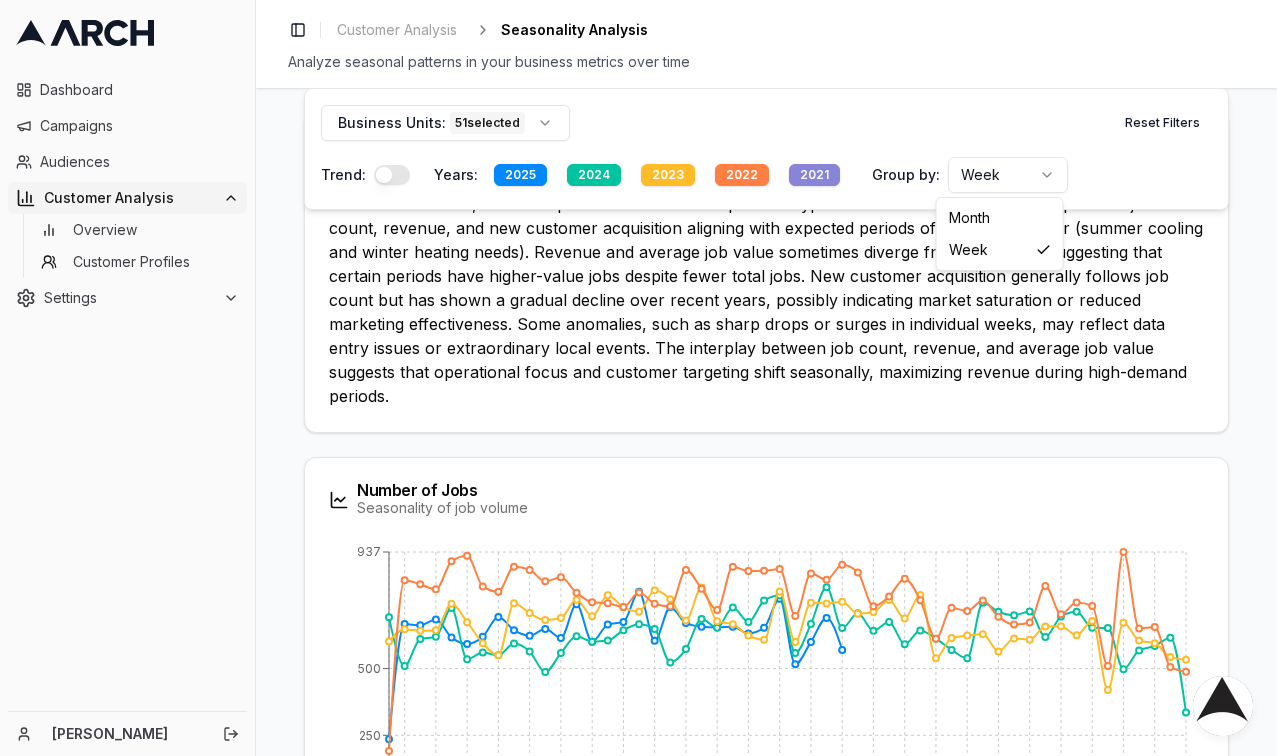 click on "Dashboard Campaigns Audiences Customer Analysis Overview Customer Profiles Settings Nick Gedda Toggle Sidebar Customer Analysis Seasonality Analysis Analyze seasonal patterns in your business metrics over time Seasonality Analysis Business Units: 51  selected Reset Filters Trend: Years: 2025 2024 2023 2022 2021 Group by: Week Analyze seasonal patterns in your business metrics over time Seasonality Analysis Overall insights across all metrics Updated  about 4 hours ago Number of Jobs Seasonality of job volume Jan W2 Jan W4 Feb W1 Feb W3 Mar W1 Mar W3 Apr W1 Apr W3 Apr - May May W2 May - Jun Jun W2 Jun - Jul Jul W2 Jul W4 Aug W1 Aug W3 Sep W1 Sep W3 Oct W1 Oct W3 Oct - Nov Nov W2 Nov - Dec Dec W2 Dec W4 0 250 500 937 AI Analysis Updated  about 4 hours ago Revenue Seasonality of revenue generation Jan W2 Jan W4 Feb W1 Feb W3 Mar W1 Mar W3 Apr W1 Apr W3 Apr - May May W2 May - Jun Jun W2 Jun - Jul Jul W2 Jul W4 Aug W1 Aug W3 Sep W1 Sep W3 Oct W1 Oct W3 Oct - Nov Nov W2 Nov - Dec Dec W2 Dec W4 0 350K 700K 1.3M 0 6K" at bounding box center (638, 378) 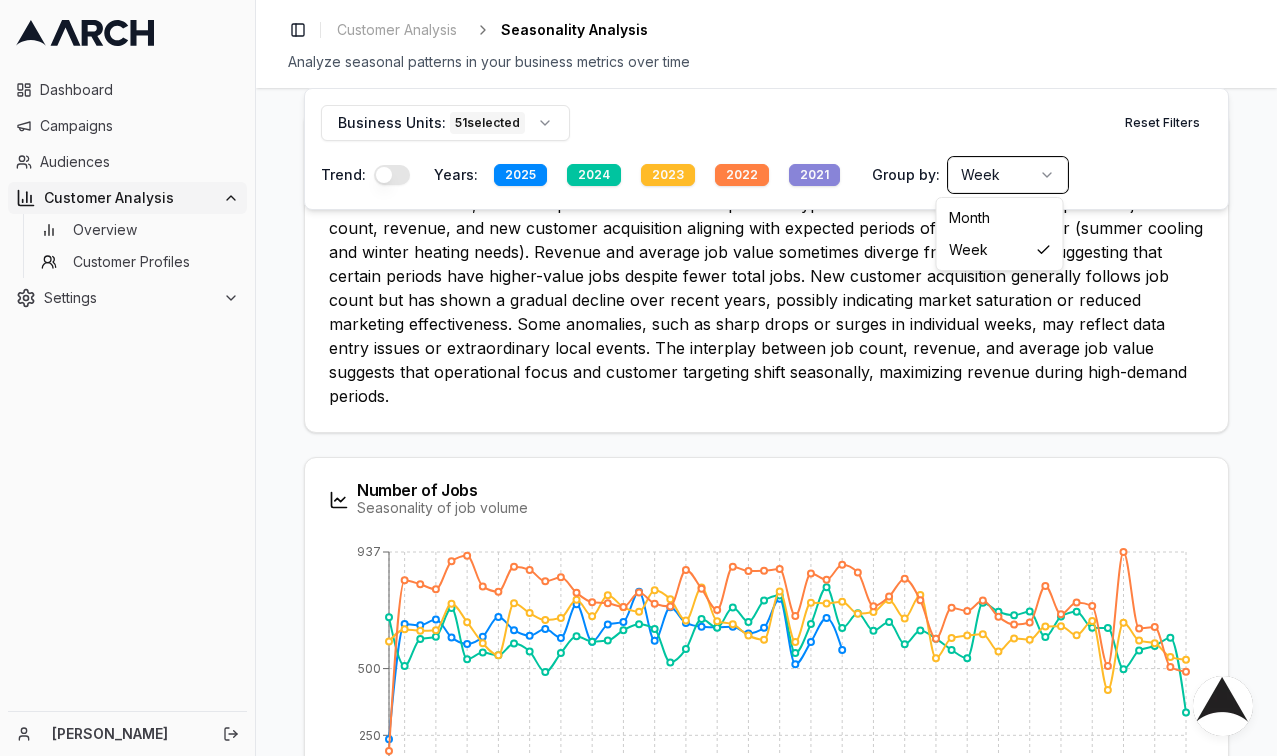 click on "Dashboard Campaigns Audiences Customer Analysis Overview Customer Profiles Settings Nick Gedda Toggle Sidebar Customer Analysis Seasonality Analysis Analyze seasonal patterns in your business metrics over time Seasonality Analysis Business Units: 51  selected Reset Filters Trend: Years: 2025 2024 2023 2022 2021 Group by: Week Analyze seasonal patterns in your business metrics over time Seasonality Analysis Overall insights across all metrics Updated  about 4 hours ago Number of Jobs Seasonality of job volume Jan W2 Jan W4 Feb W1 Feb W3 Mar W1 Mar W3 Apr W1 Apr W3 Apr - May May W2 May - Jun Jun W2 Jun - Jul Jul W2 Jul W4 Aug W1 Aug W3 Sep W1 Sep W3 Oct W1 Oct W3 Oct - Nov Nov W2 Nov - Dec Dec W2 Dec W4 0 250 500 937 AI Analysis Updated  about 4 hours ago Revenue Seasonality of revenue generation Jan W2 Jan W4 Feb W1 Feb W3 Mar W1 Mar W3 Apr W1 Apr W3 Apr - May May W2 May - Jun Jun W2 Jun - Jul Jul W2 Jul W4 Aug W1 Aug W3 Sep W1 Sep W3 Oct W1 Oct W3 Oct - Nov Nov W2 Nov - Dec Dec W2 Dec W4 0 350K 700K 1.3M 0 6K" at bounding box center [638, 378] 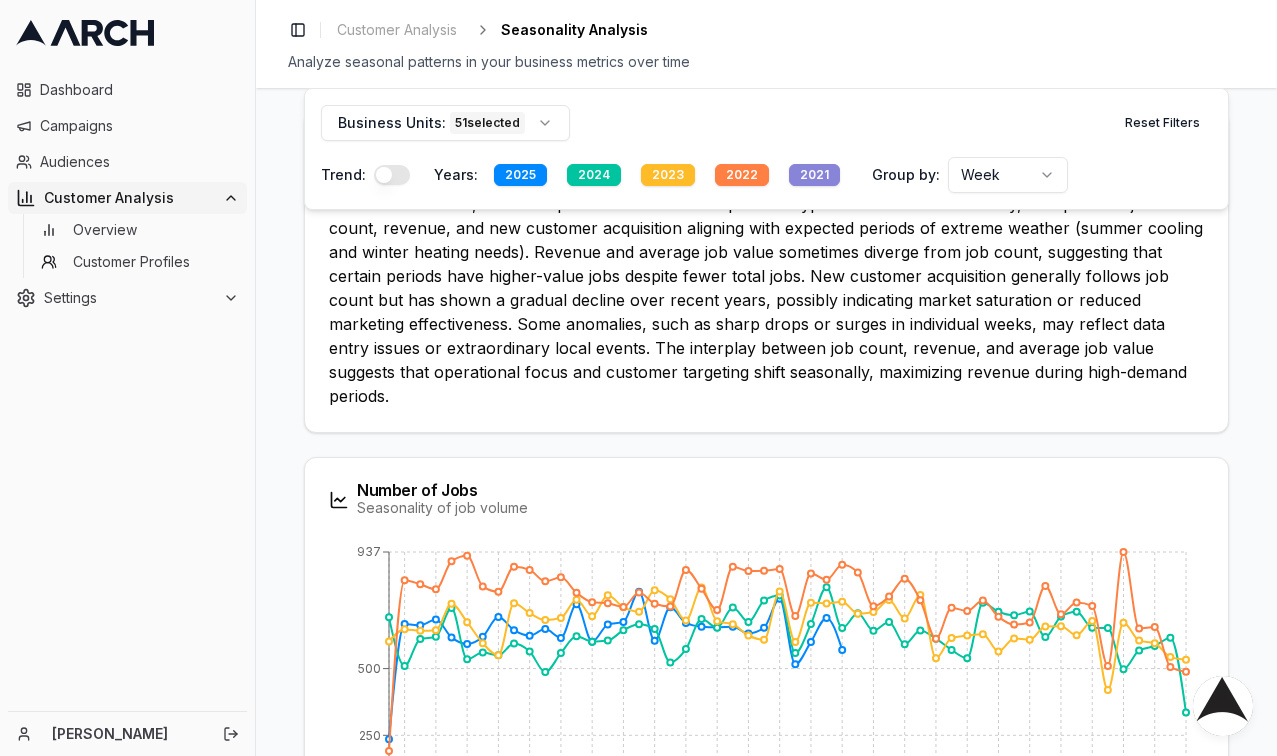 click at bounding box center (392, 175) 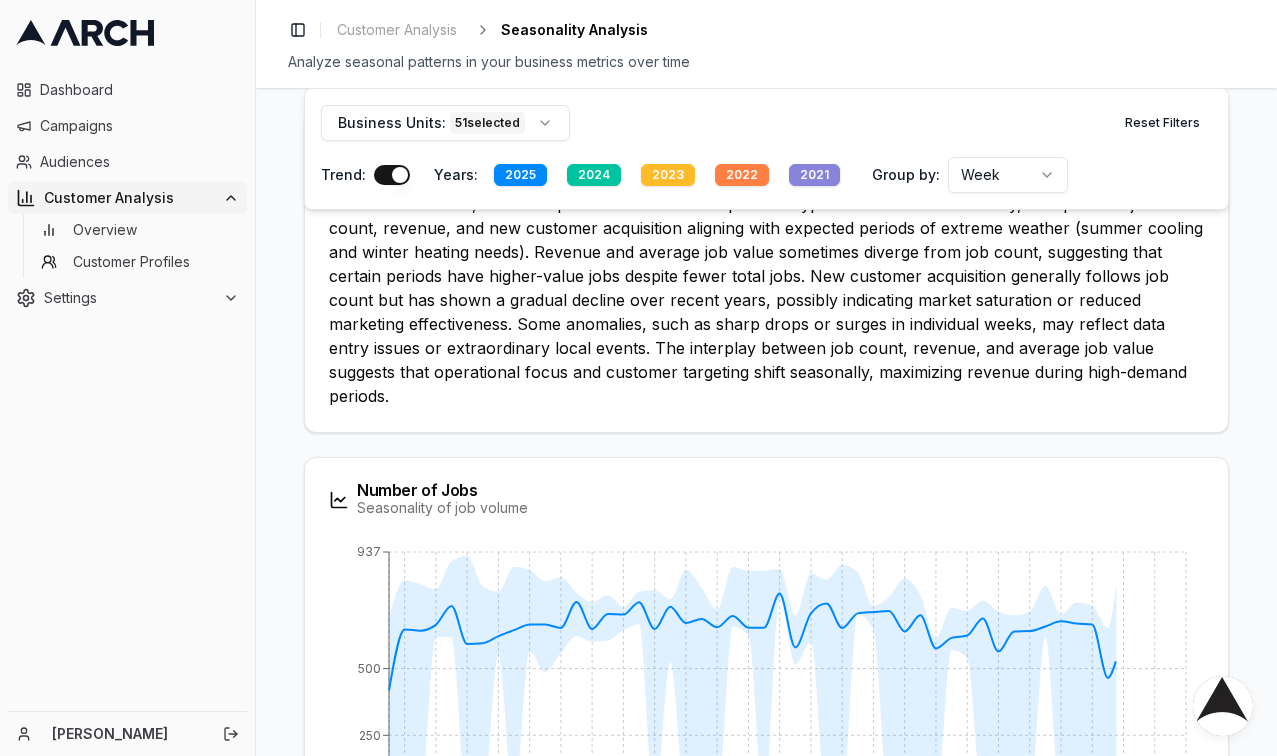 click at bounding box center (392, 175) 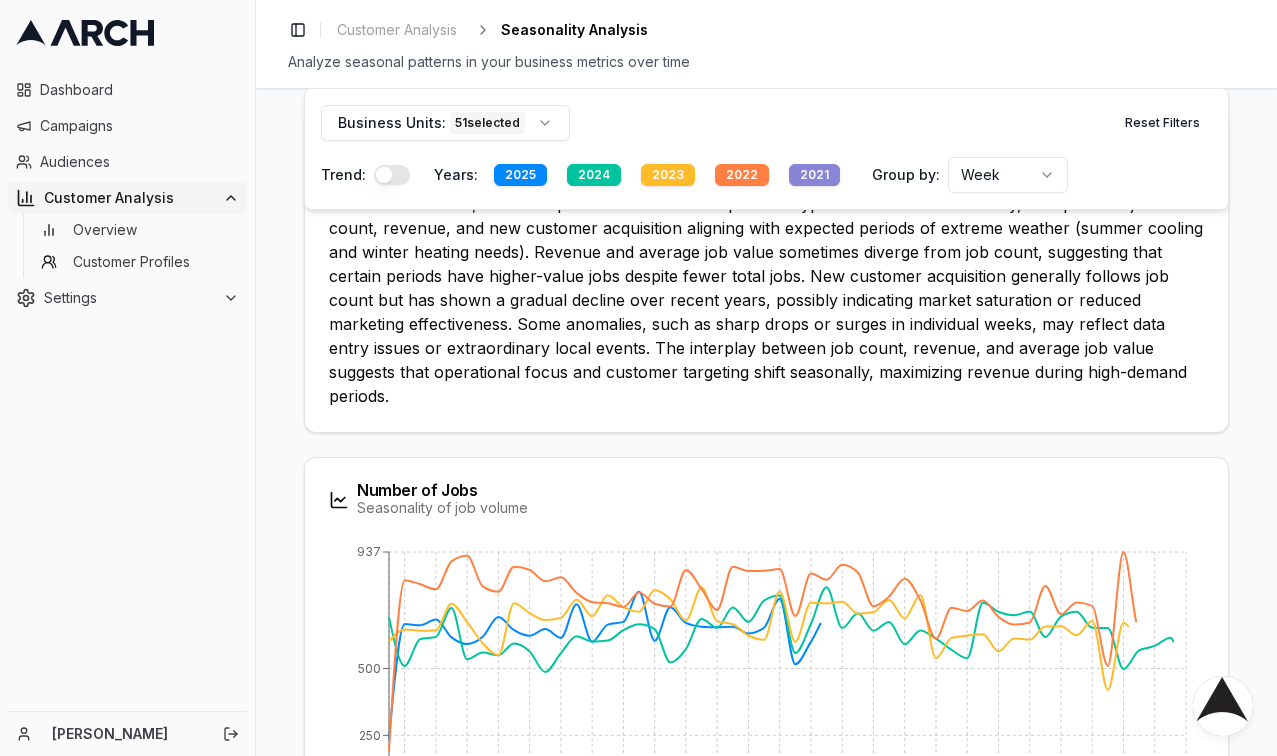 click on "2025" at bounding box center (520, 175) 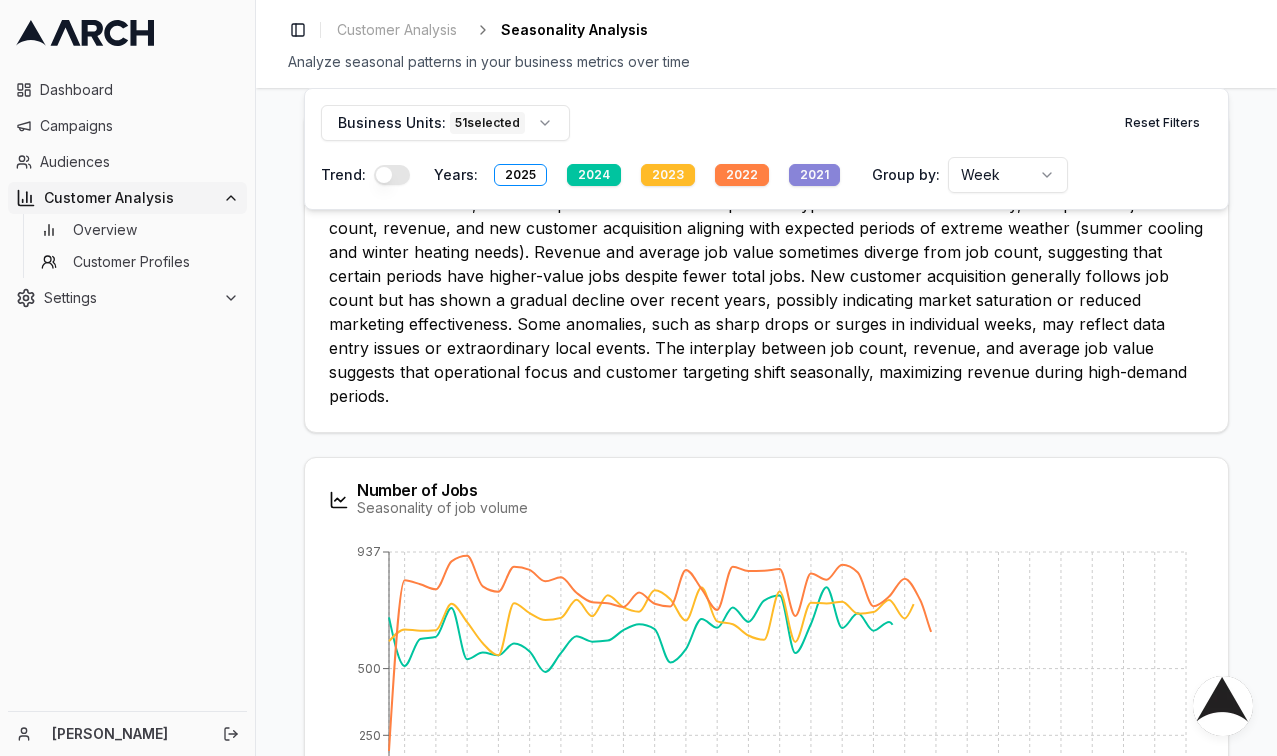 click on "2024" at bounding box center [594, 175] 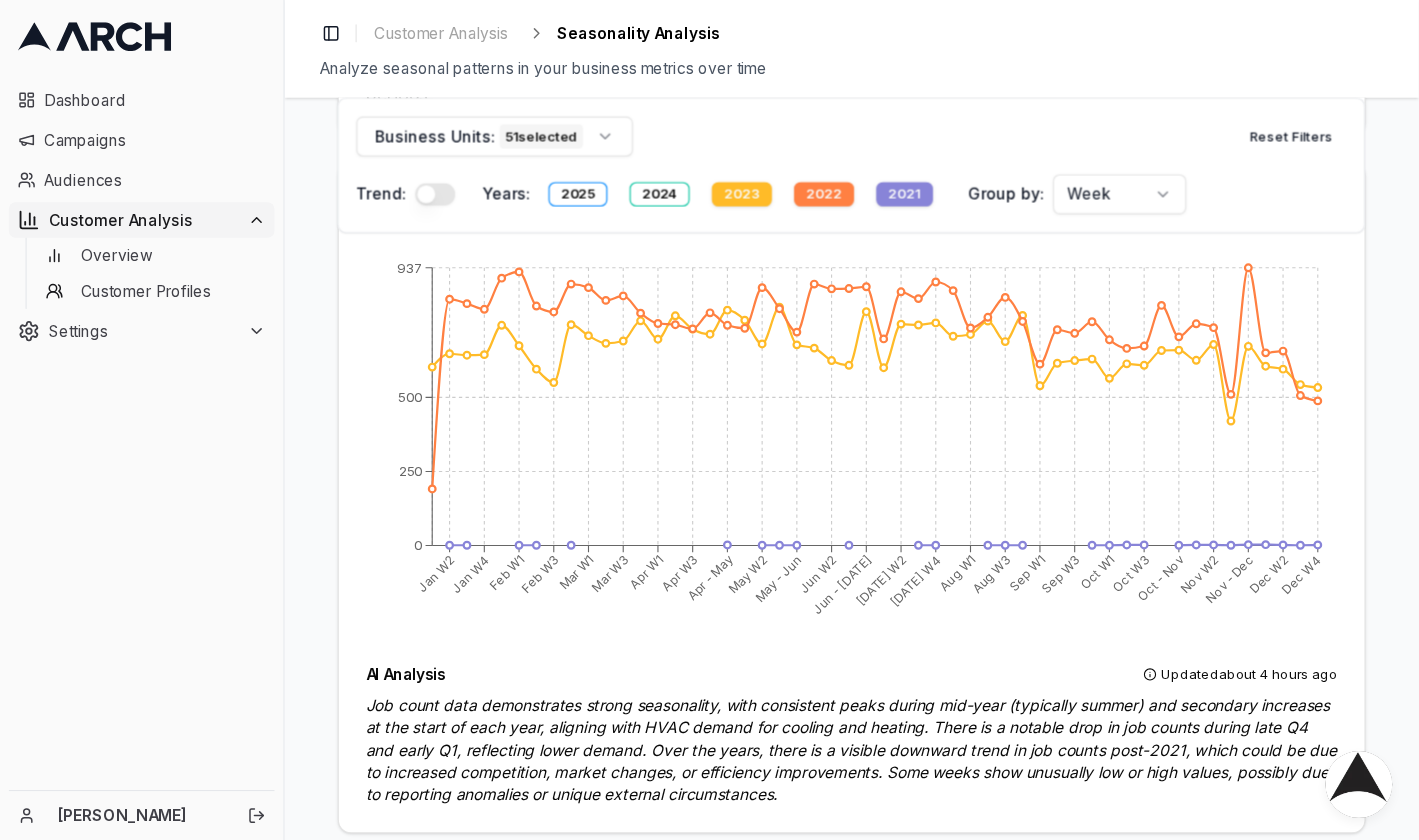 scroll, scrollTop: 546, scrollLeft: 0, axis: vertical 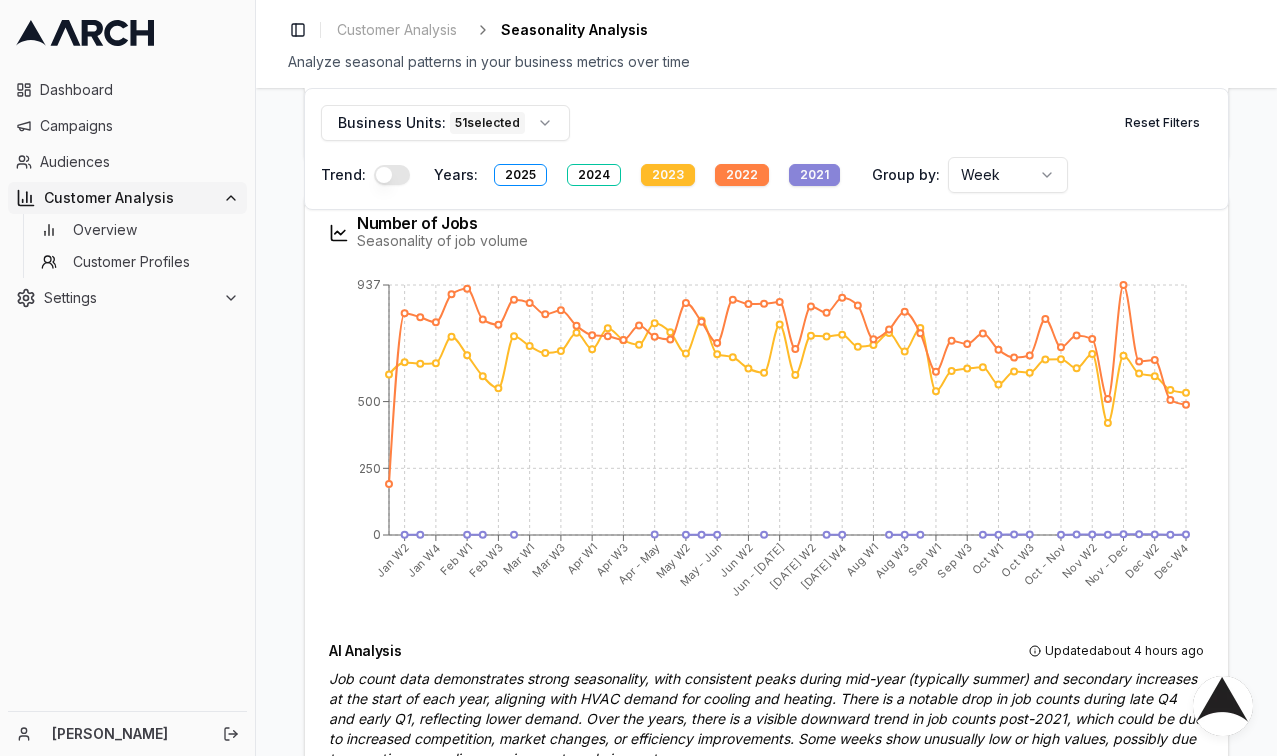 type 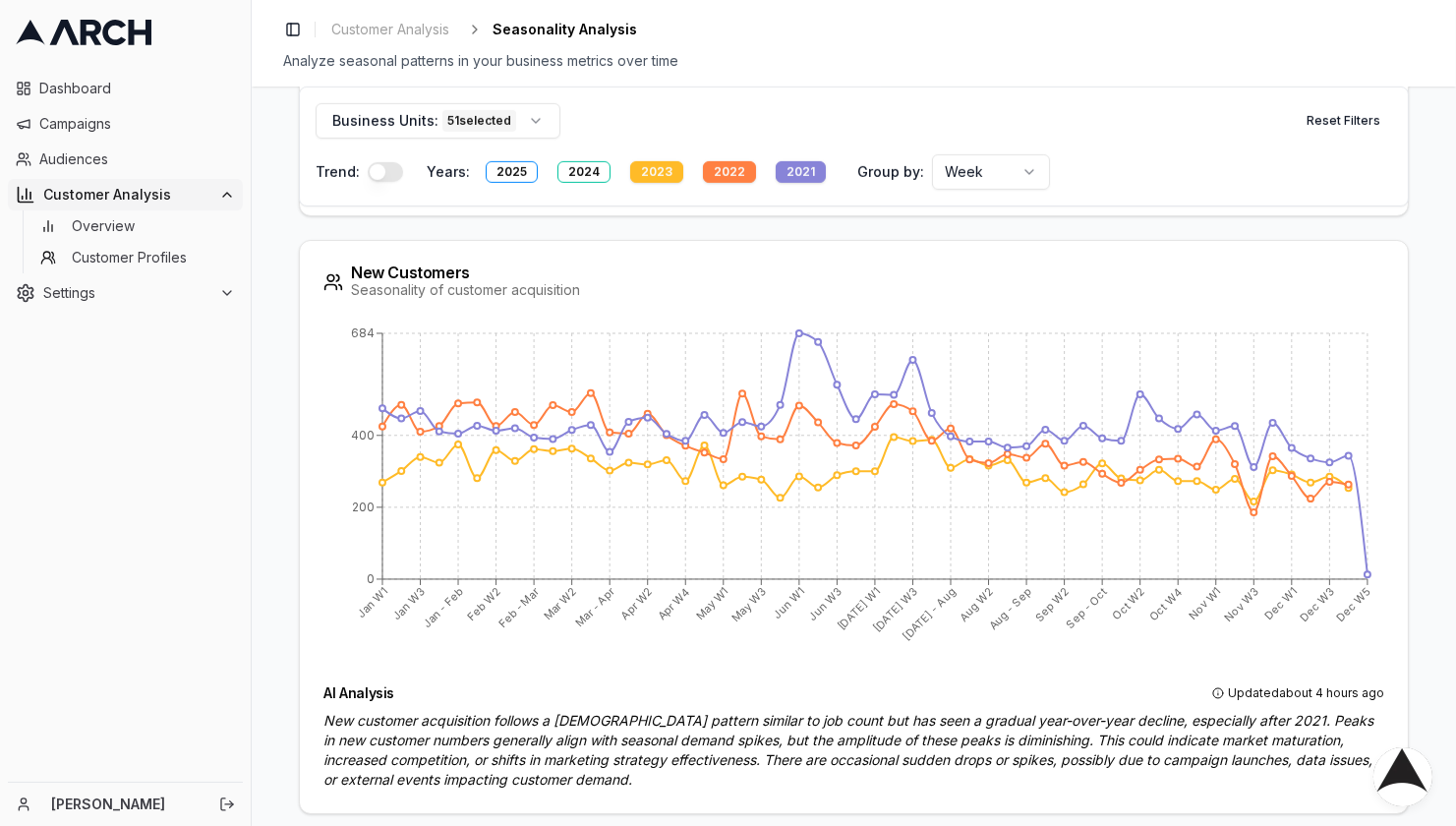 scroll, scrollTop: 2287, scrollLeft: 0, axis: vertical 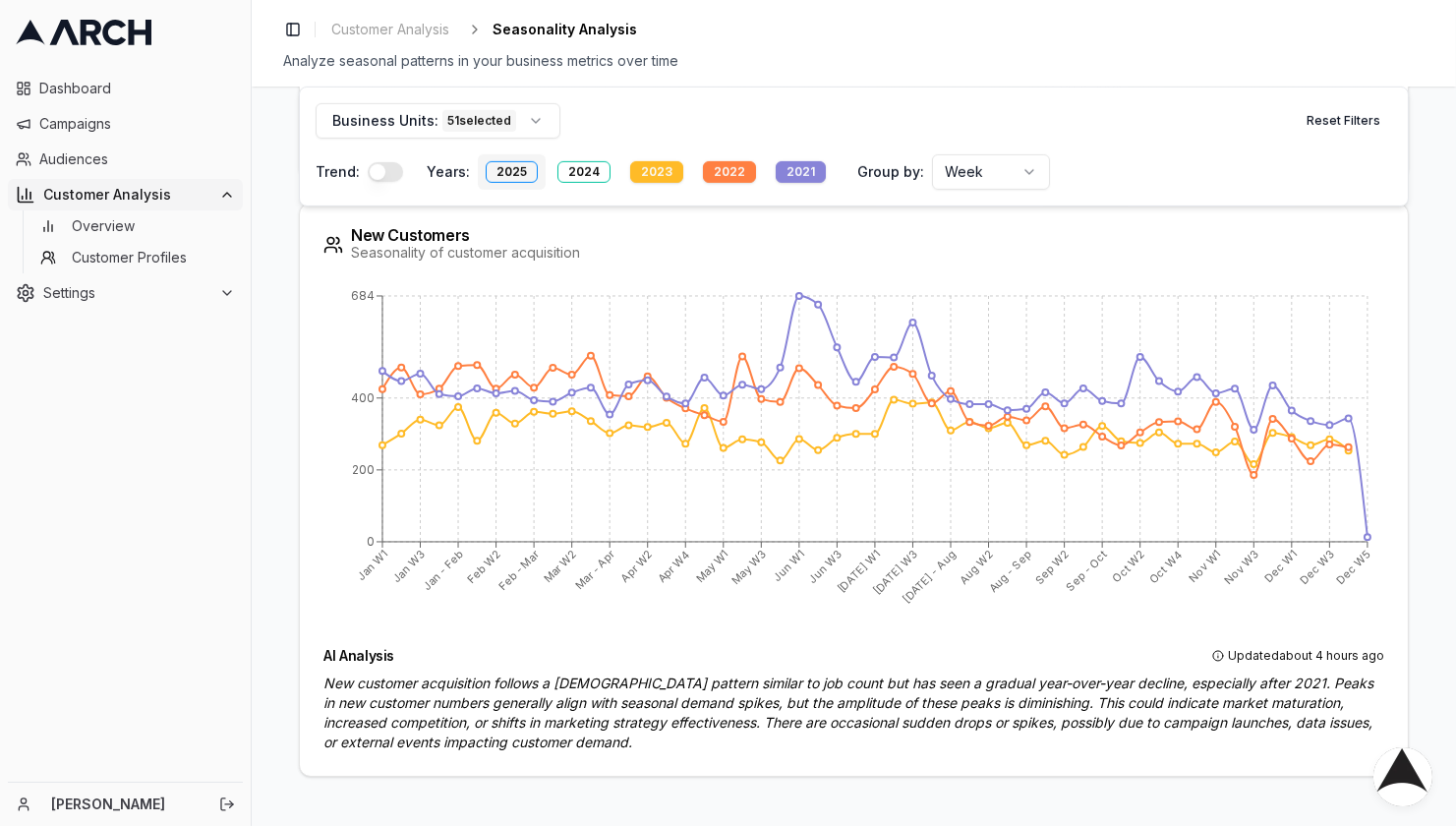 click on "2025" at bounding box center (511, 172) 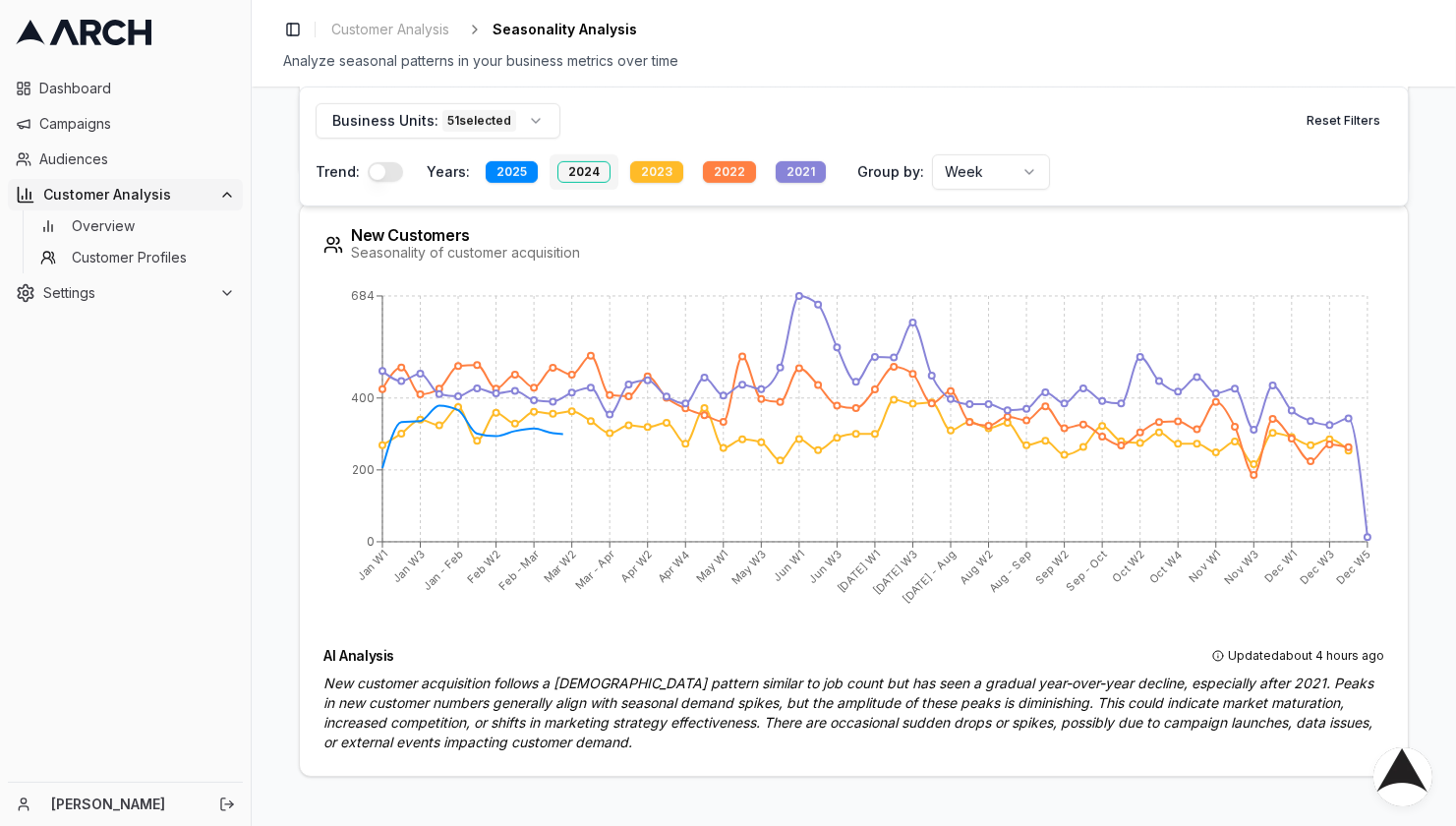 click on "2024" at bounding box center (584, 172) 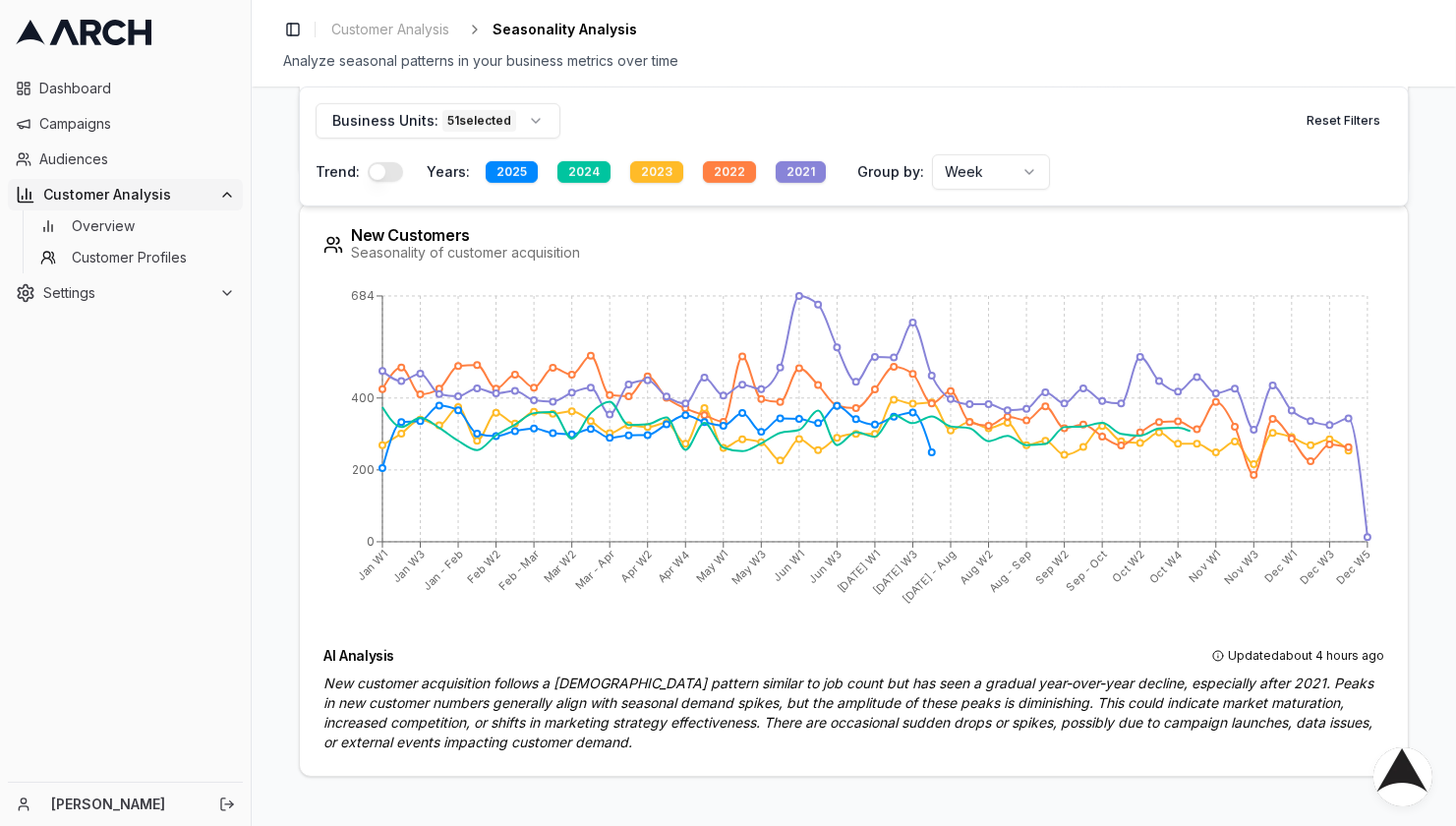click on "2023" at bounding box center (657, 172) 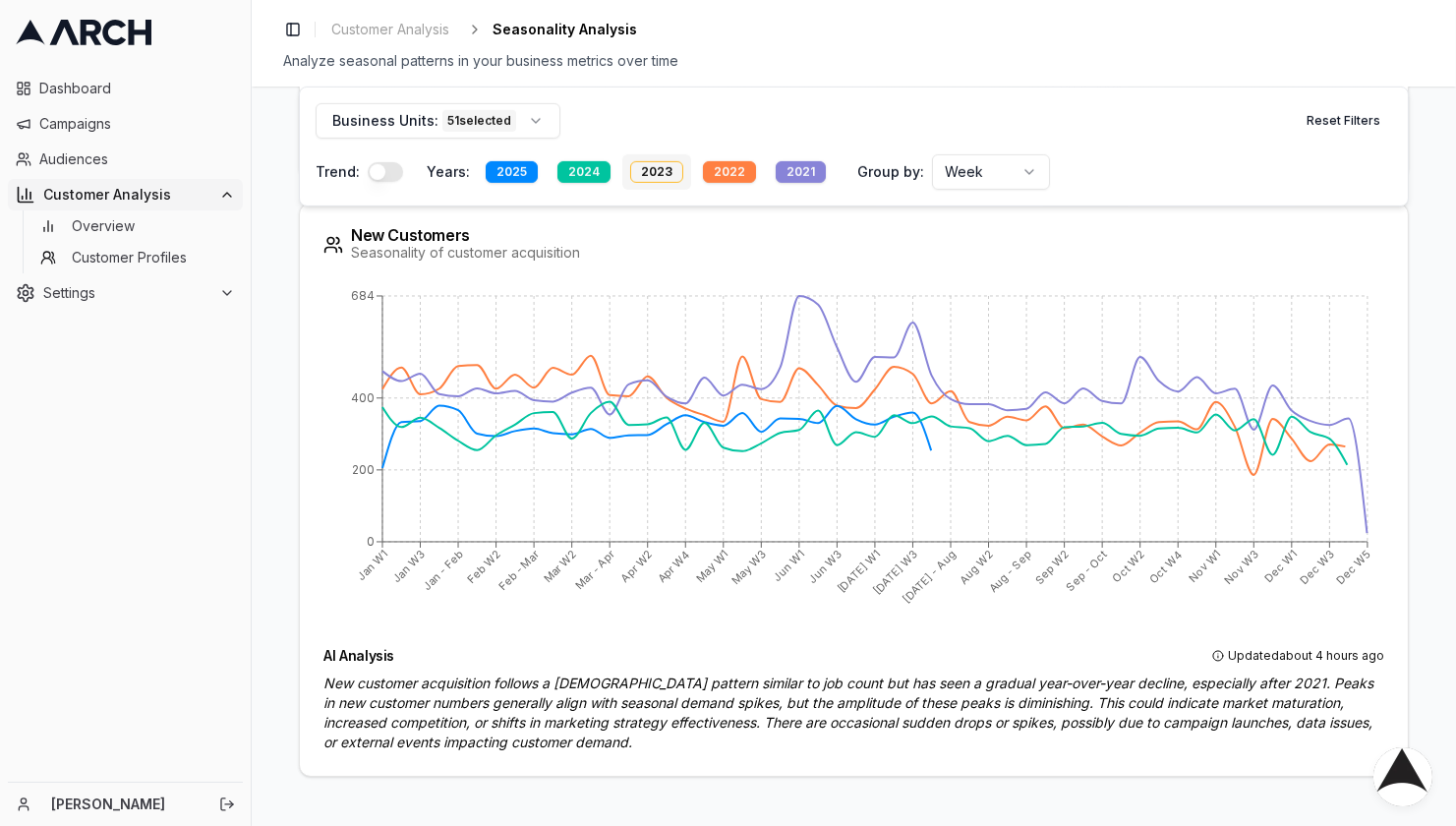 click on "2023" at bounding box center (657, 172) 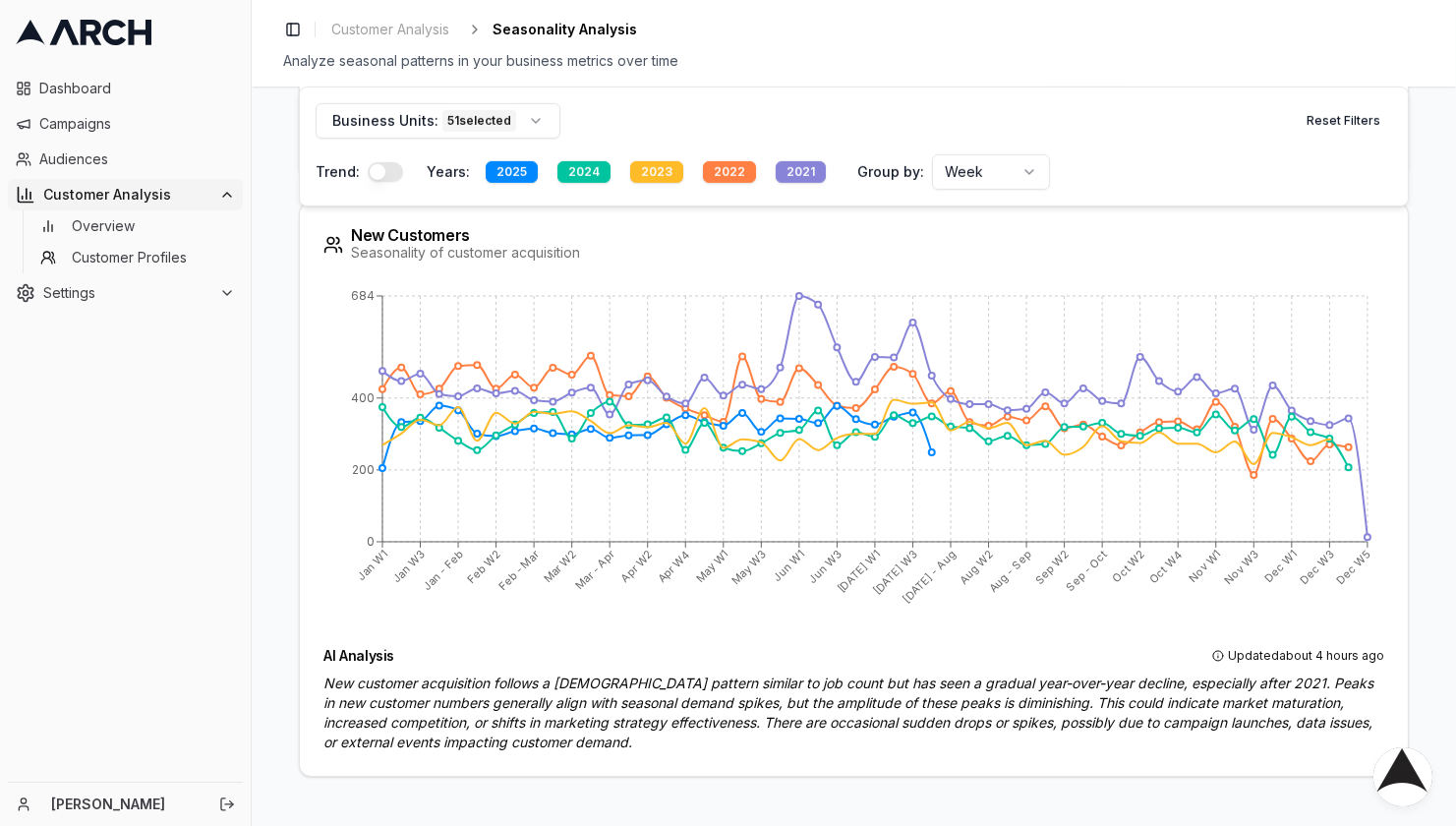 click on "2022" at bounding box center (729, 172) 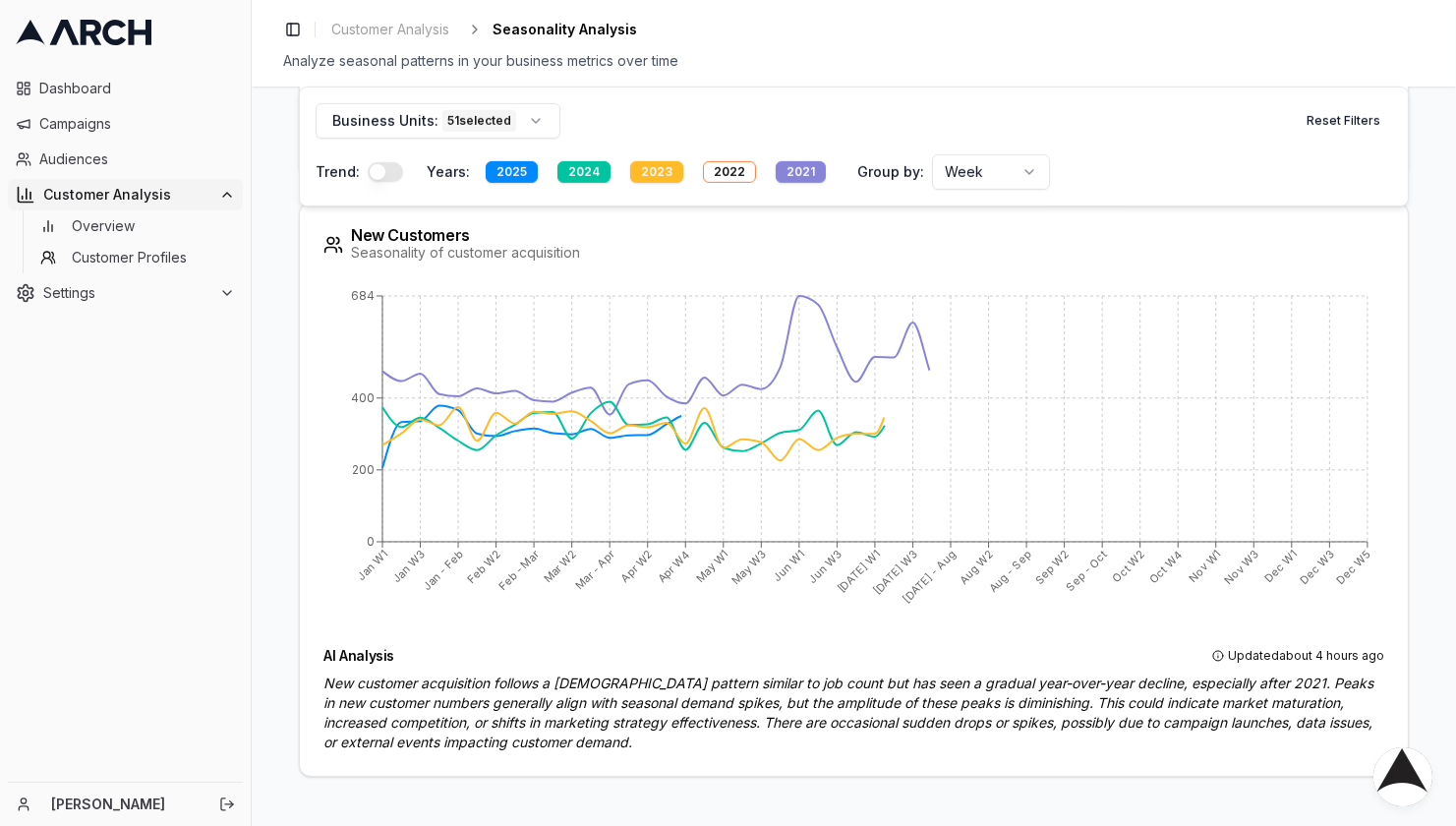 click on "2023" at bounding box center (657, 172) 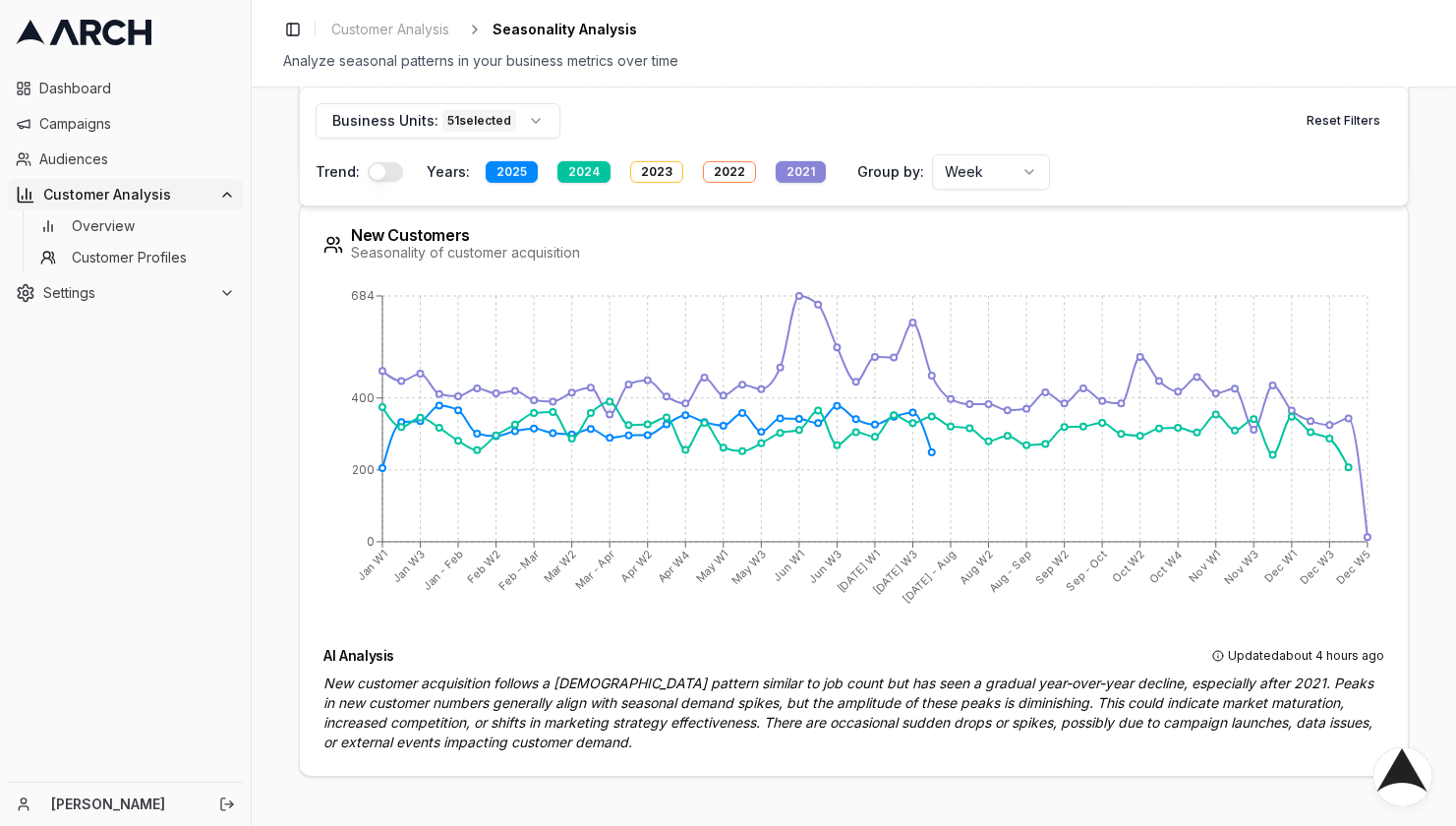 click on "2021" at bounding box center [800, 172] 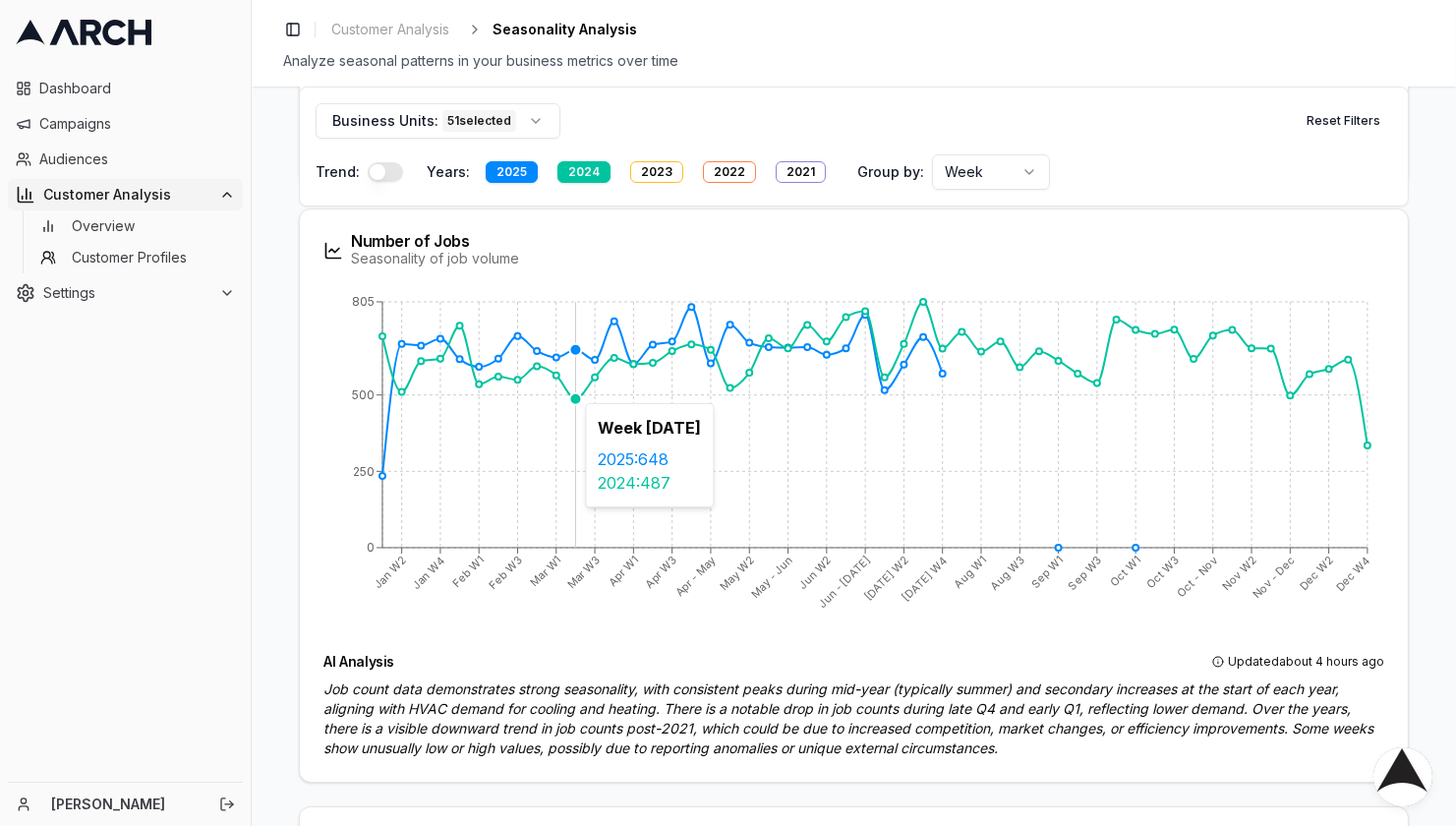 scroll, scrollTop: 478, scrollLeft: 0, axis: vertical 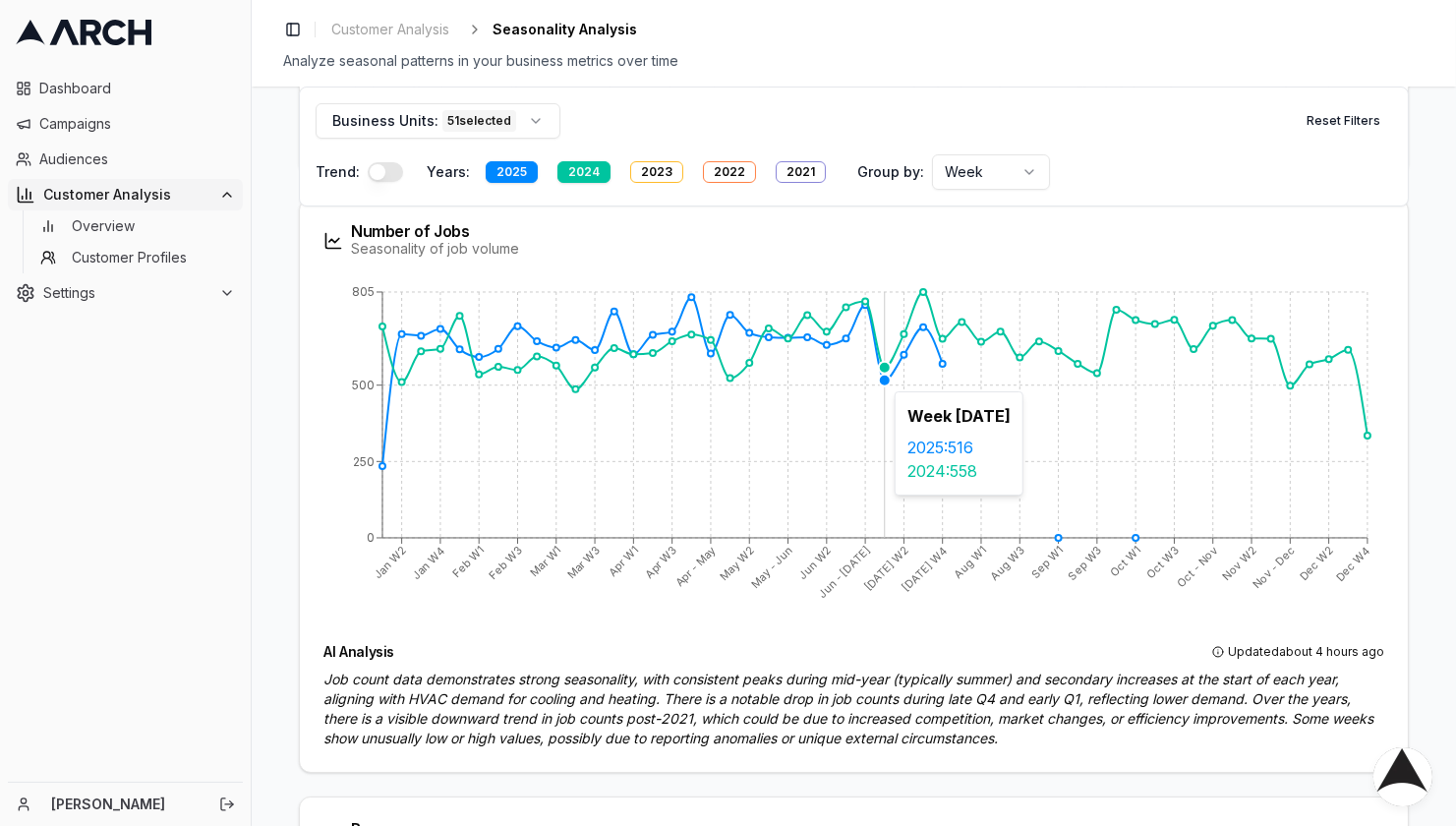 type 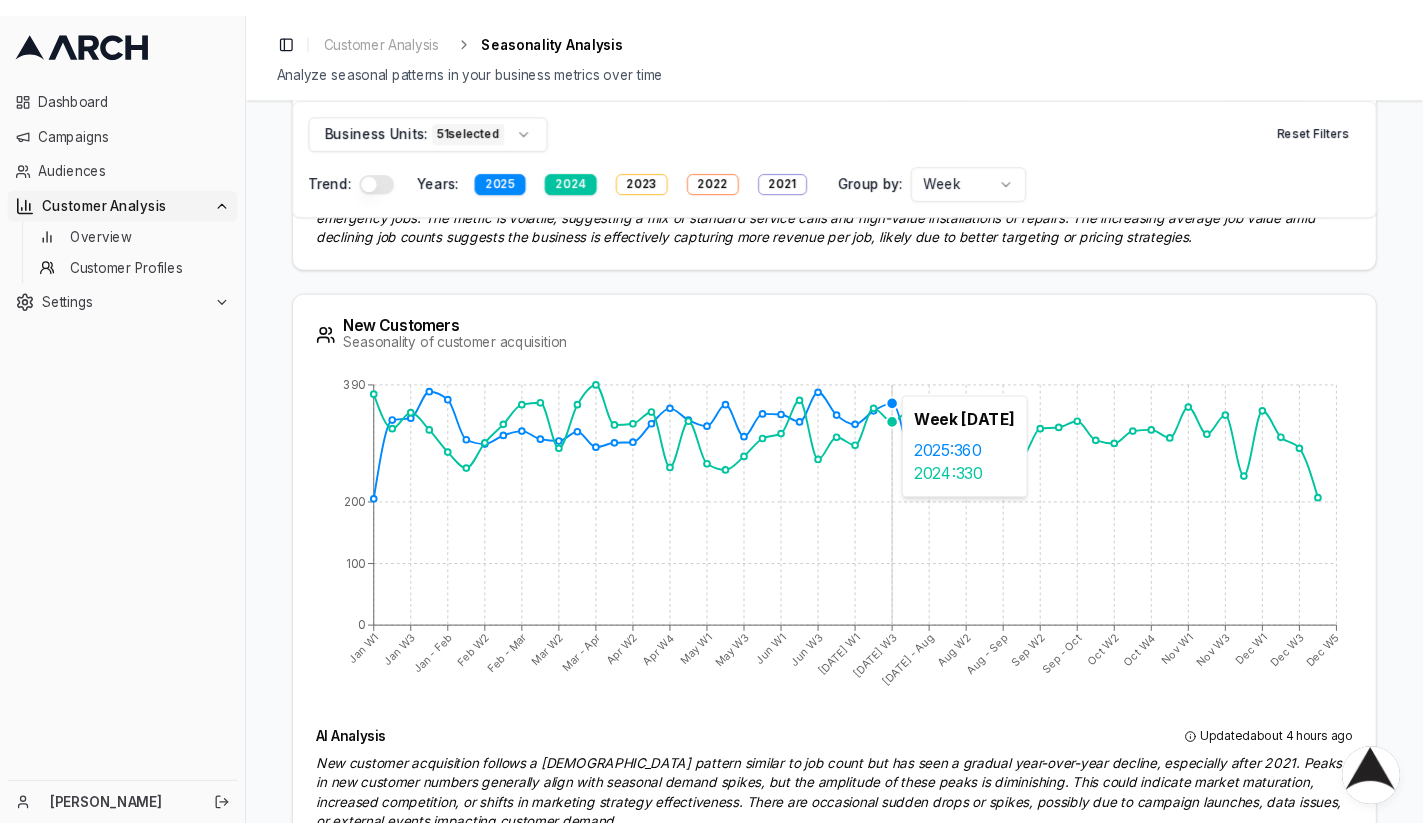 scroll, scrollTop: 2240, scrollLeft: 0, axis: vertical 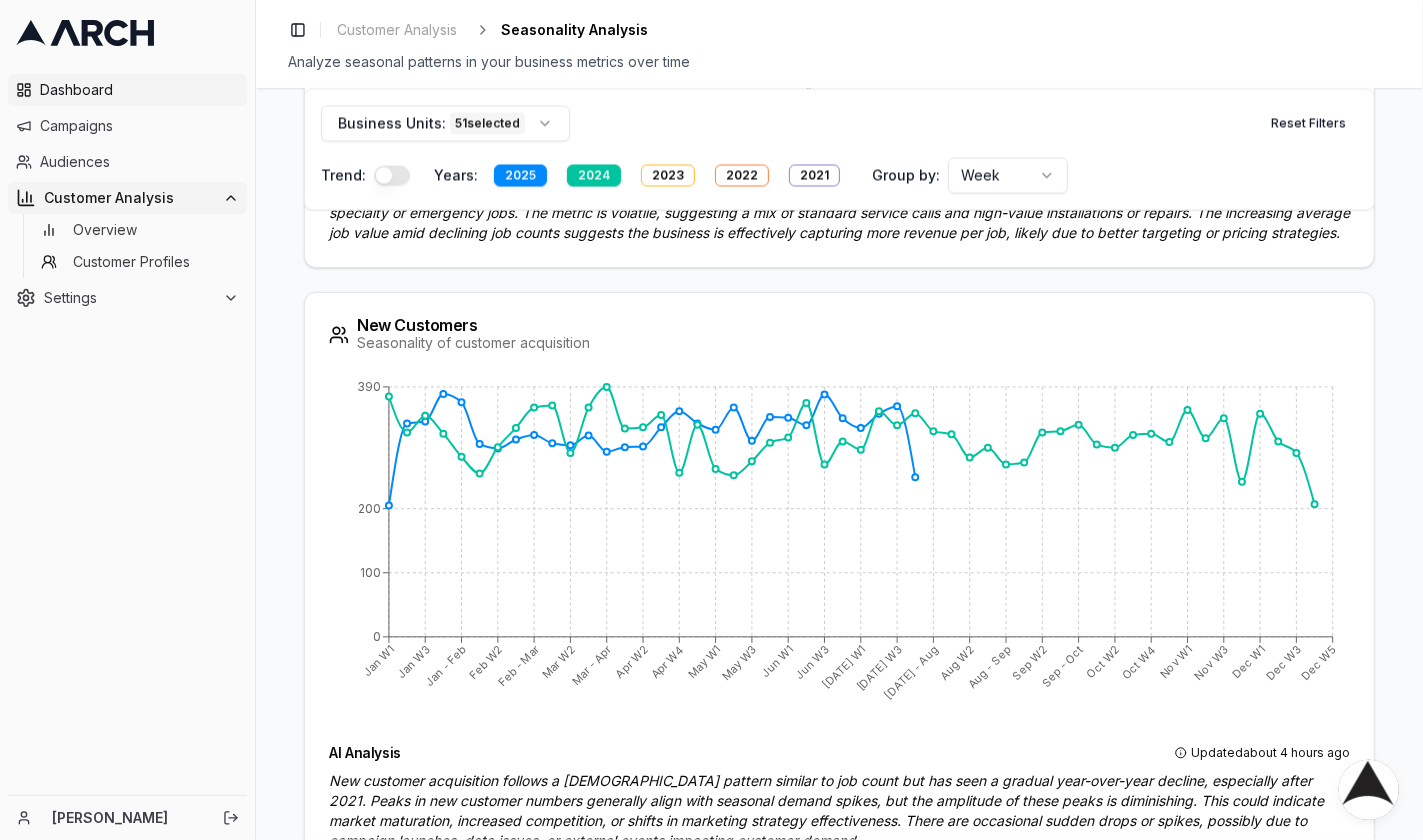 click on "Dashboard" at bounding box center [139, 90] 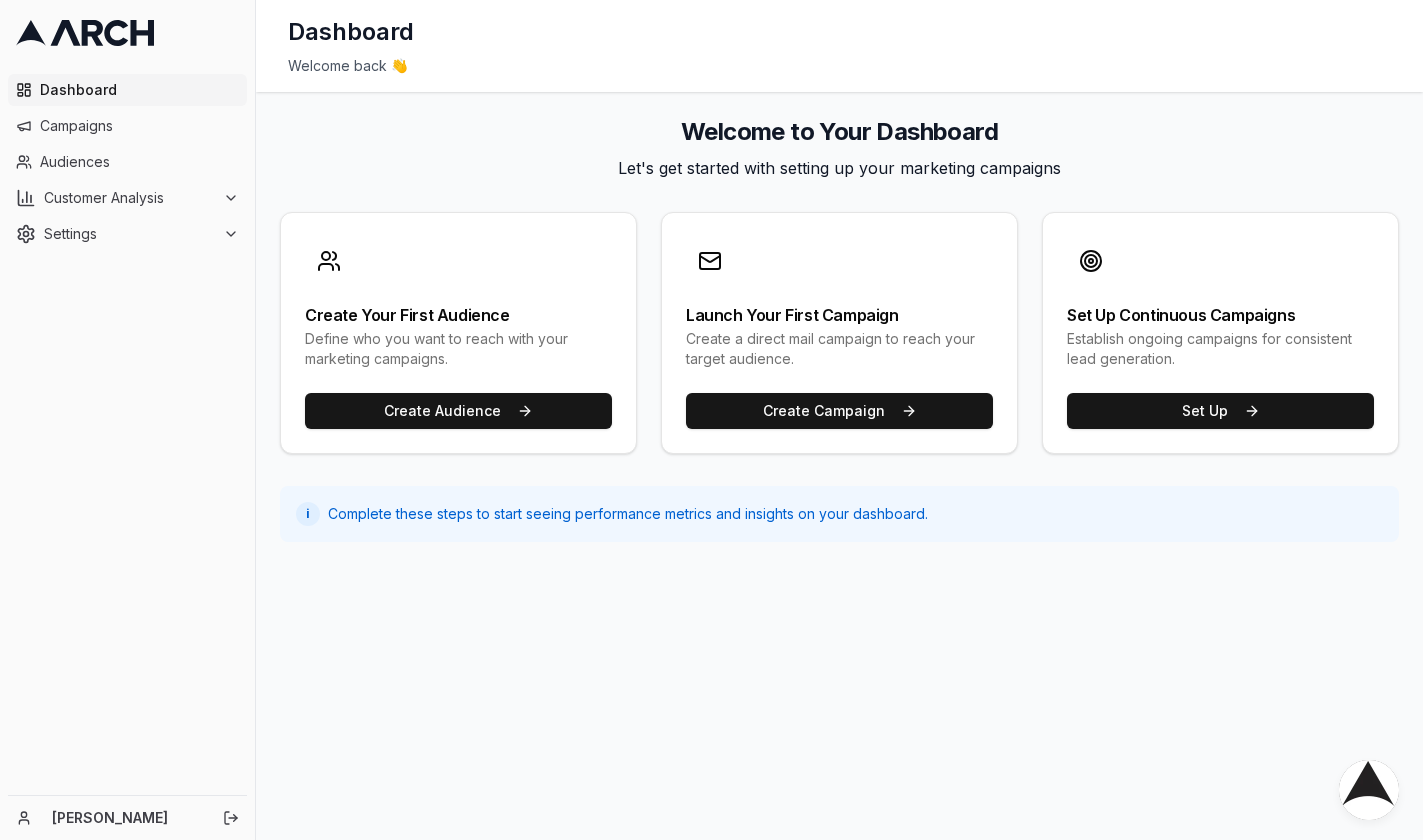 scroll, scrollTop: 0, scrollLeft: 0, axis: both 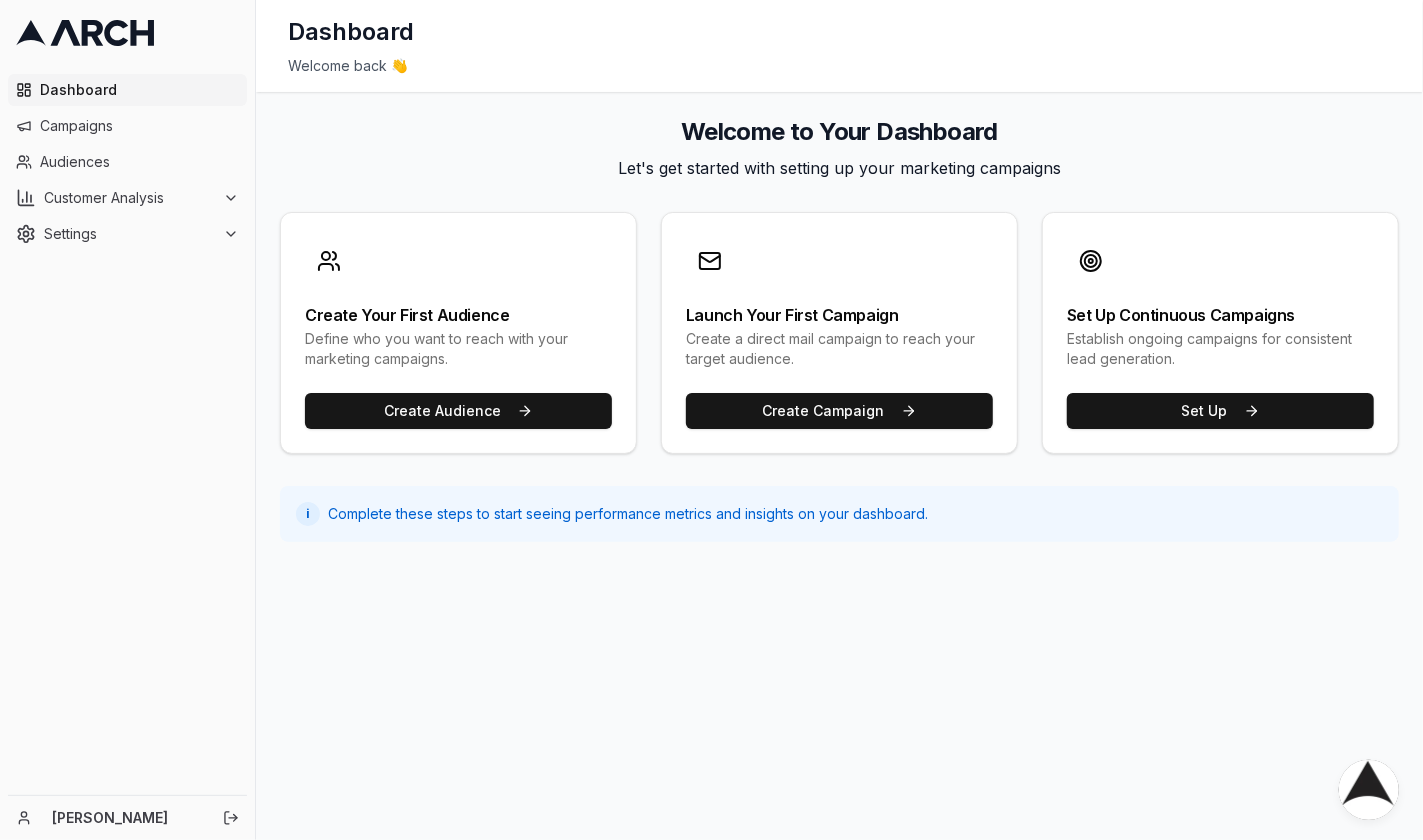 click on "Dashboard" at bounding box center (139, 90) 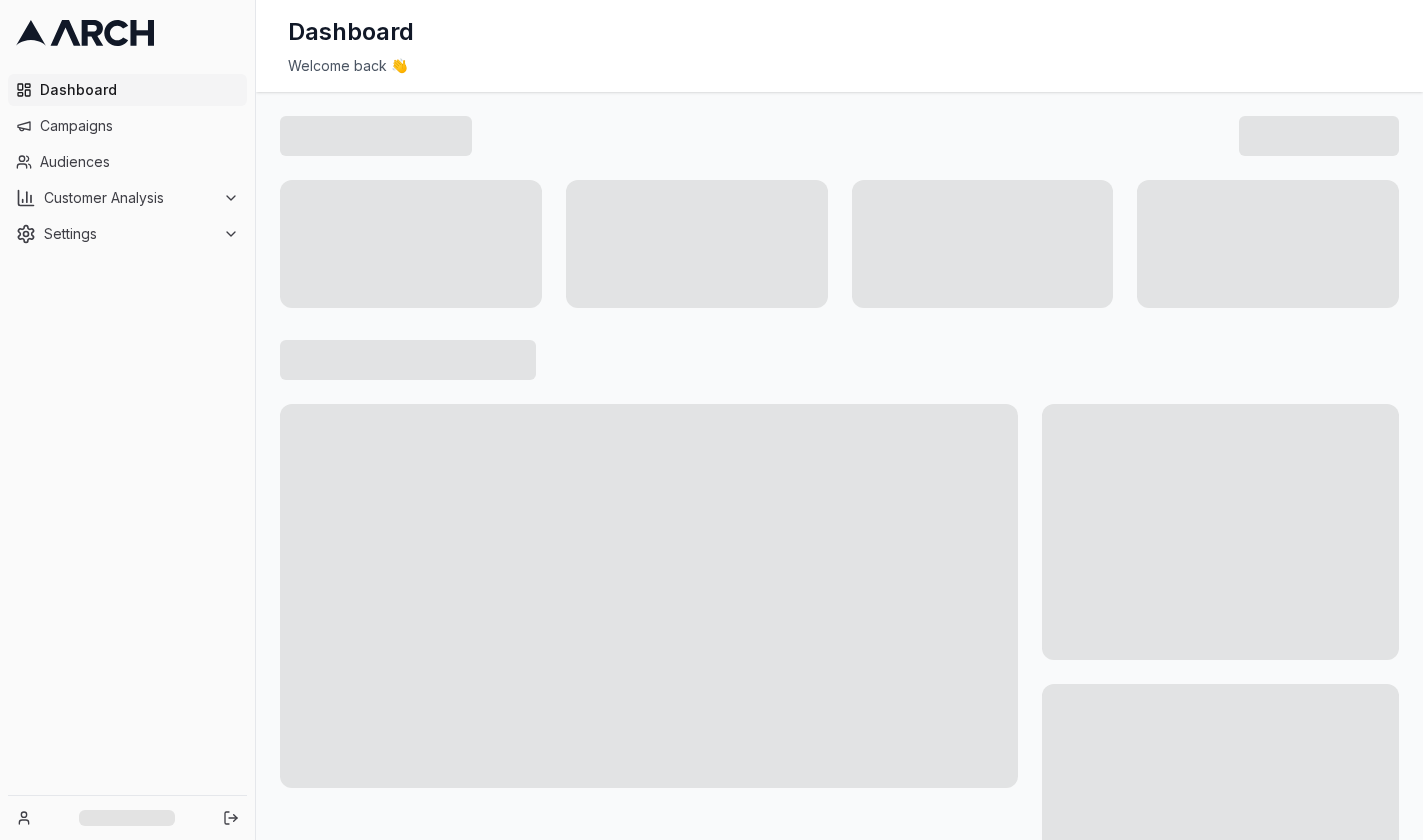 scroll, scrollTop: 0, scrollLeft: 0, axis: both 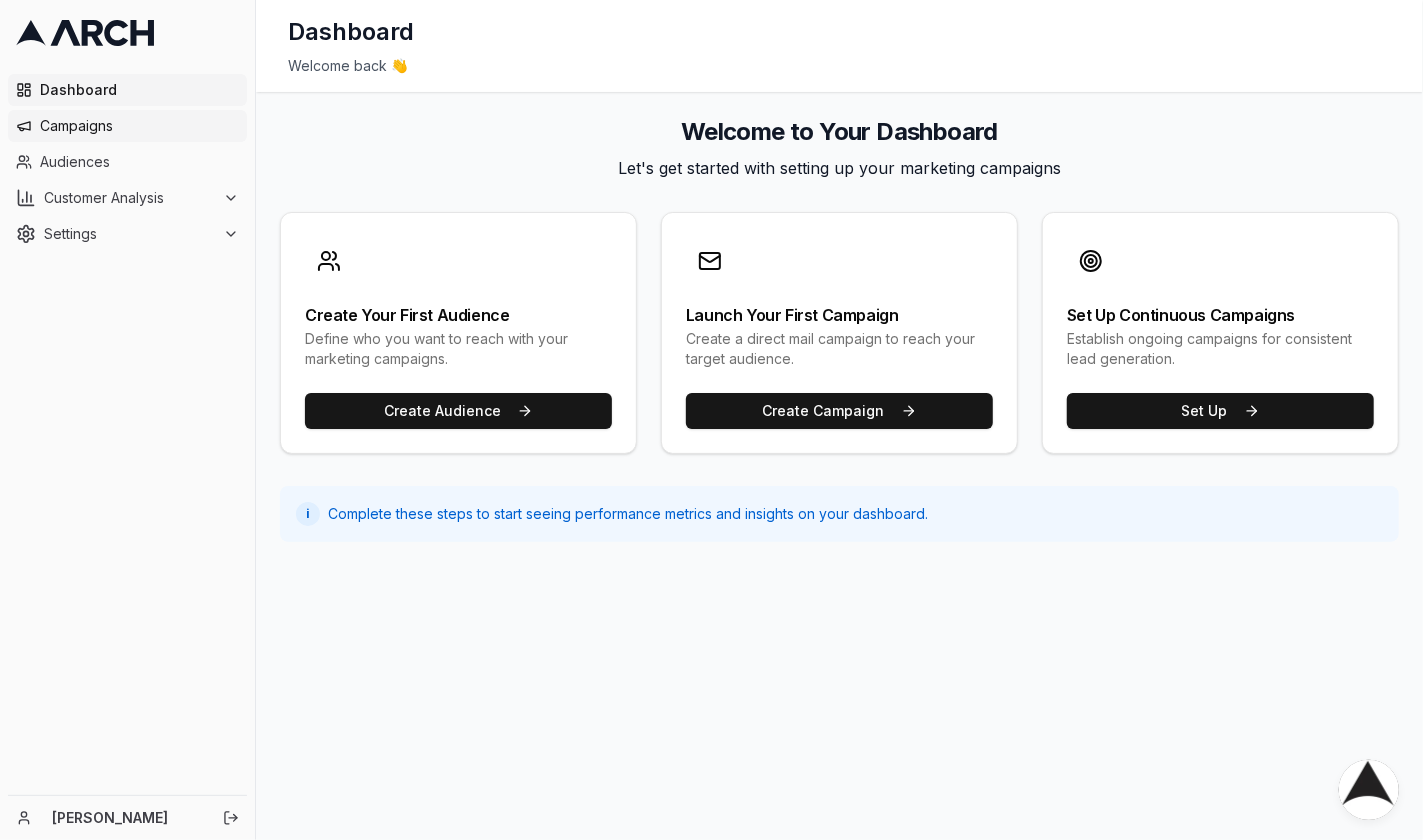 click on "Campaigns" at bounding box center [139, 126] 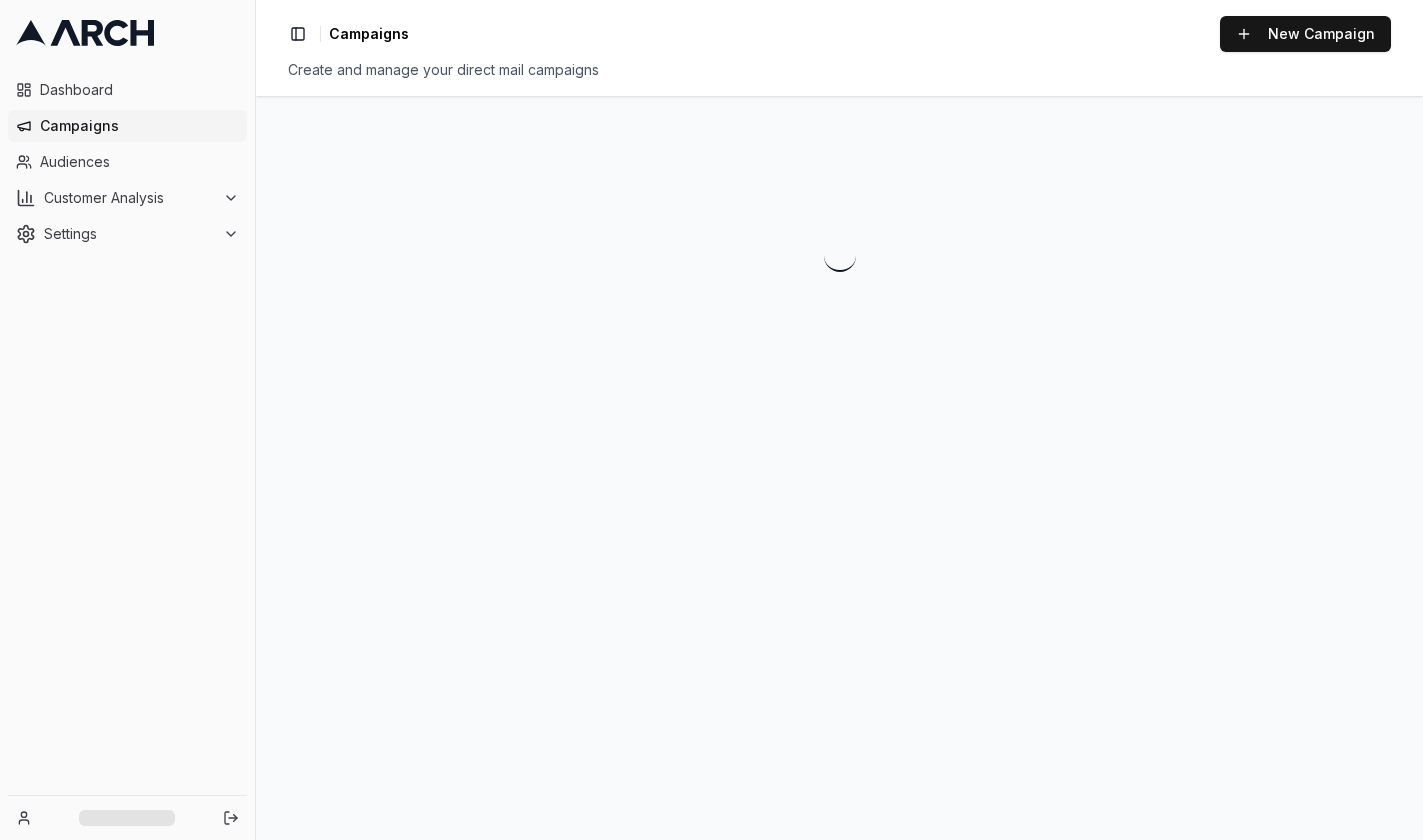 scroll, scrollTop: 0, scrollLeft: 0, axis: both 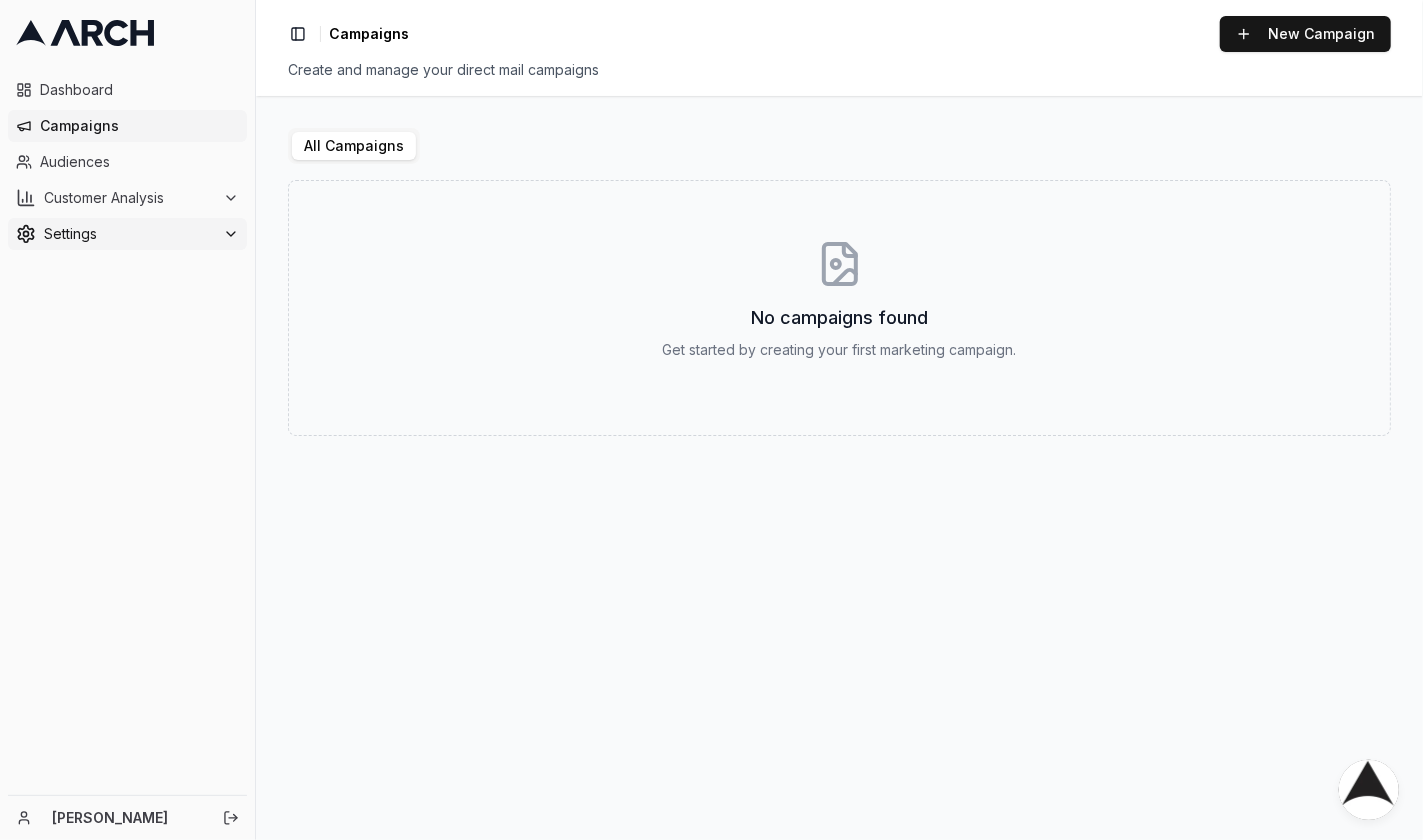click on "Settings" at bounding box center [129, 234] 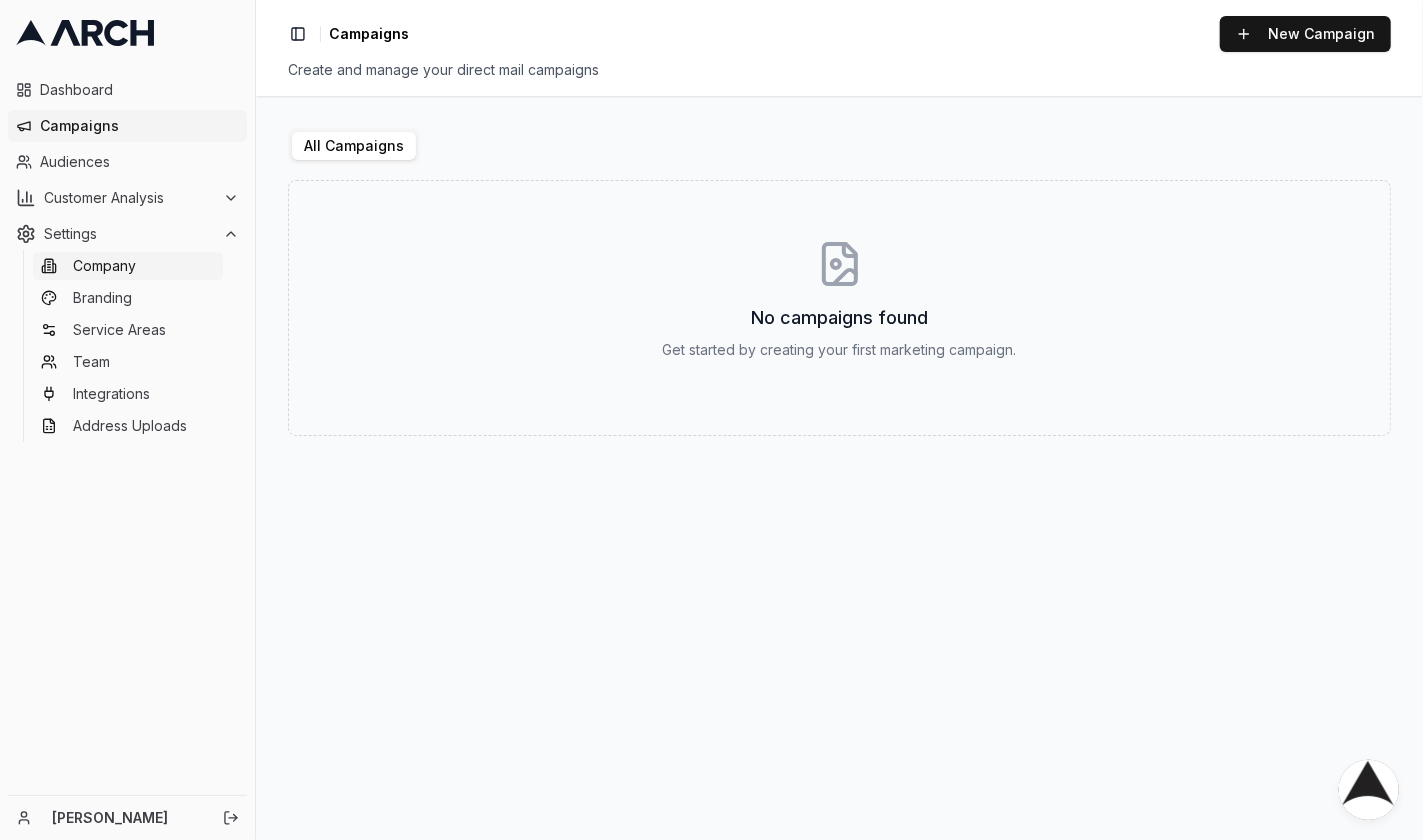 click on "Company" at bounding box center [104, 266] 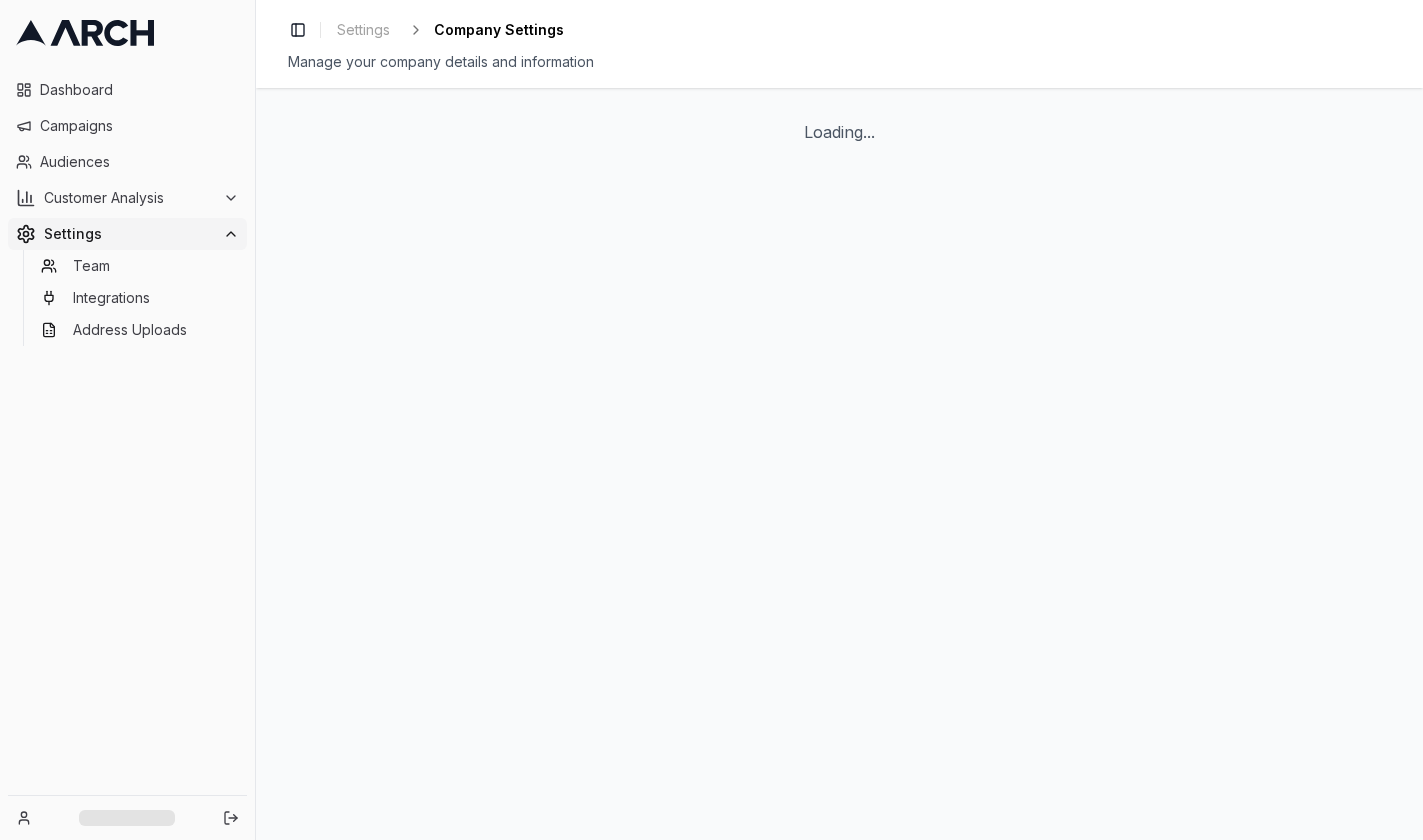 scroll, scrollTop: 0, scrollLeft: 0, axis: both 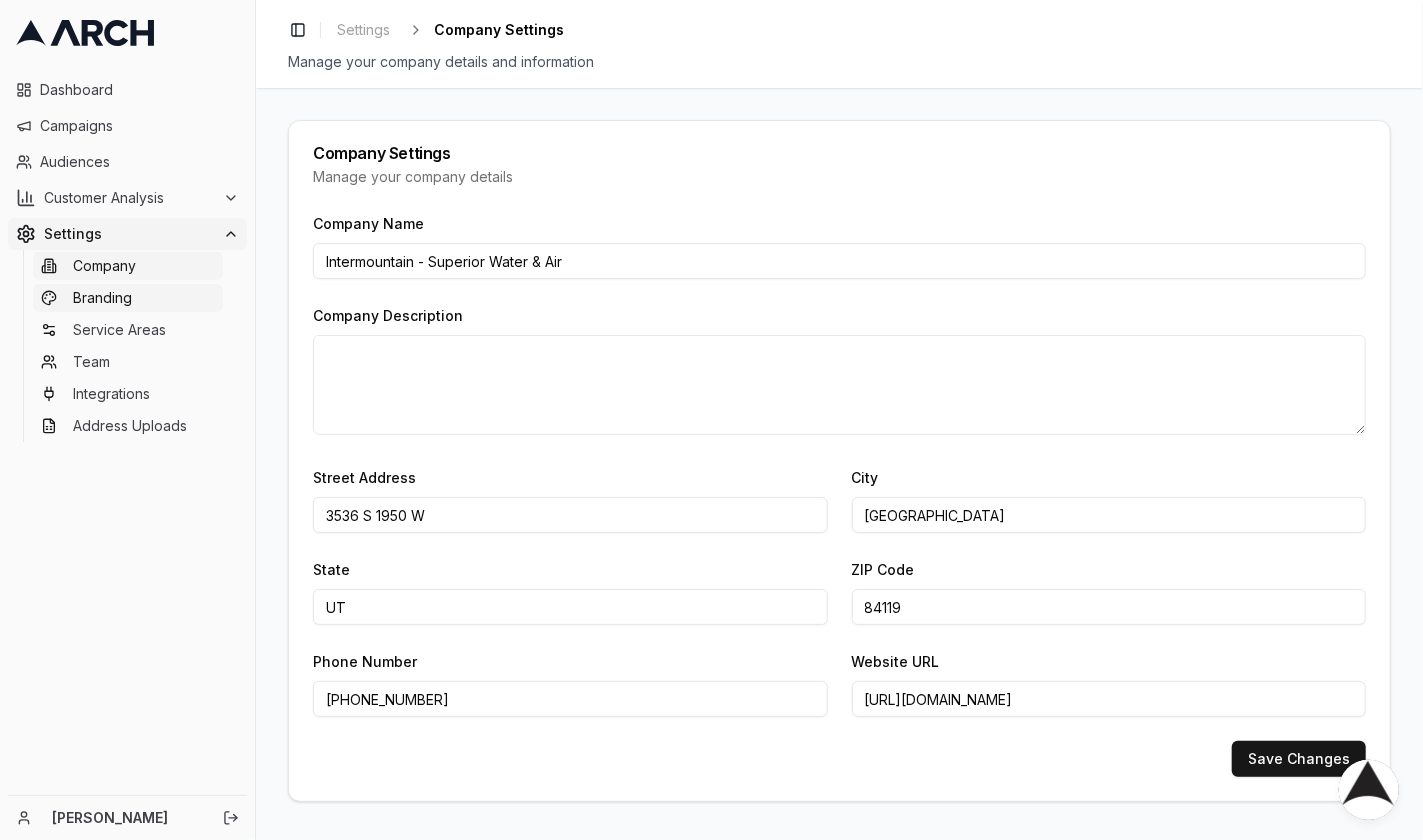 click on "Branding" at bounding box center [102, 298] 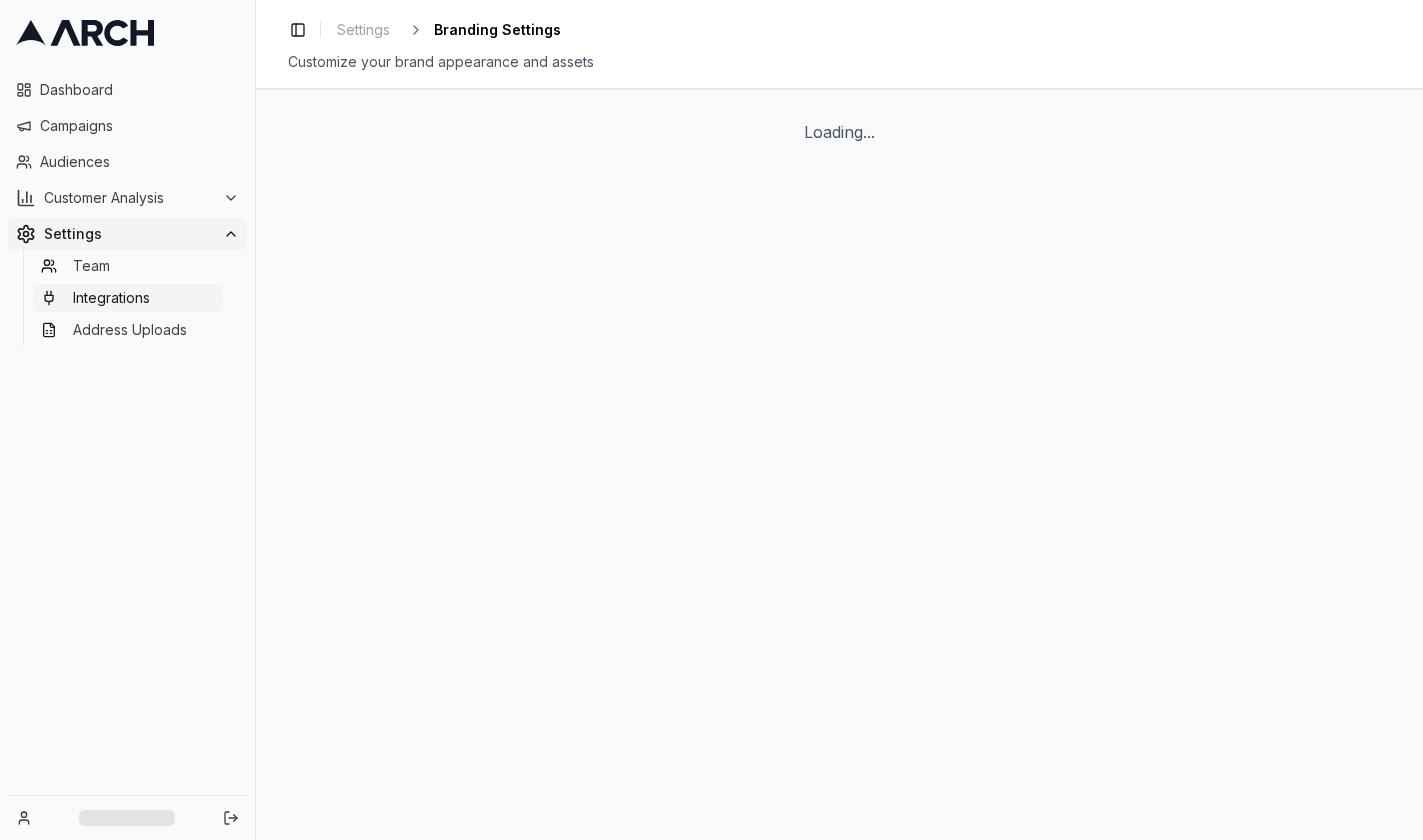 scroll, scrollTop: 0, scrollLeft: 0, axis: both 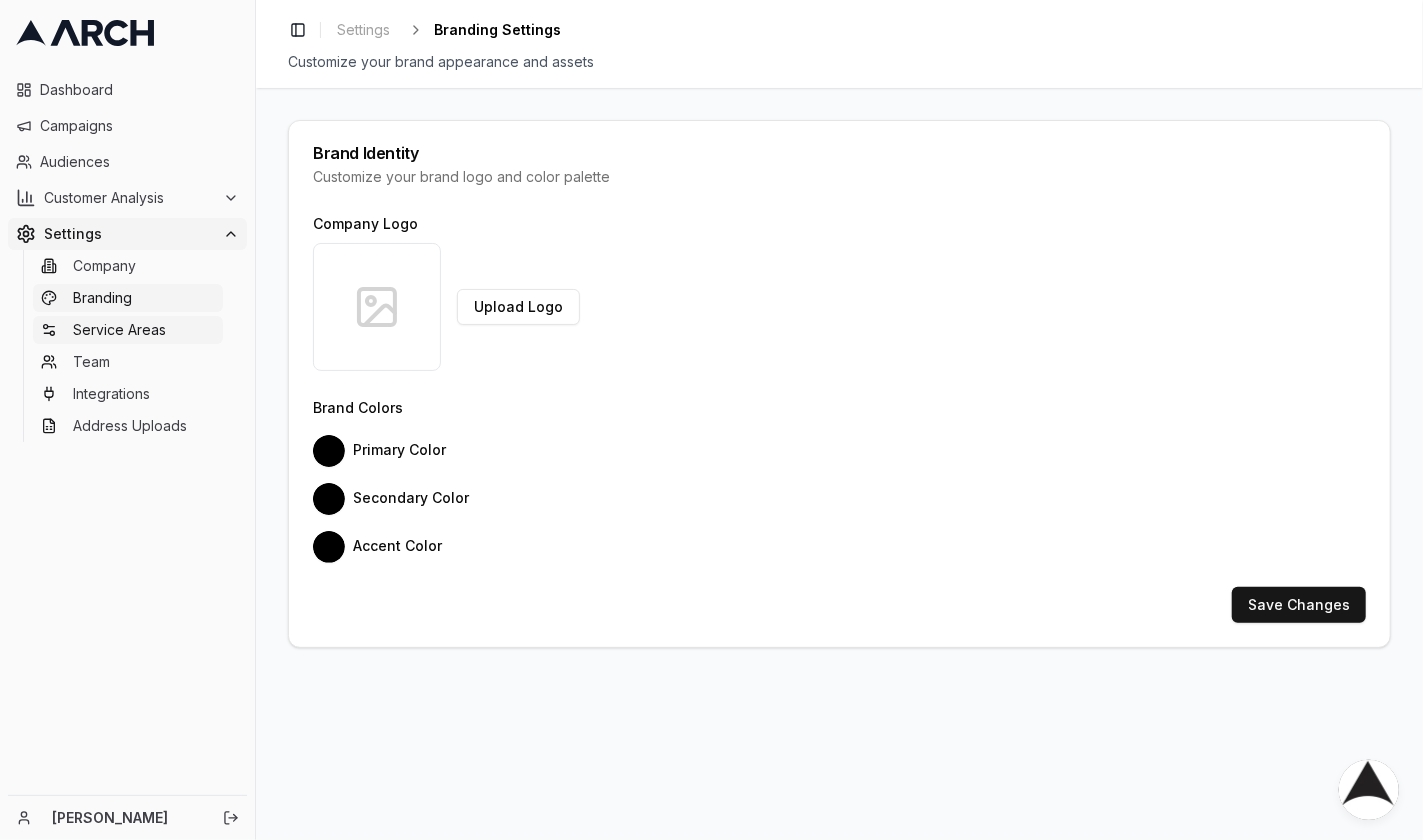 click on "Service Areas" at bounding box center (119, 330) 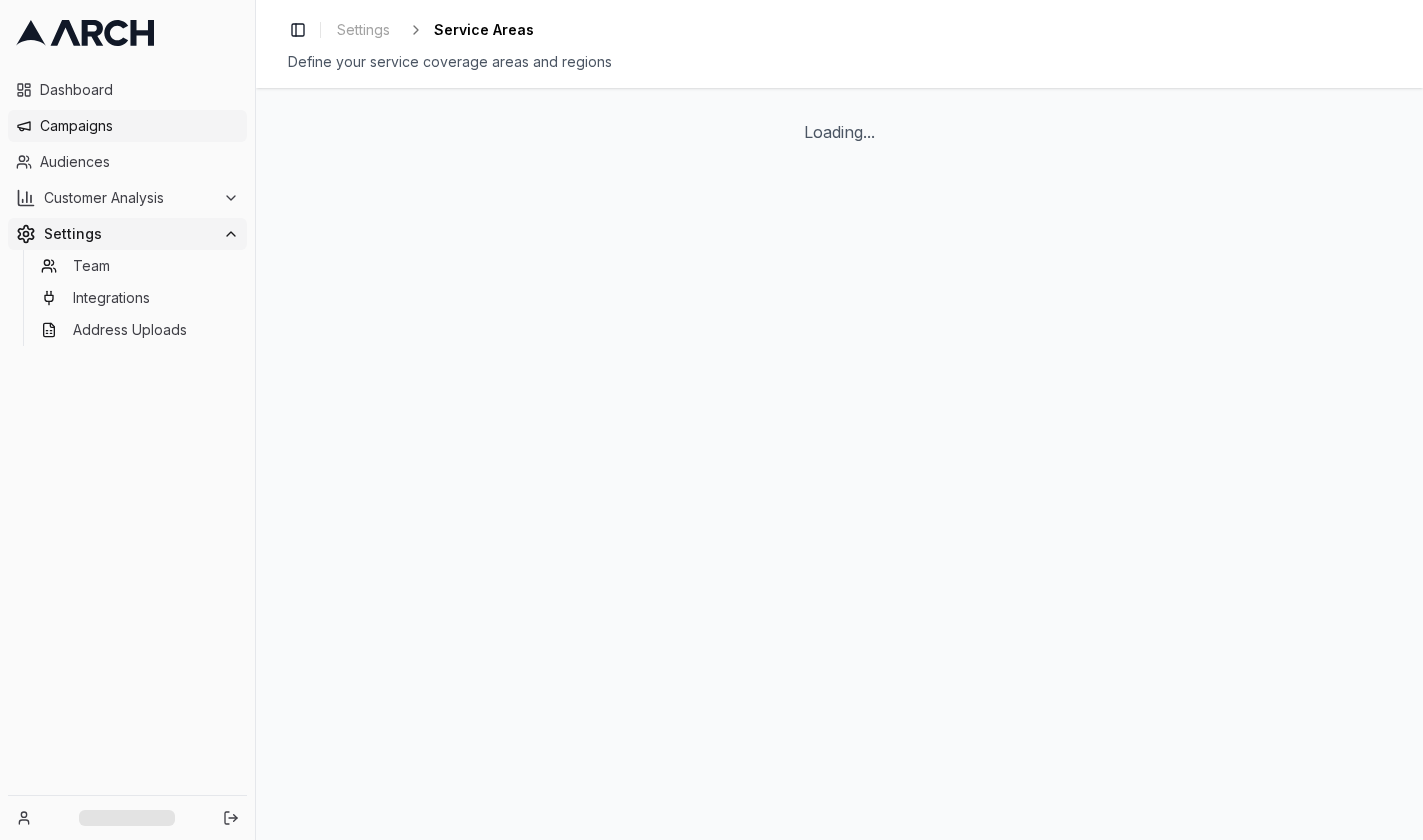 scroll, scrollTop: 0, scrollLeft: 0, axis: both 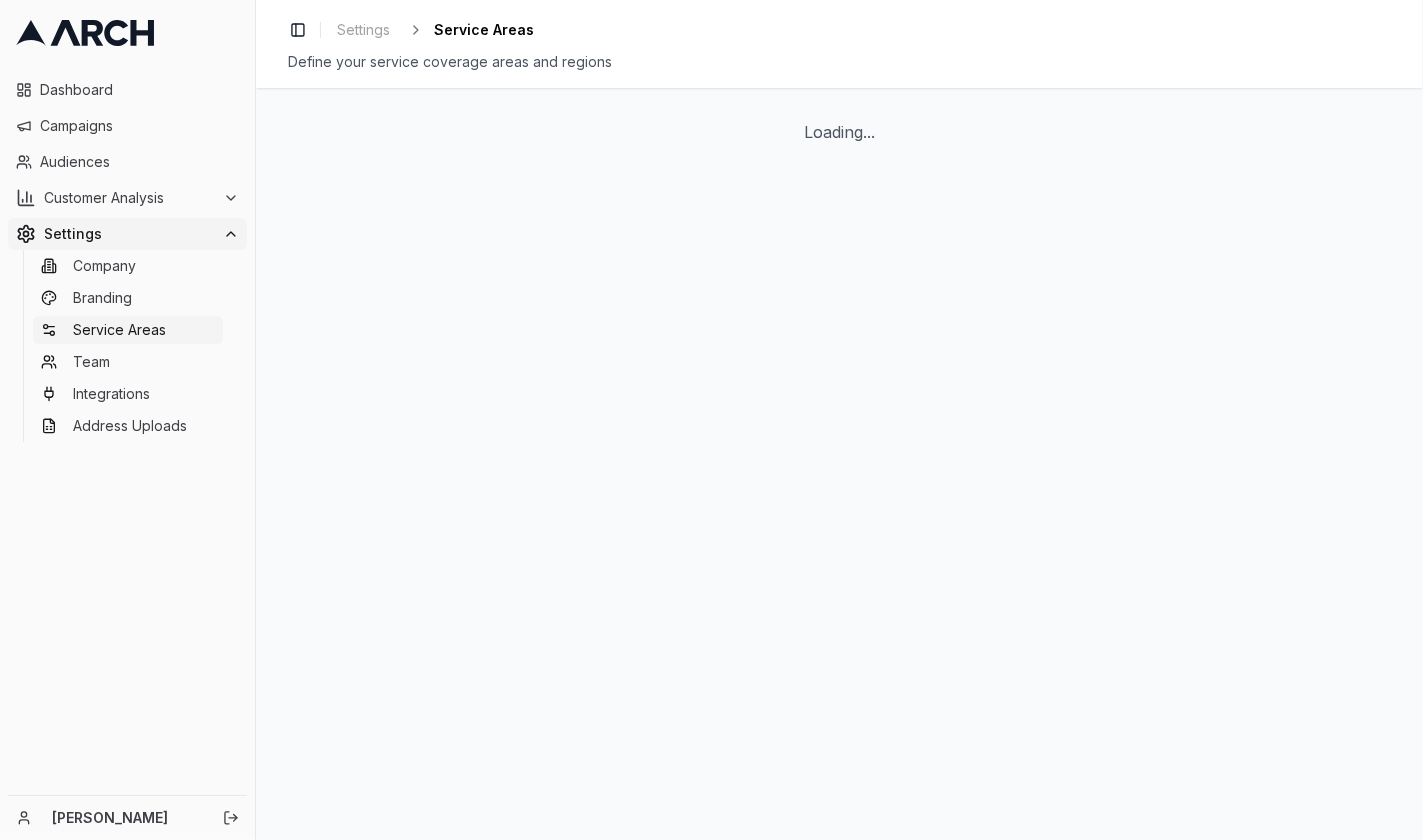 click on "Dashboard Campaigns Audiences Customer Analysis Settings Company Branding Service Areas Team Integrations Address Uploads" at bounding box center (127, 258) 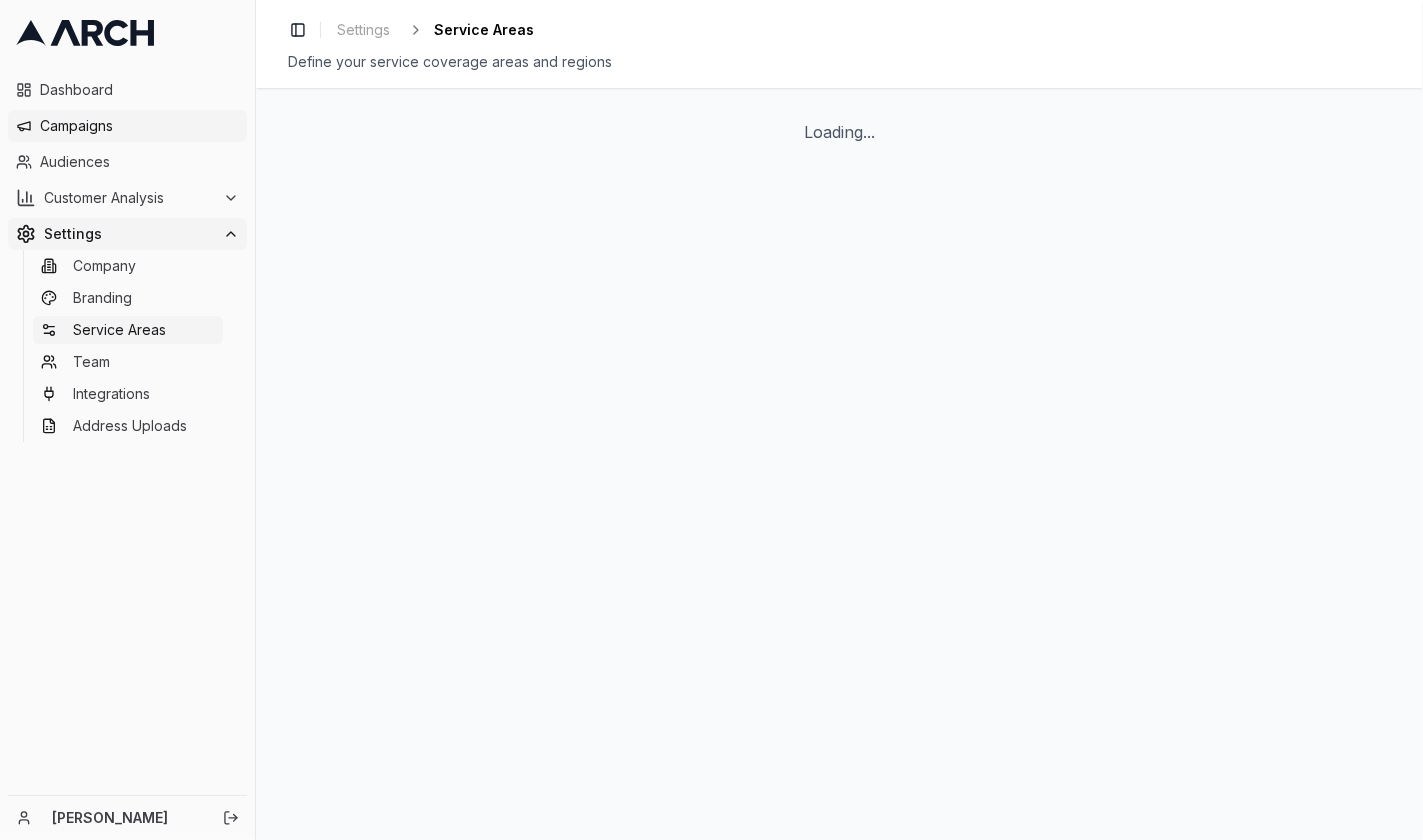 click on "Campaigns" at bounding box center [139, 126] 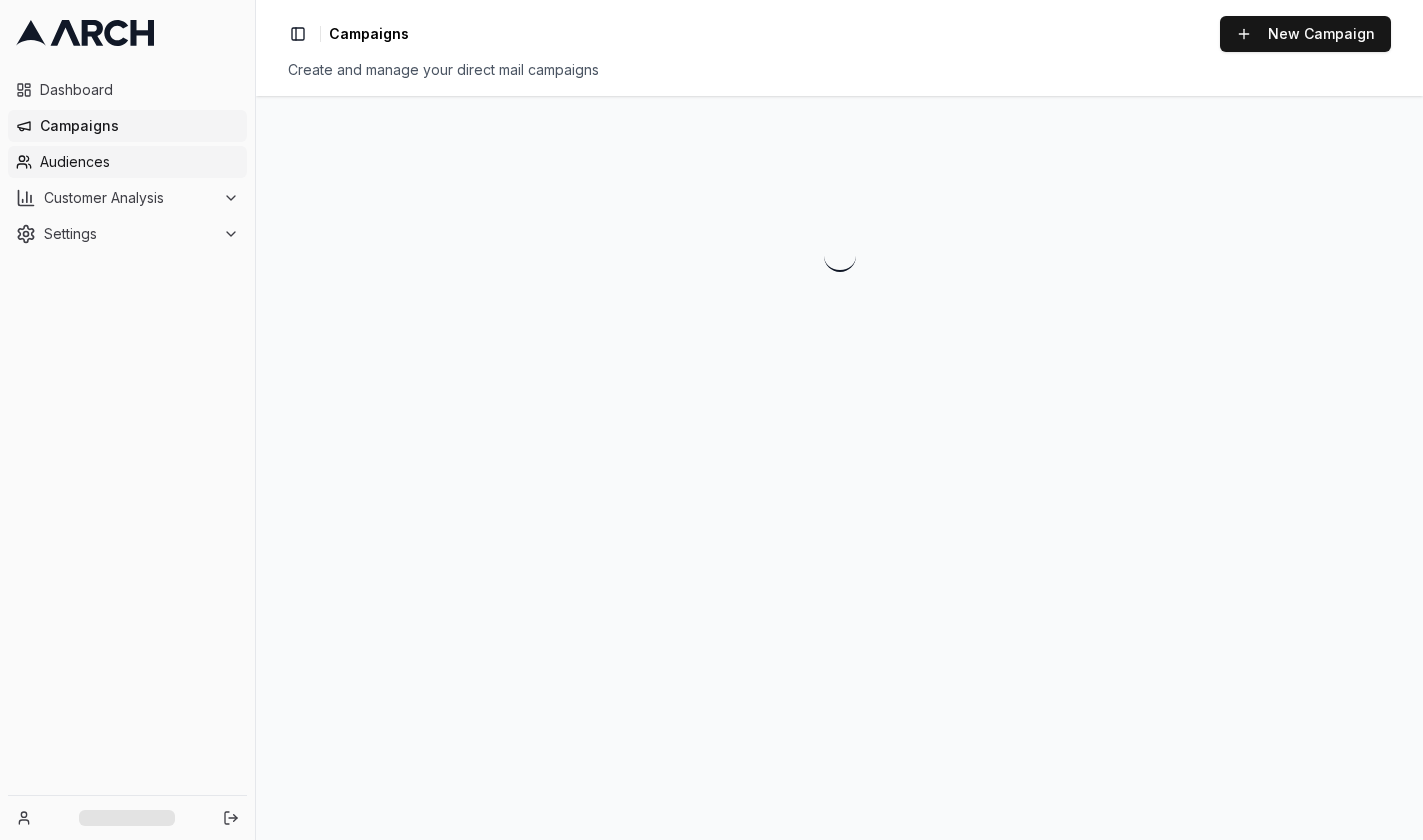 scroll, scrollTop: 0, scrollLeft: 0, axis: both 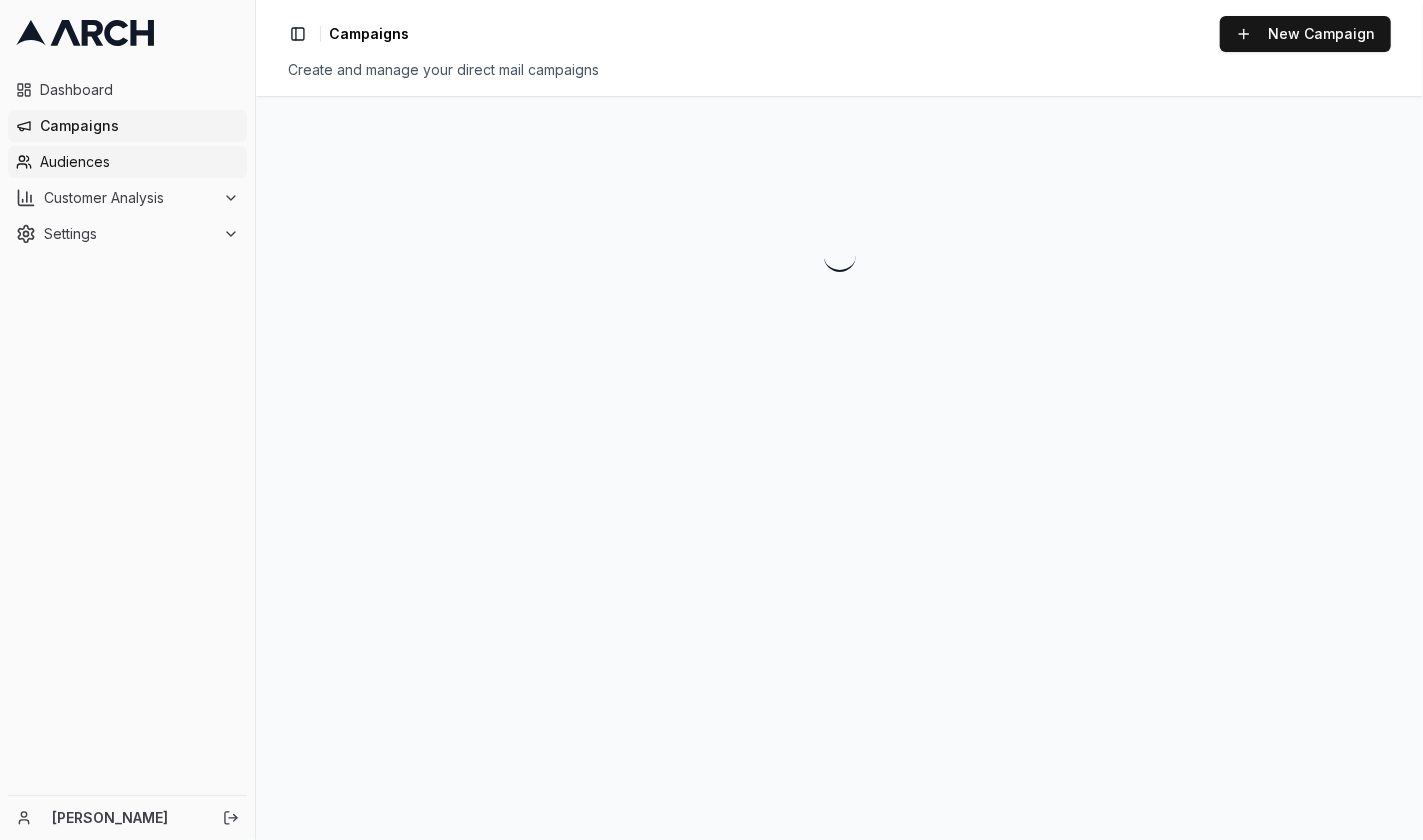 click on "Audiences" at bounding box center (139, 162) 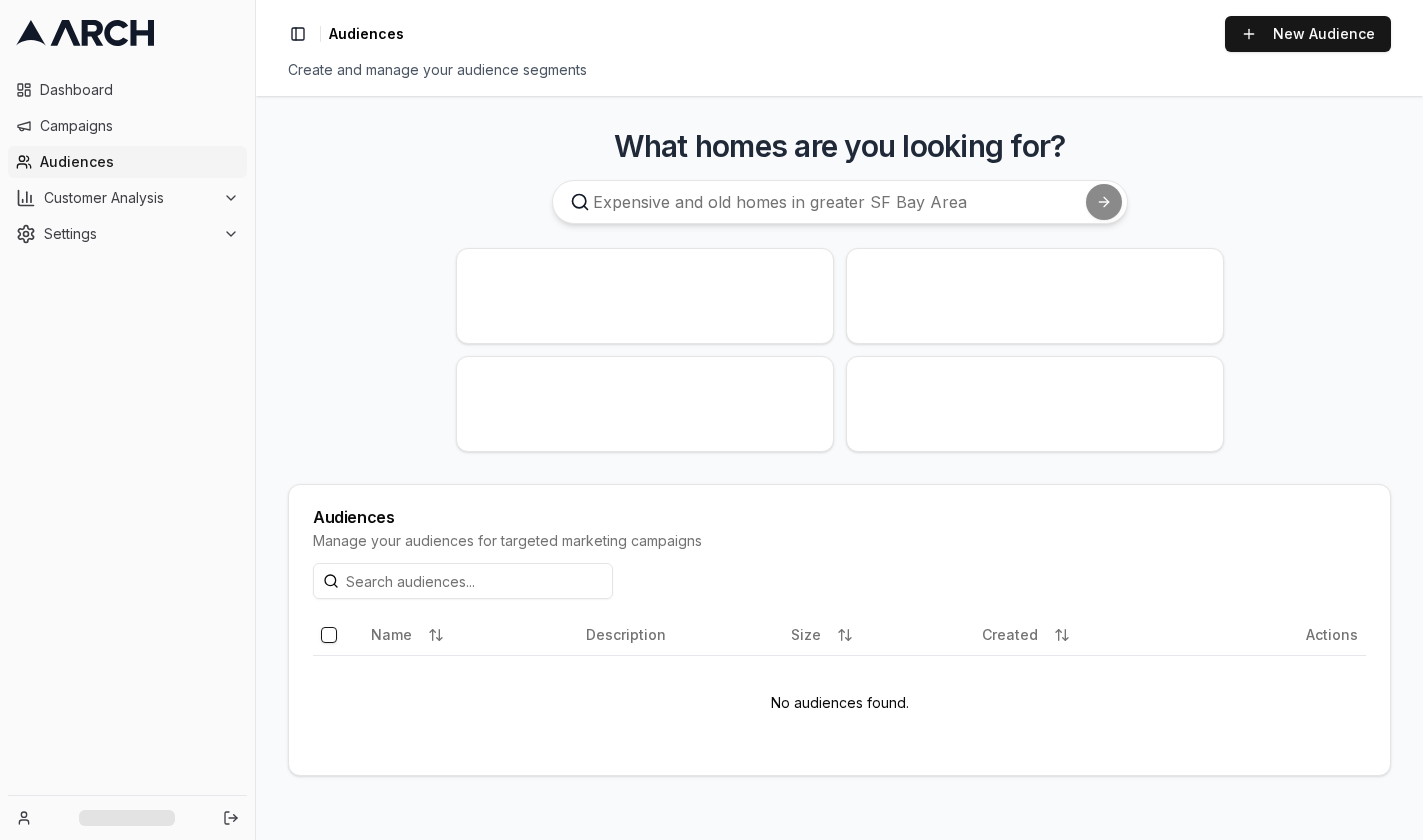 scroll, scrollTop: 0, scrollLeft: 0, axis: both 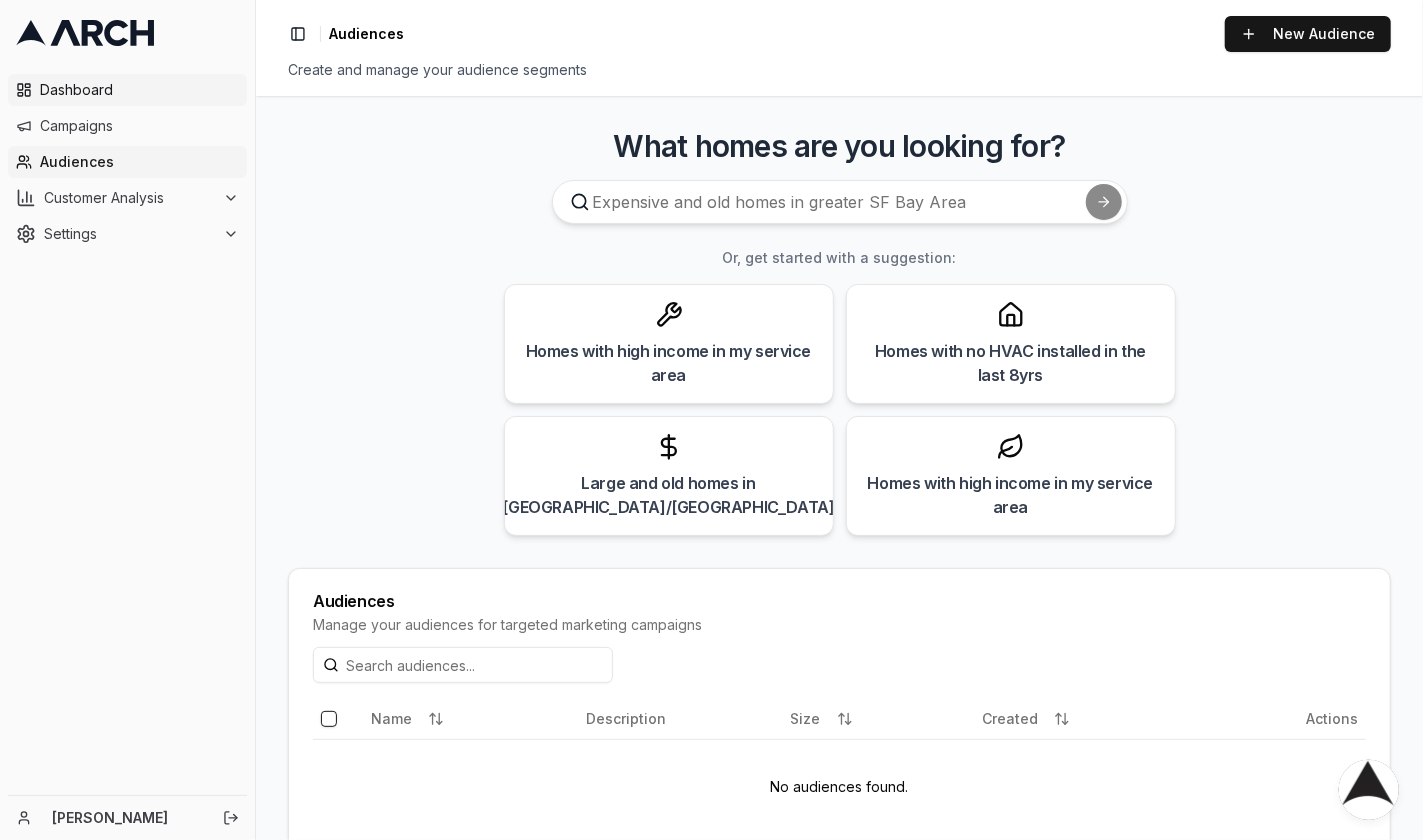 click on "Dashboard" at bounding box center (139, 90) 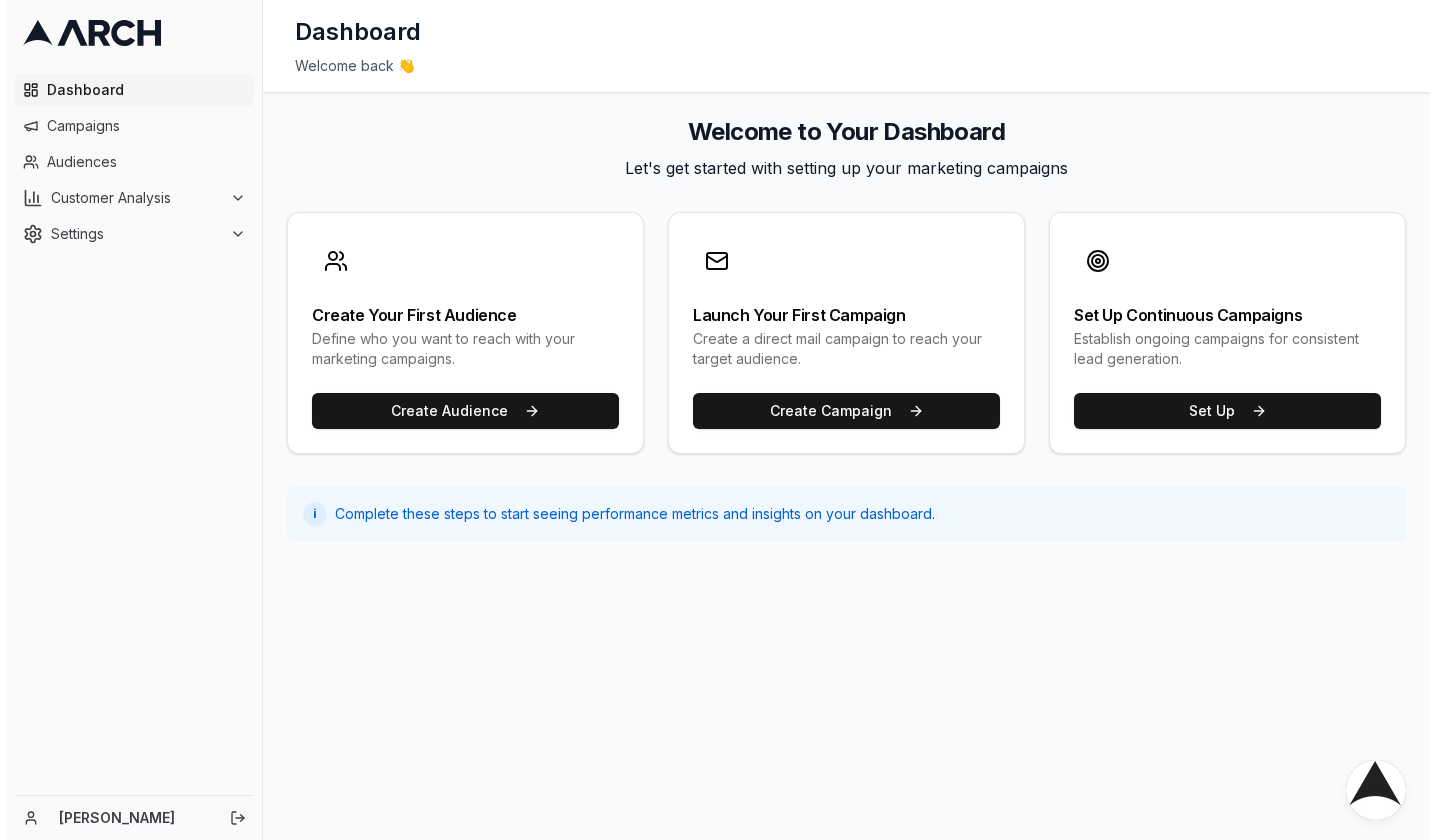 scroll, scrollTop: 0, scrollLeft: 0, axis: both 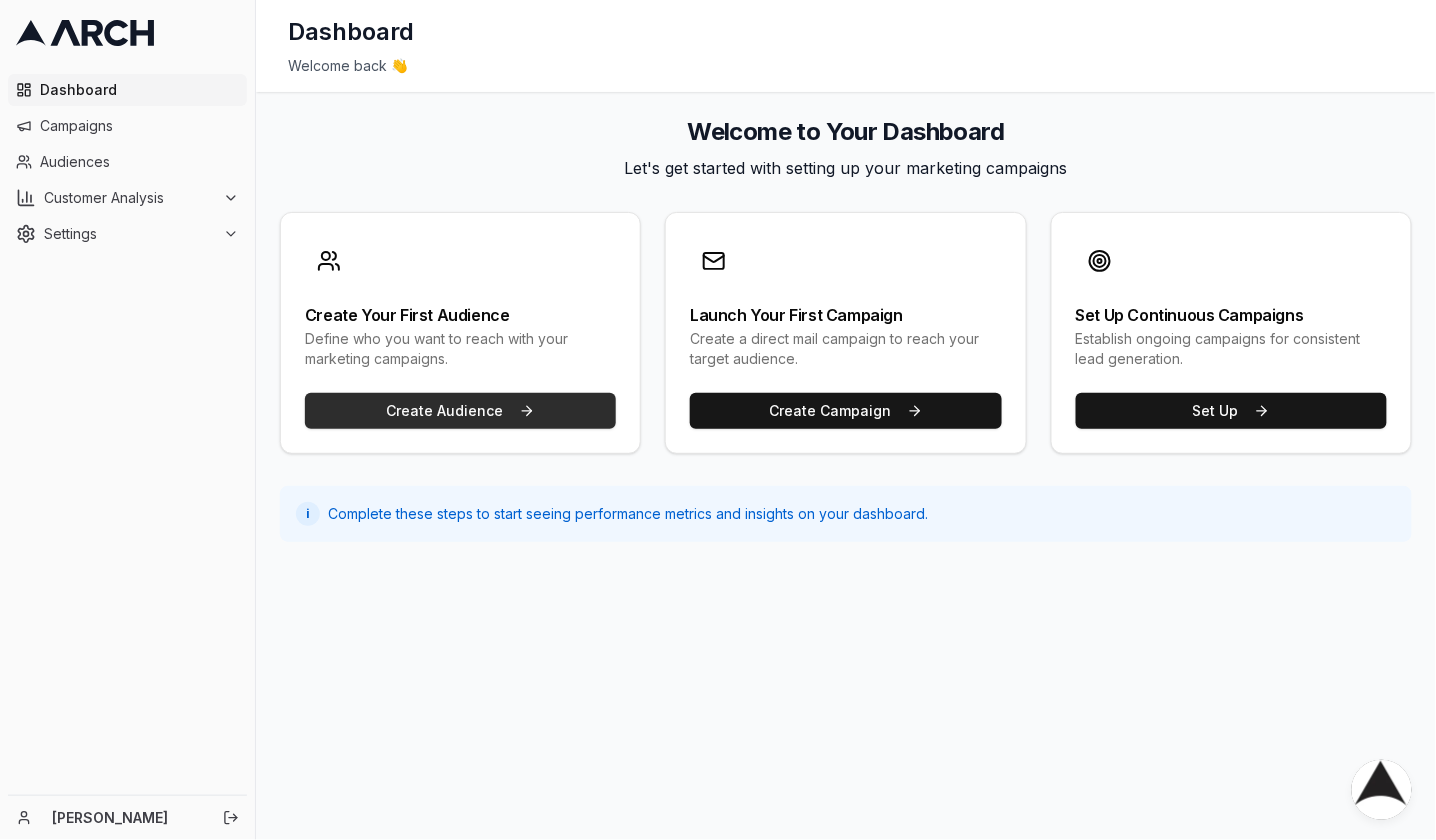 click on "Create Audience" at bounding box center (460, 411) 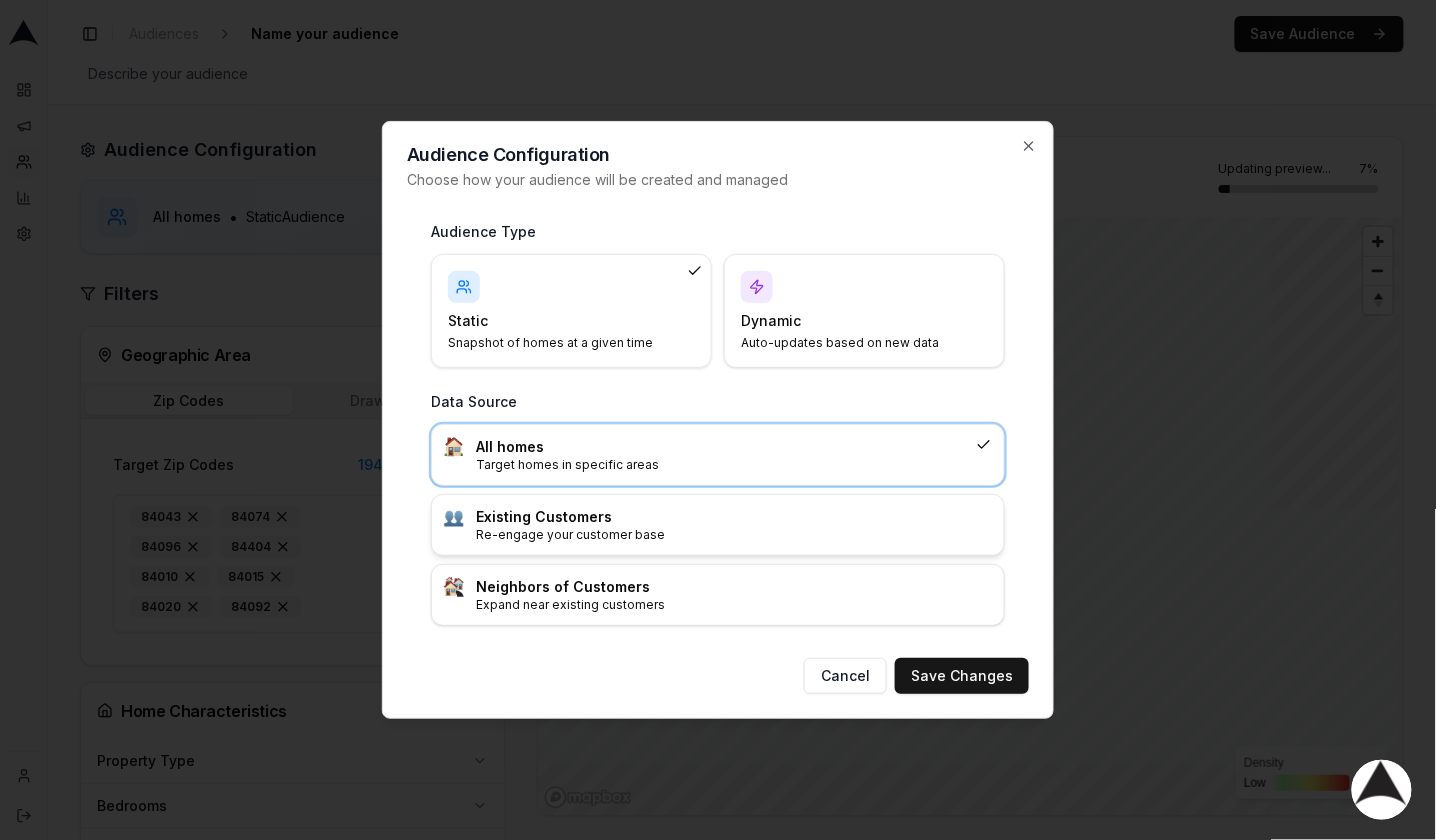 click on "Existing Customers" at bounding box center (734, 517) 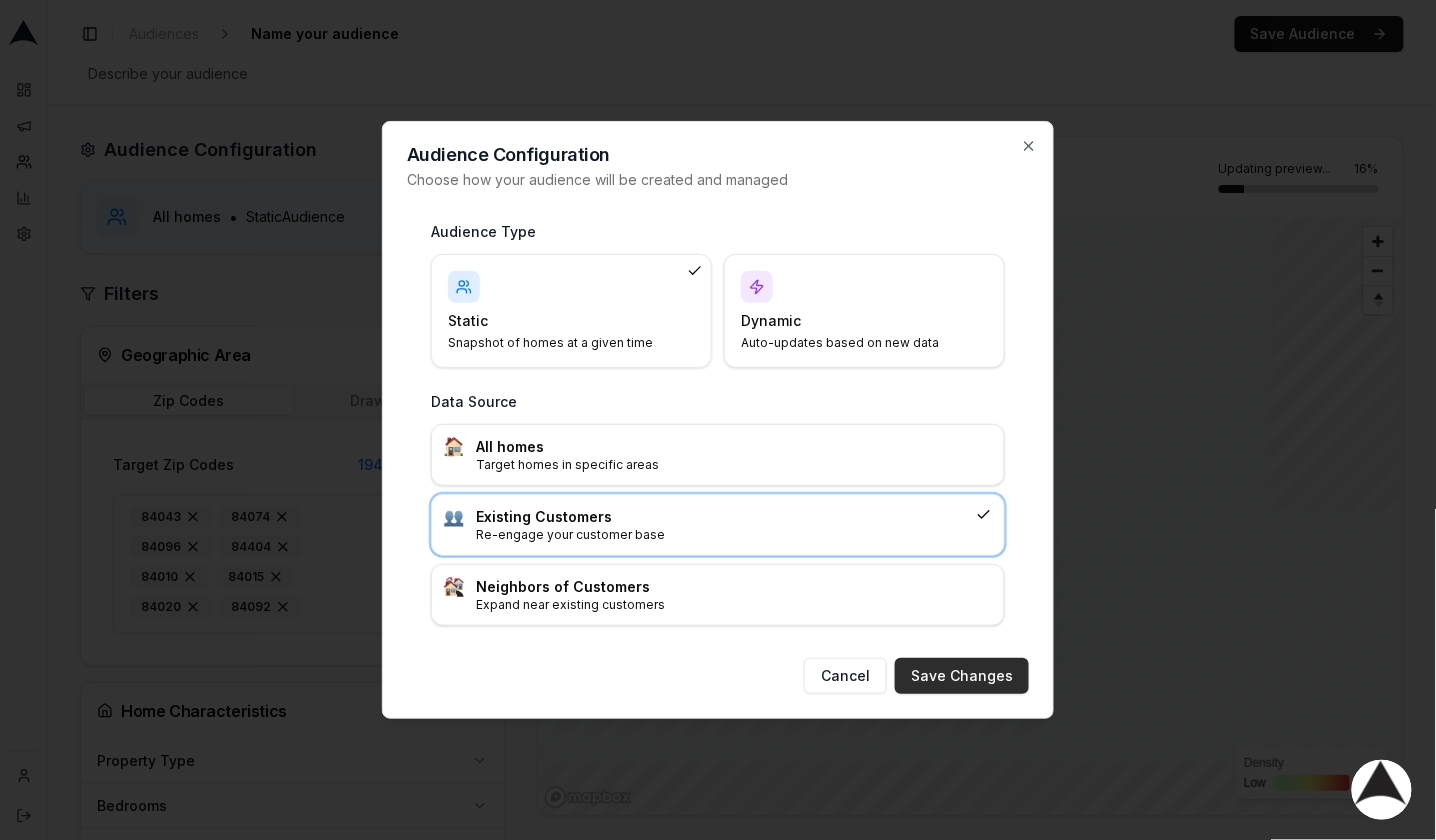 click on "Save Changes" at bounding box center (962, 676) 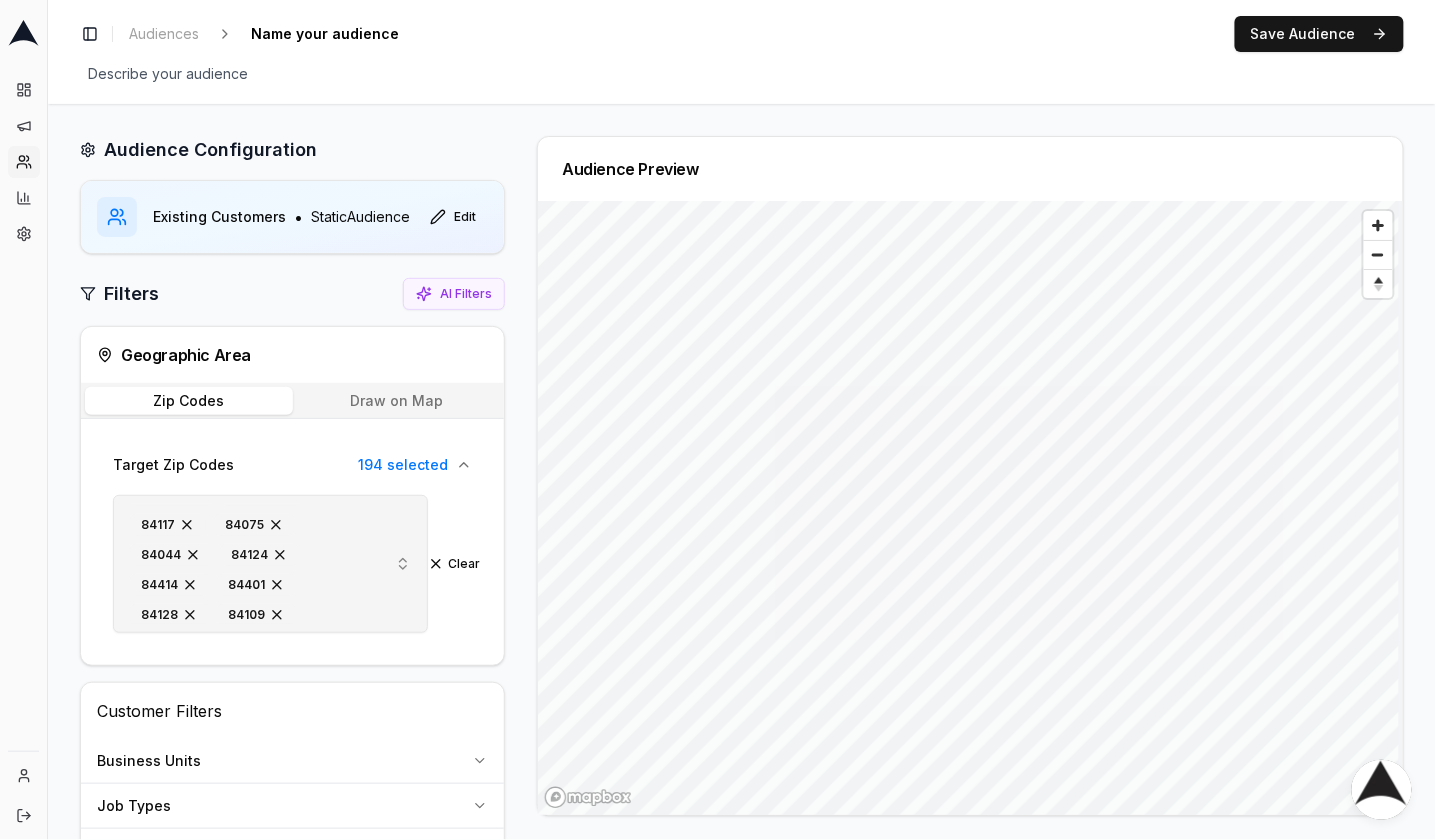 scroll, scrollTop: 0, scrollLeft: 0, axis: both 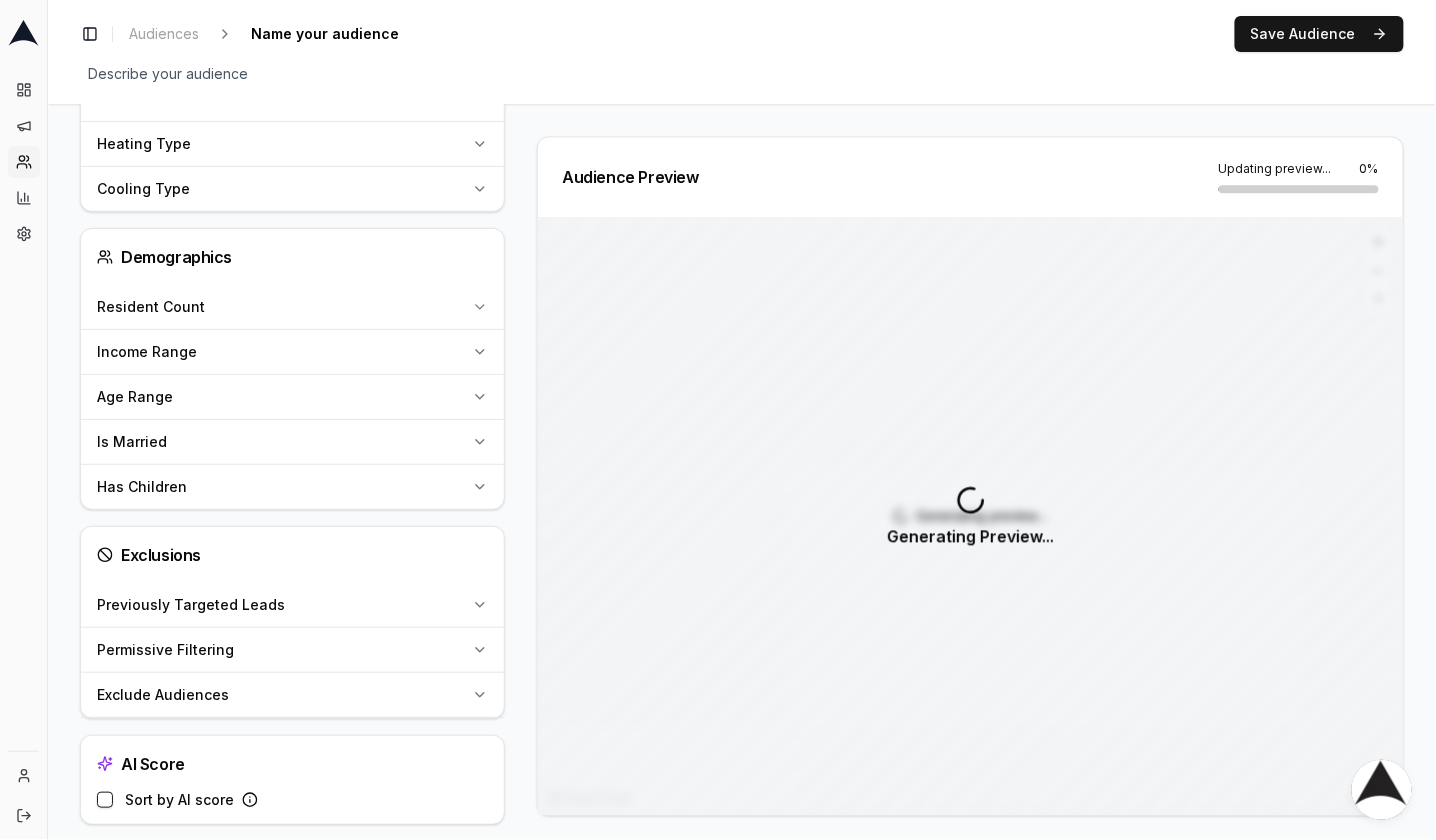 click on "Exclude Audiences" at bounding box center (280, 695) 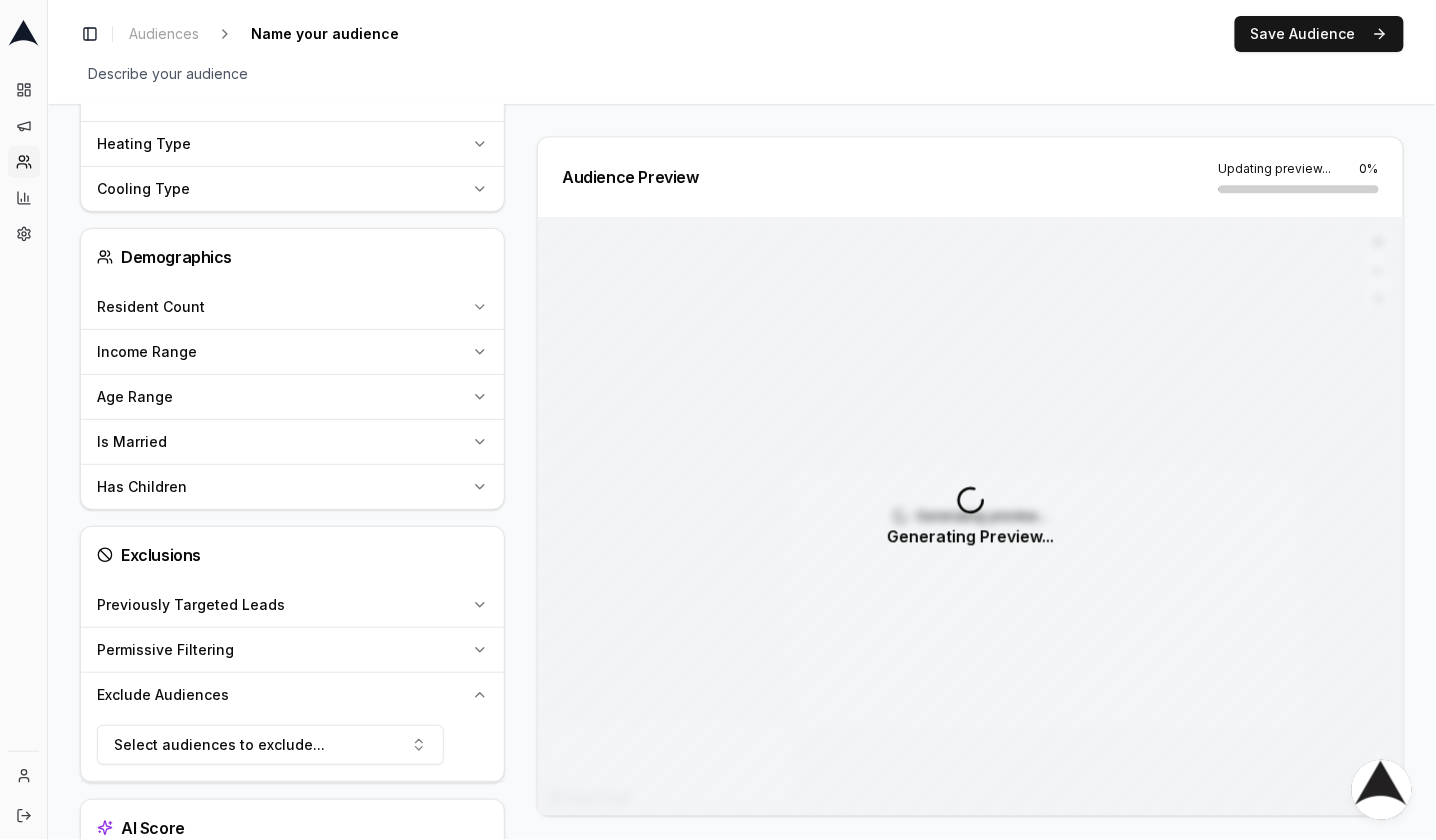 scroll, scrollTop: 1384, scrollLeft: 0, axis: vertical 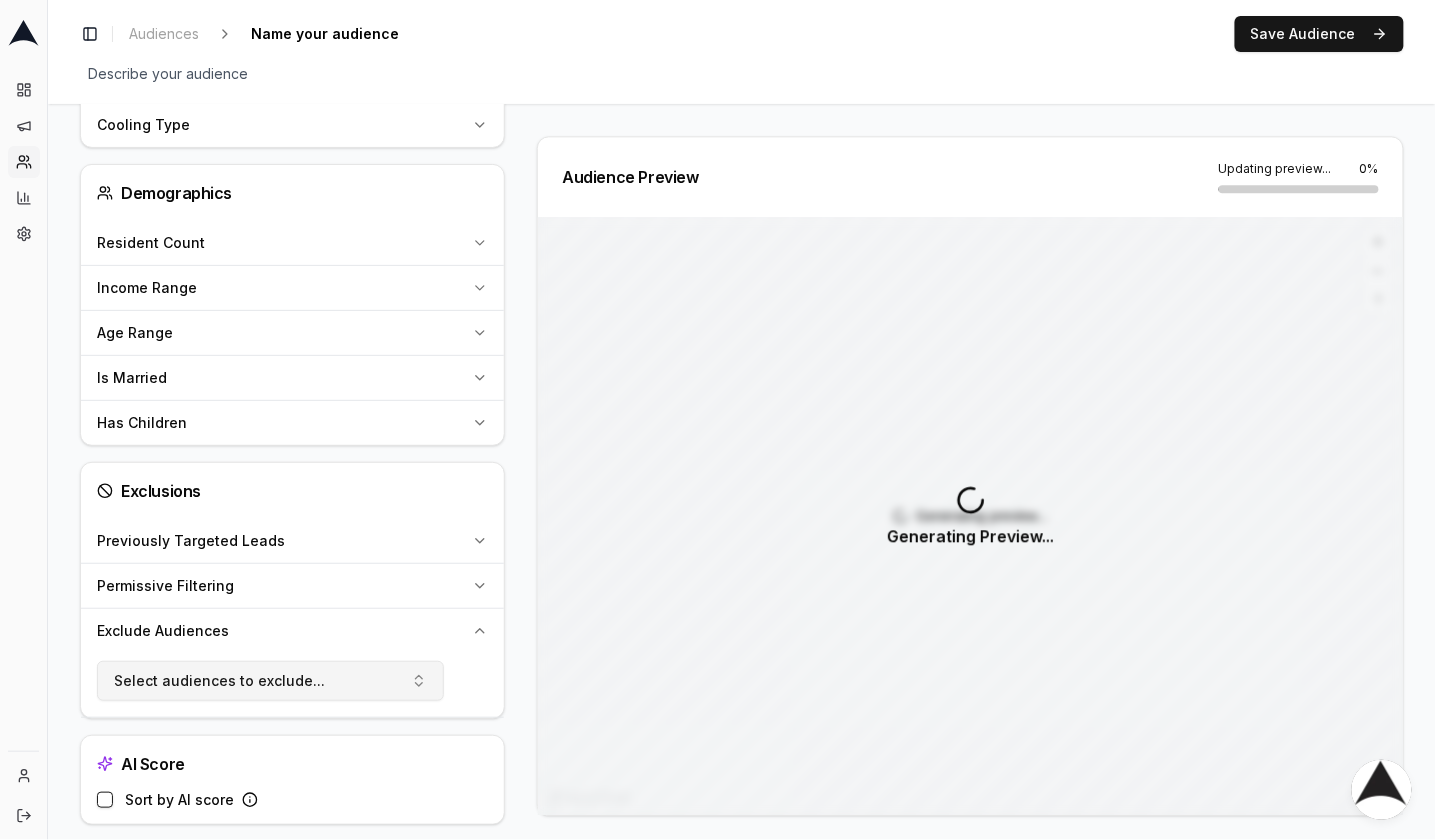 click on "Select audiences to exclude..." at bounding box center (270, 681) 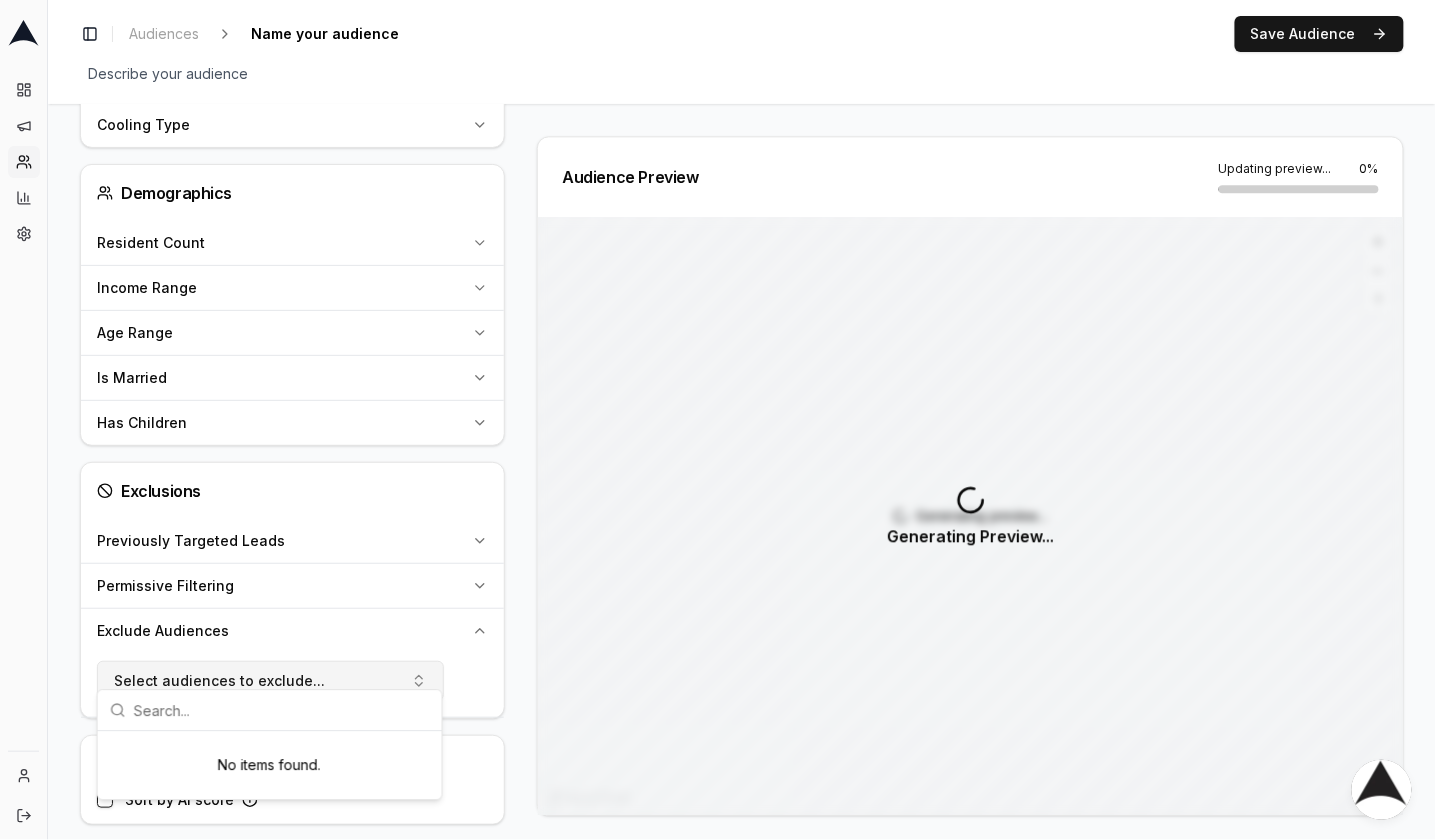 click on "Select audiences to exclude..." at bounding box center [270, 681] 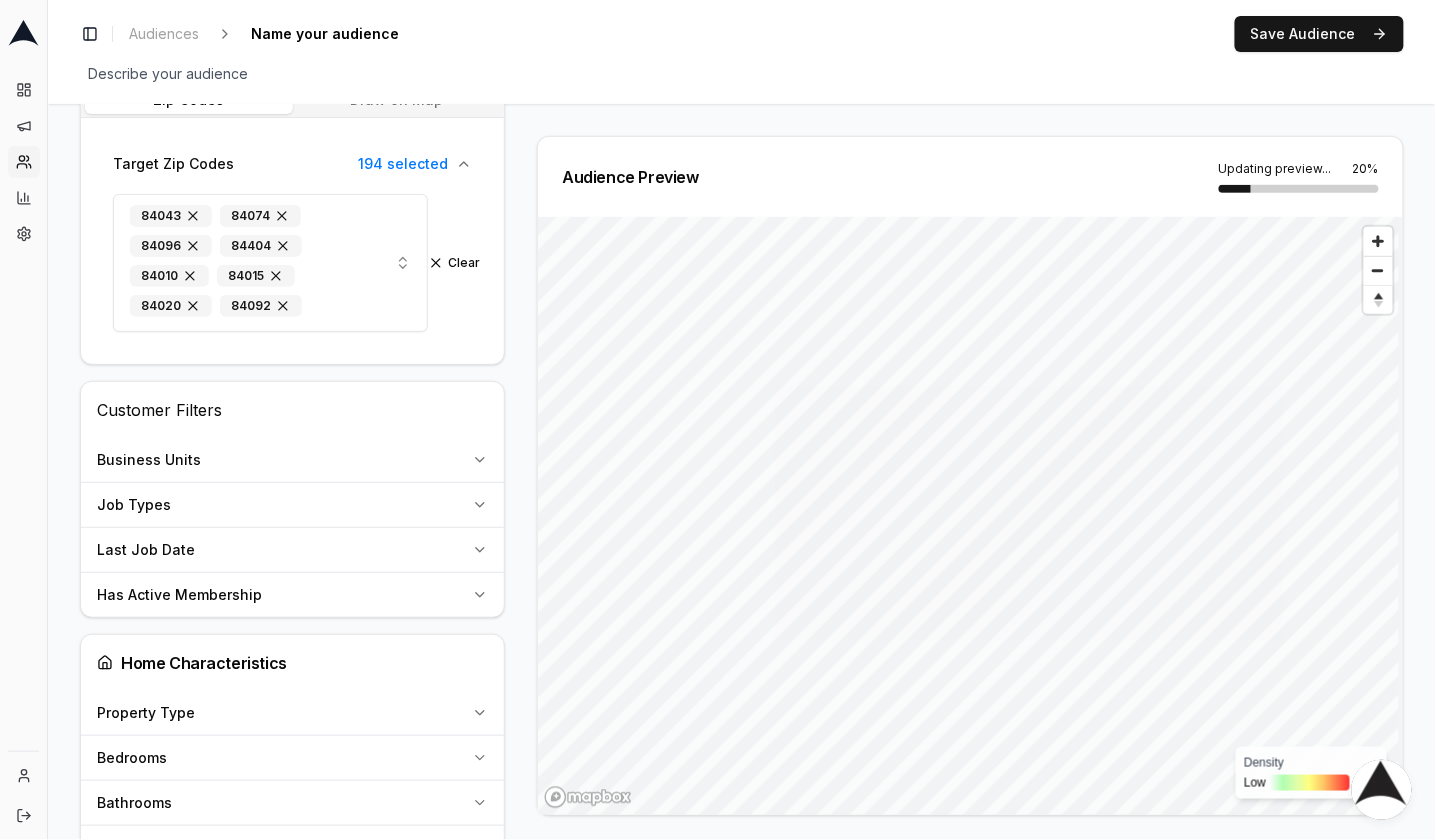 scroll, scrollTop: 0, scrollLeft: 0, axis: both 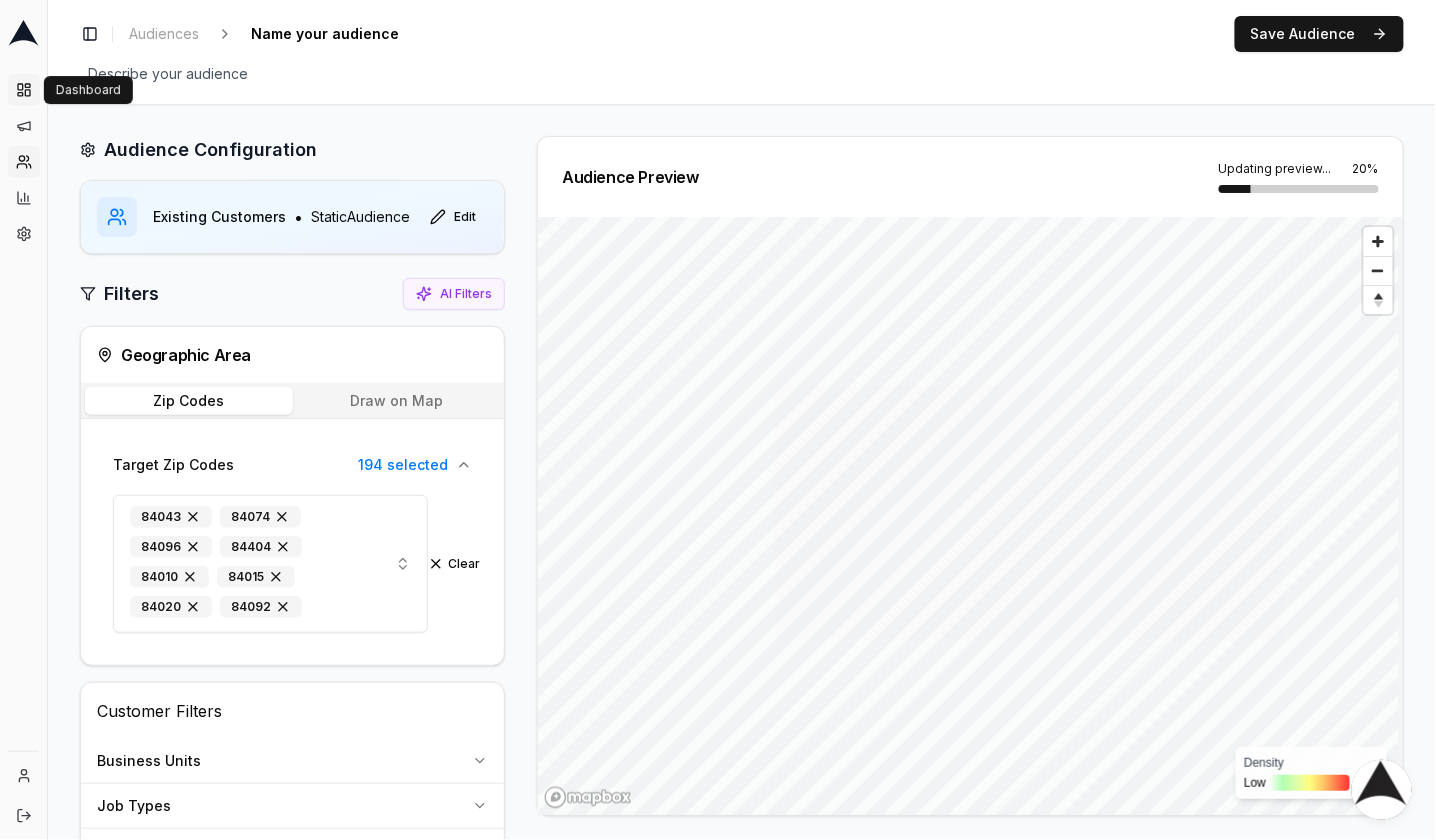 click 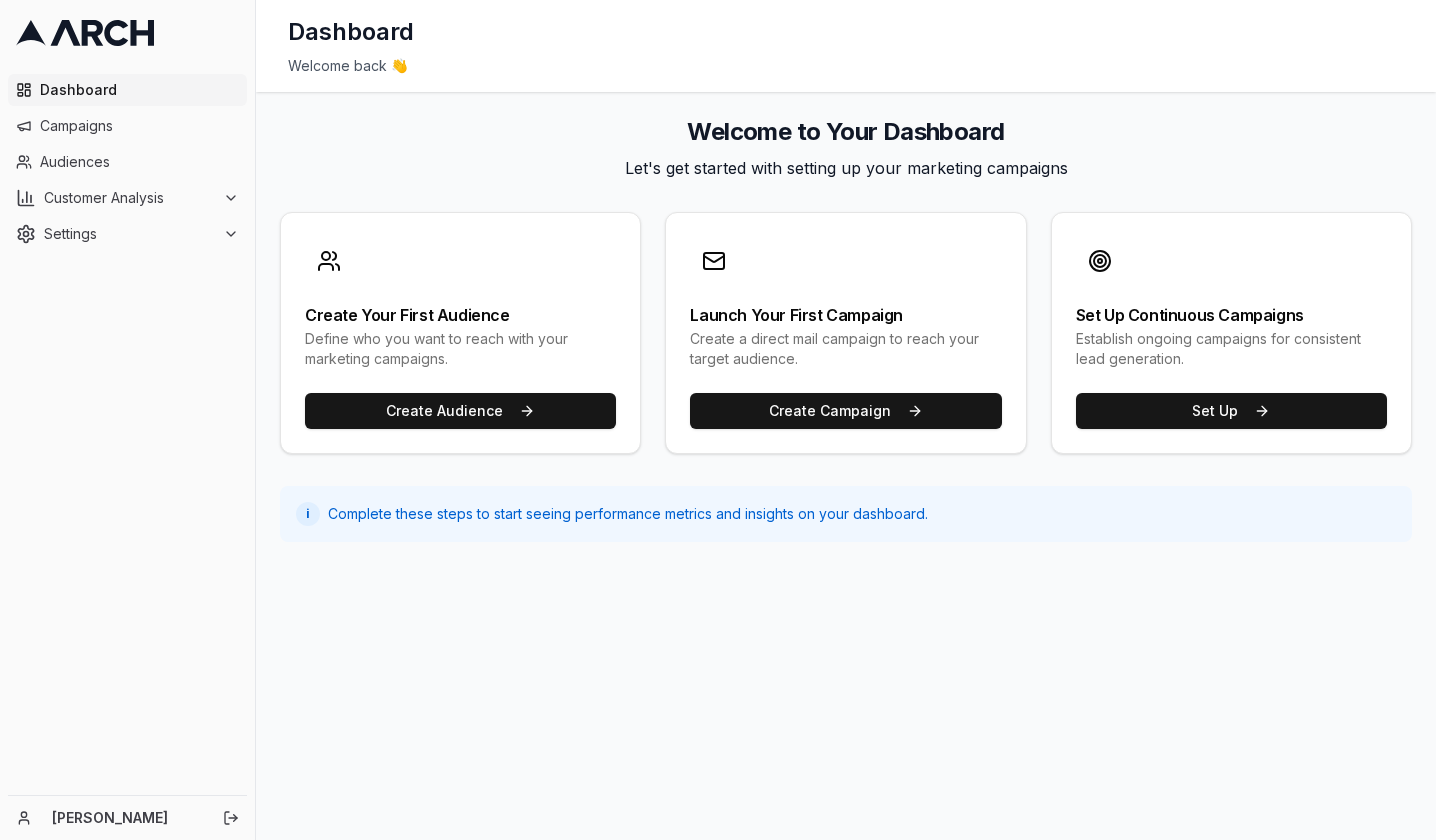 scroll, scrollTop: 0, scrollLeft: 0, axis: both 